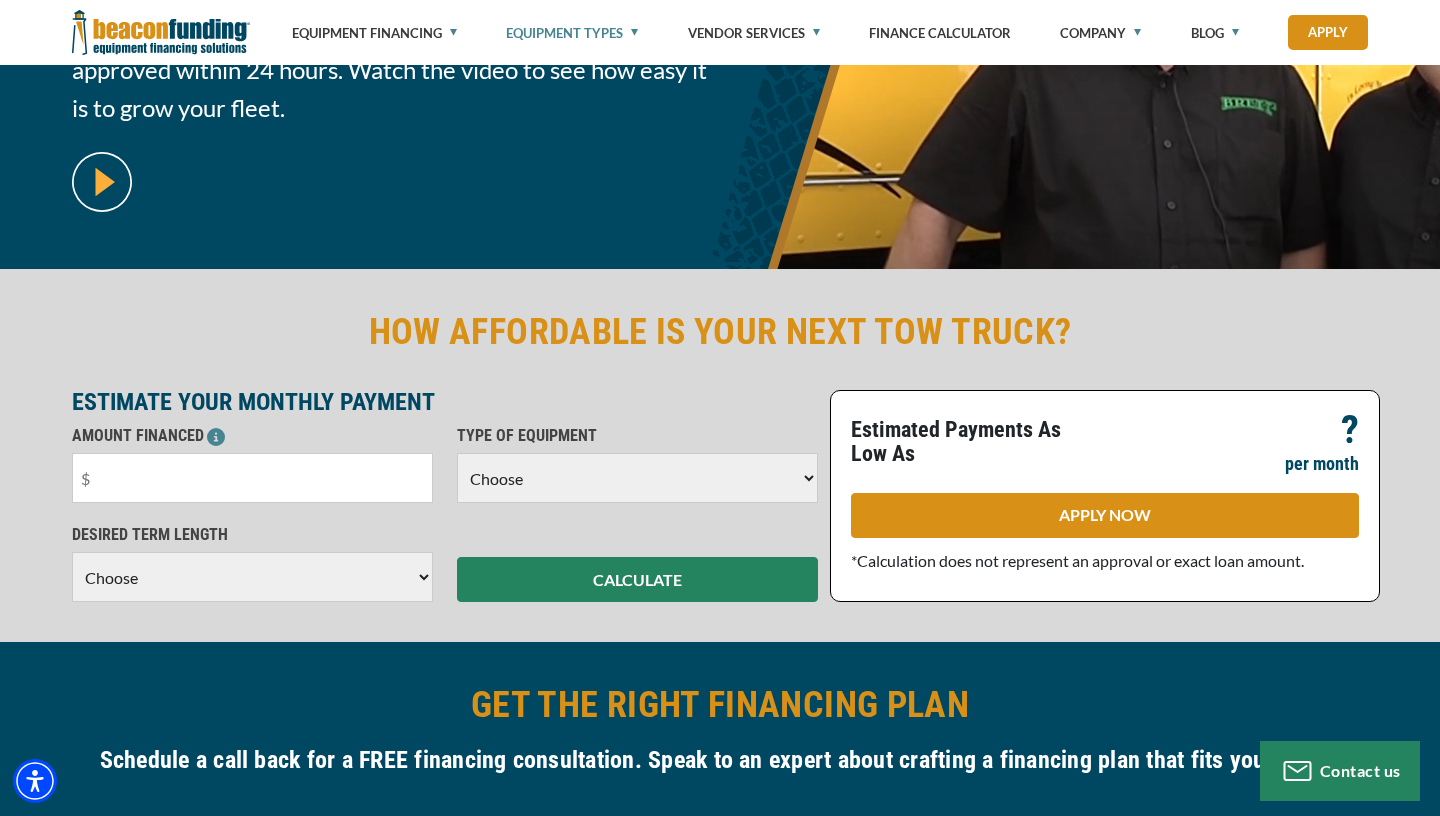 scroll, scrollTop: 369, scrollLeft: 0, axis: vertical 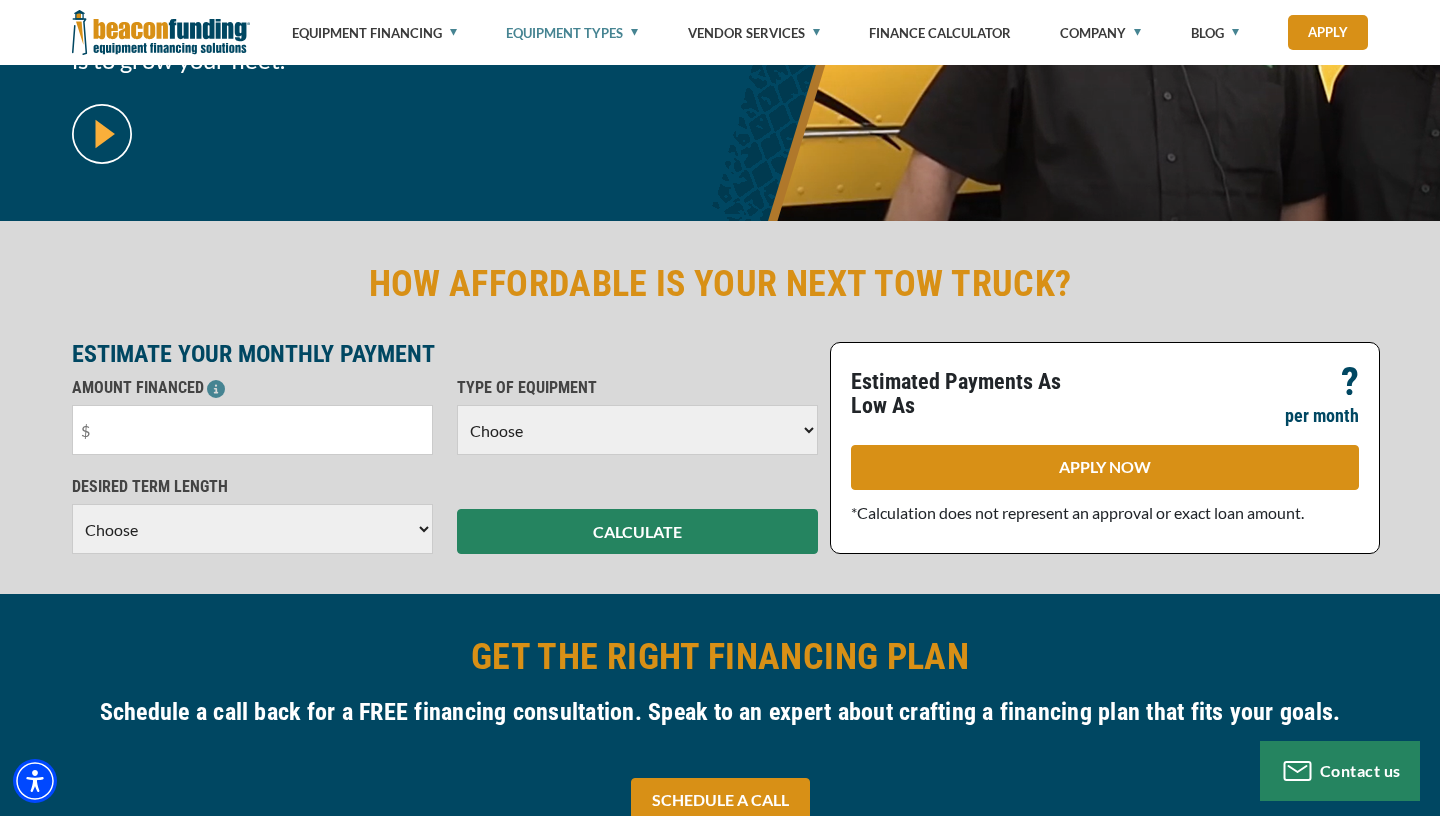 click on "Choose Backhoe Boom/Bucket Truck Chipper Commercial Mower Crane DTG/DTF Printing Embroidery Excavator Landscape Truck/Equipment Other Other Commercial Truck Other Decorated Apparel Screen Printing Septic Pumper Truck Skid Steer [PERSON_NAME] Grinder Tow Truck Tractor Trailer Trencher Wheel Loader" at bounding box center [637, 430] 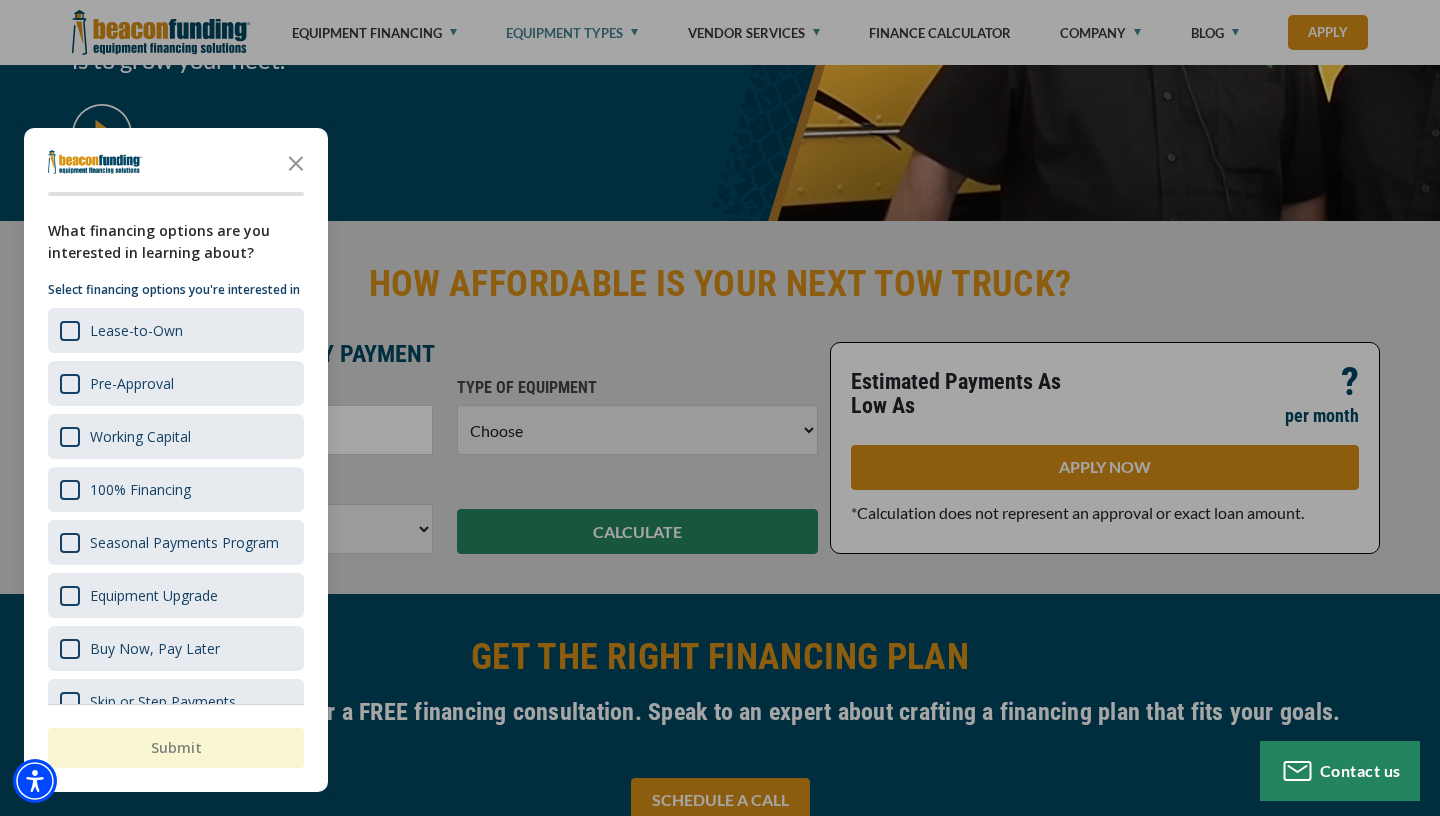 select on "5" 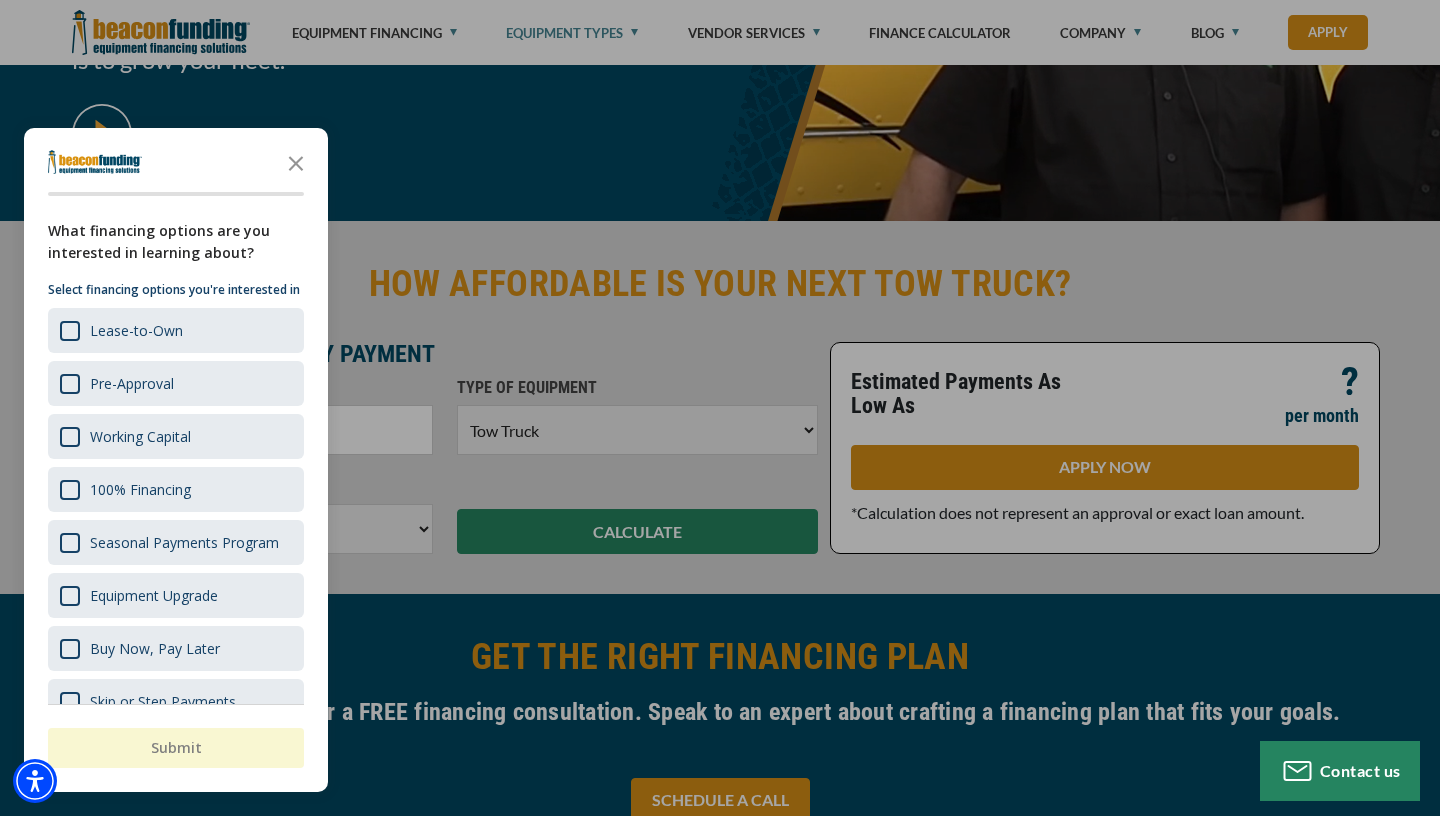 click on "Tow Truck" at bounding box center [0, 0] 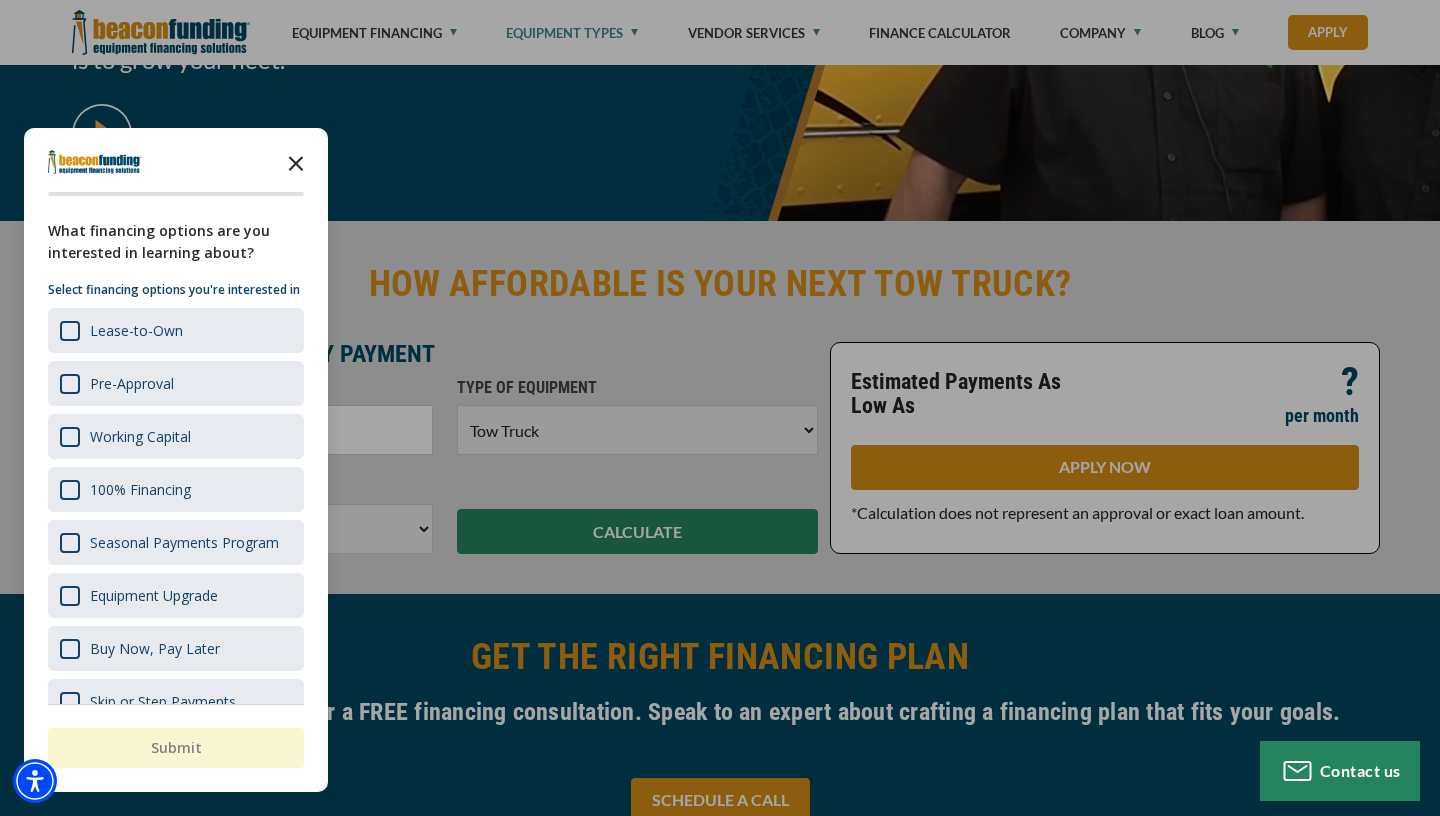 click 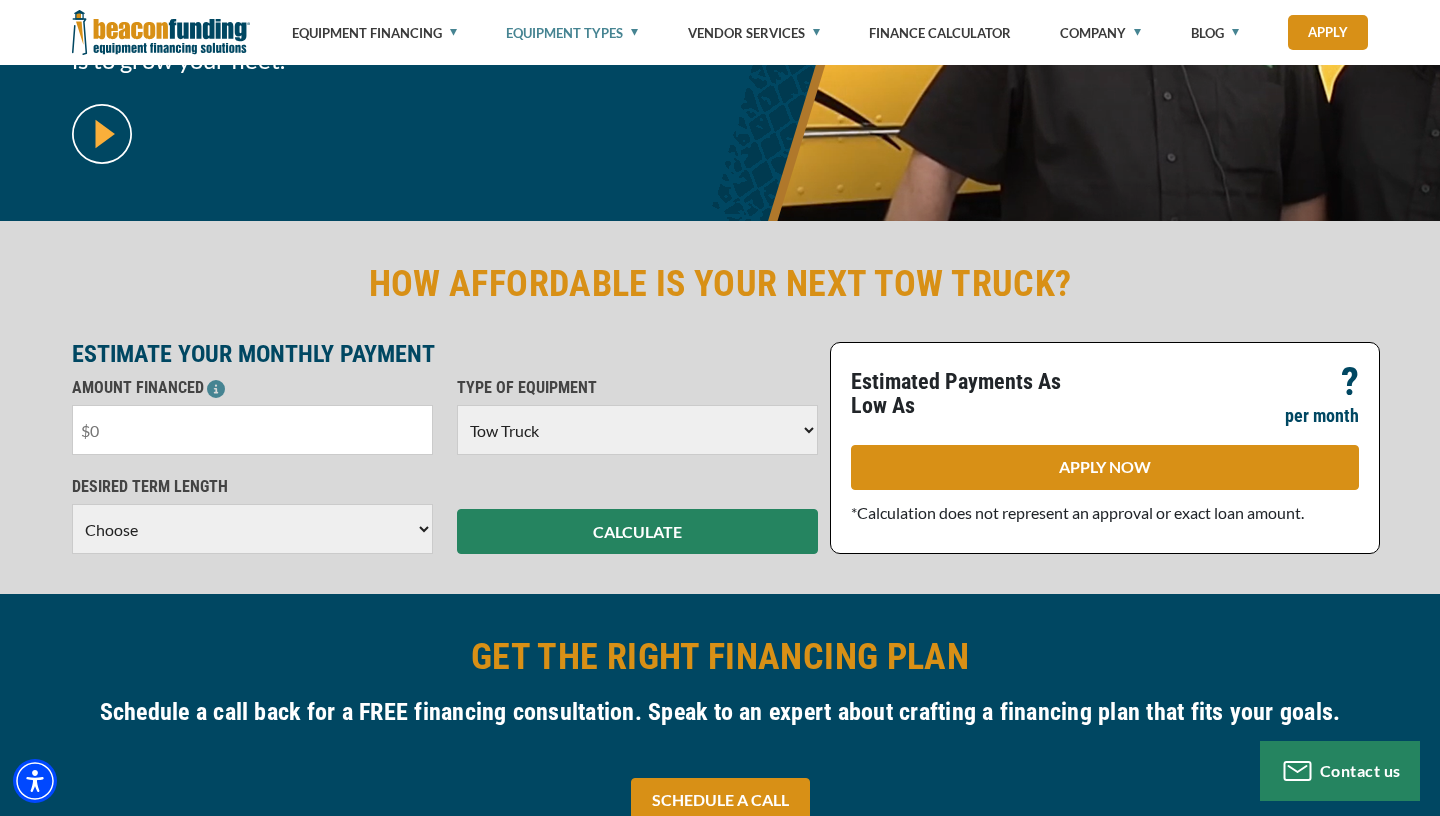 click at bounding box center (252, 430) 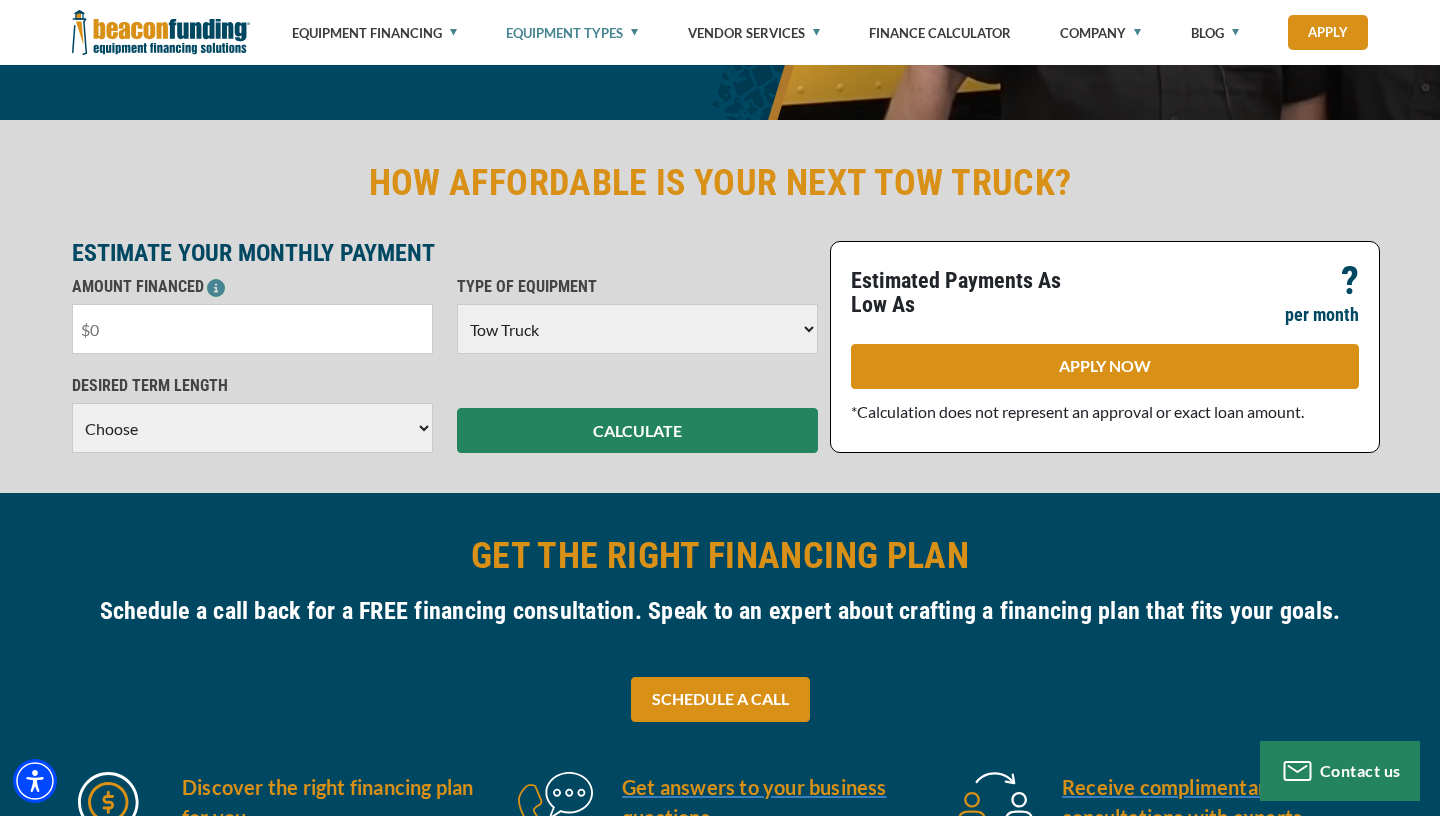 scroll, scrollTop: 509, scrollLeft: 0, axis: vertical 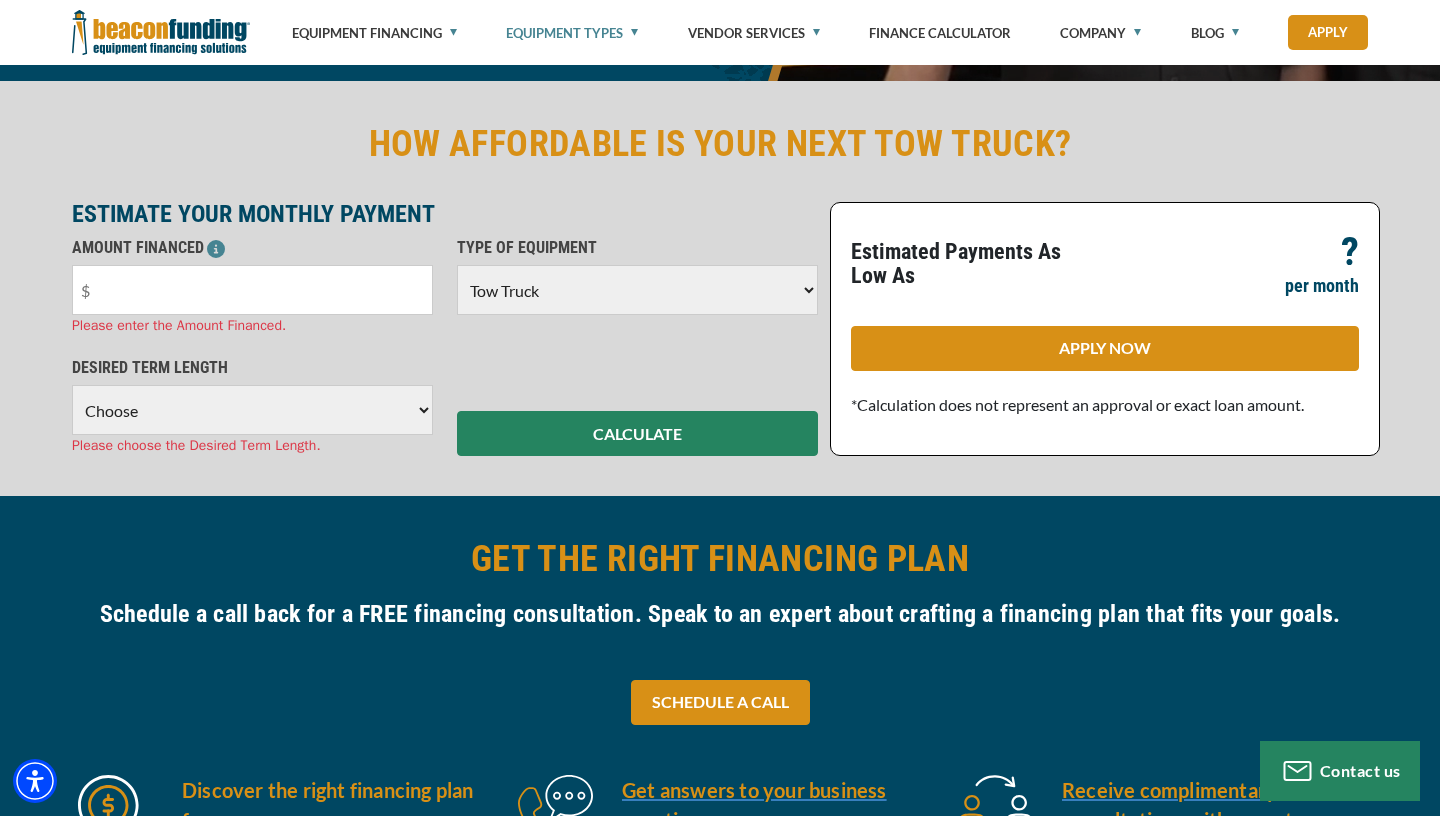 select on "60" 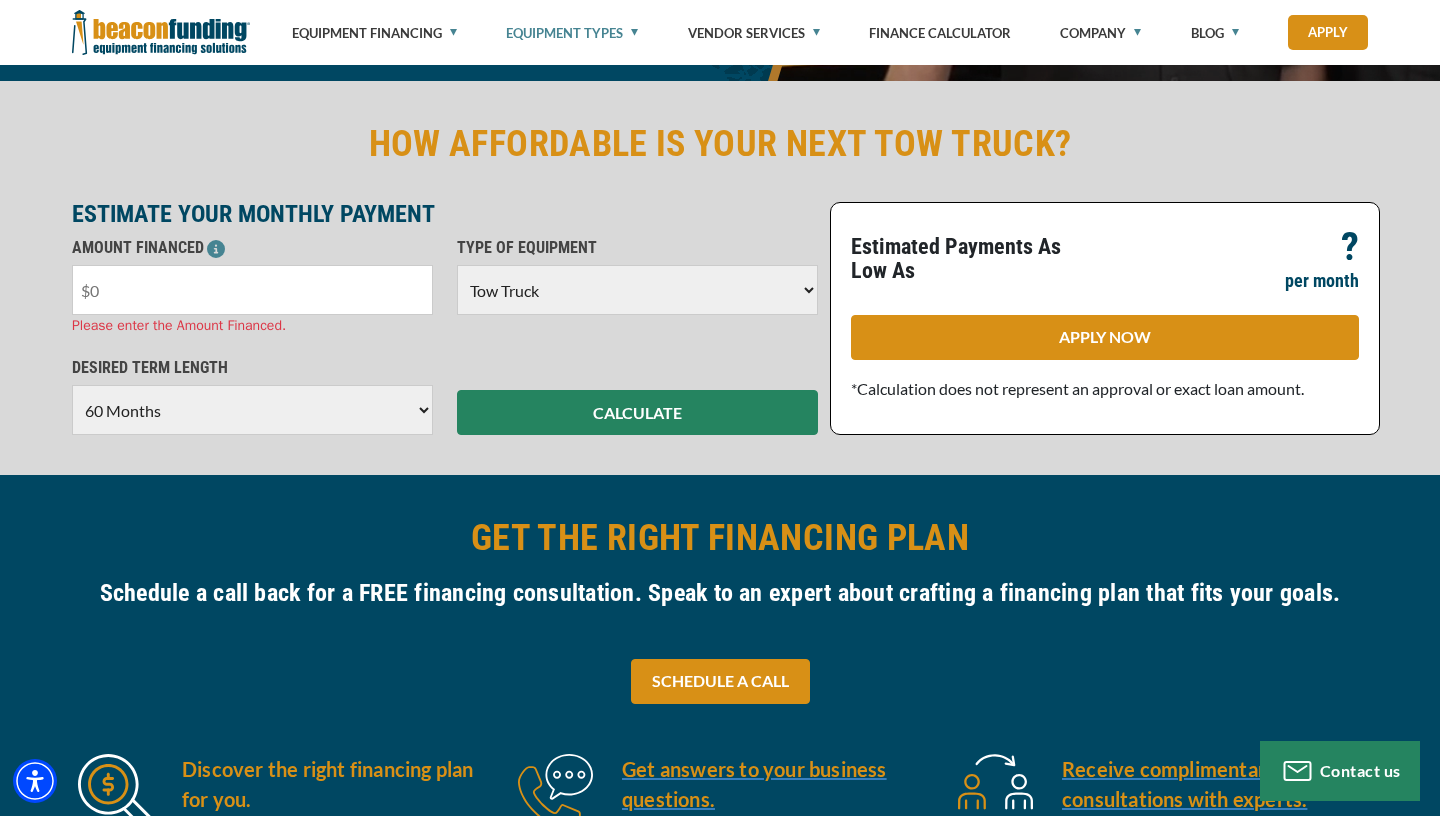 click at bounding box center (252, 290) 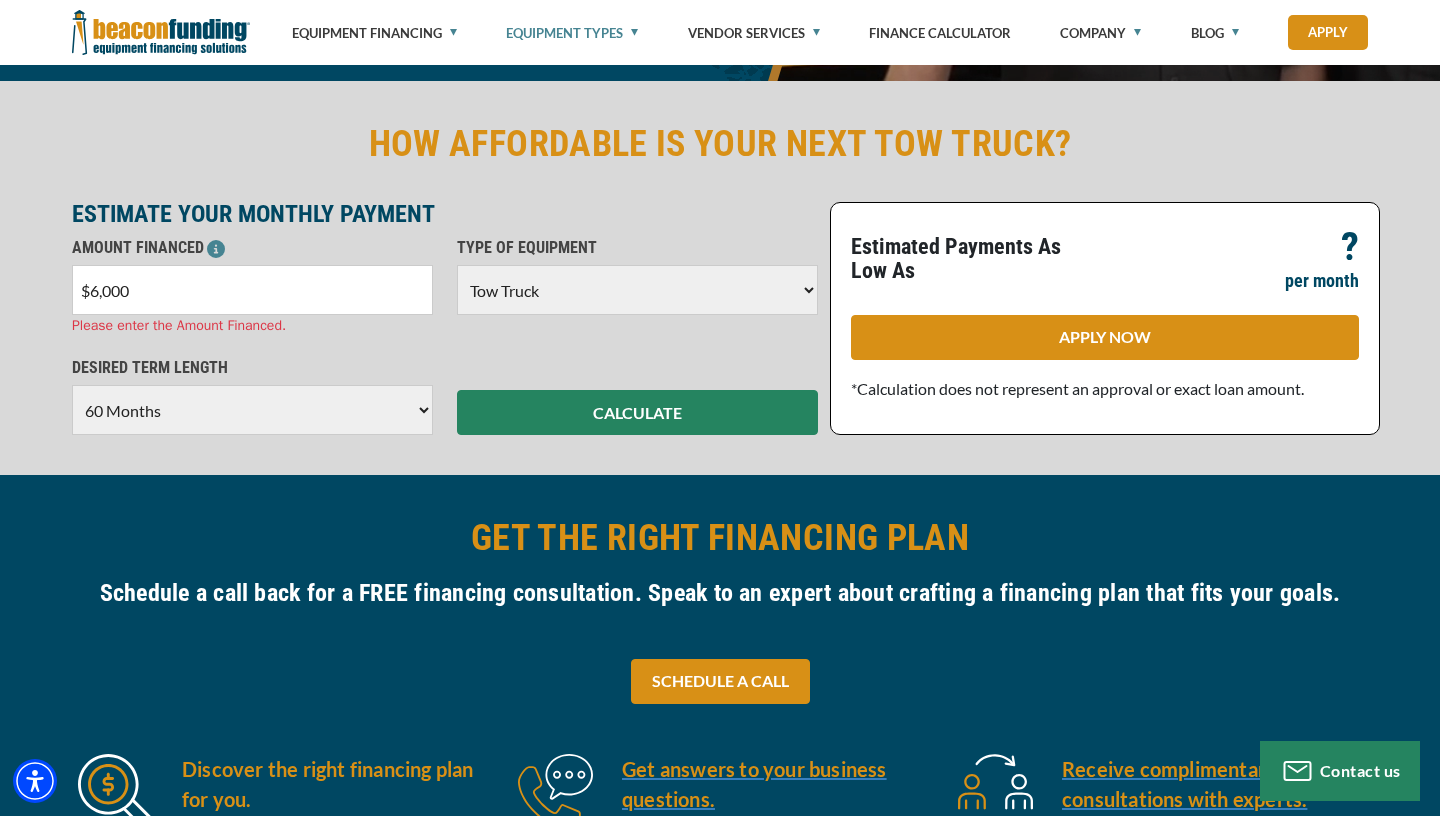 type on "$60,000" 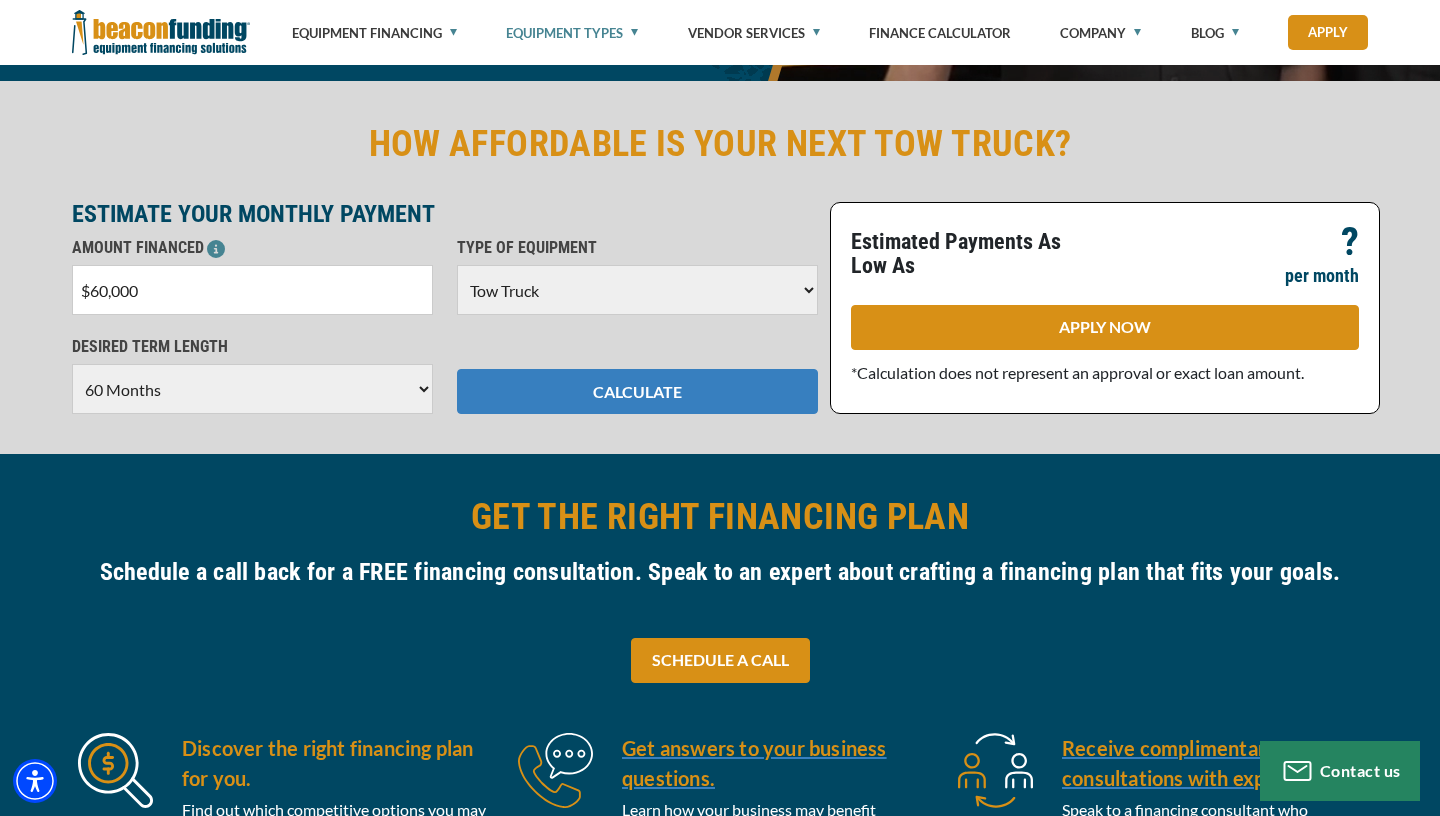 click on "CALCULATE" at bounding box center [637, 391] 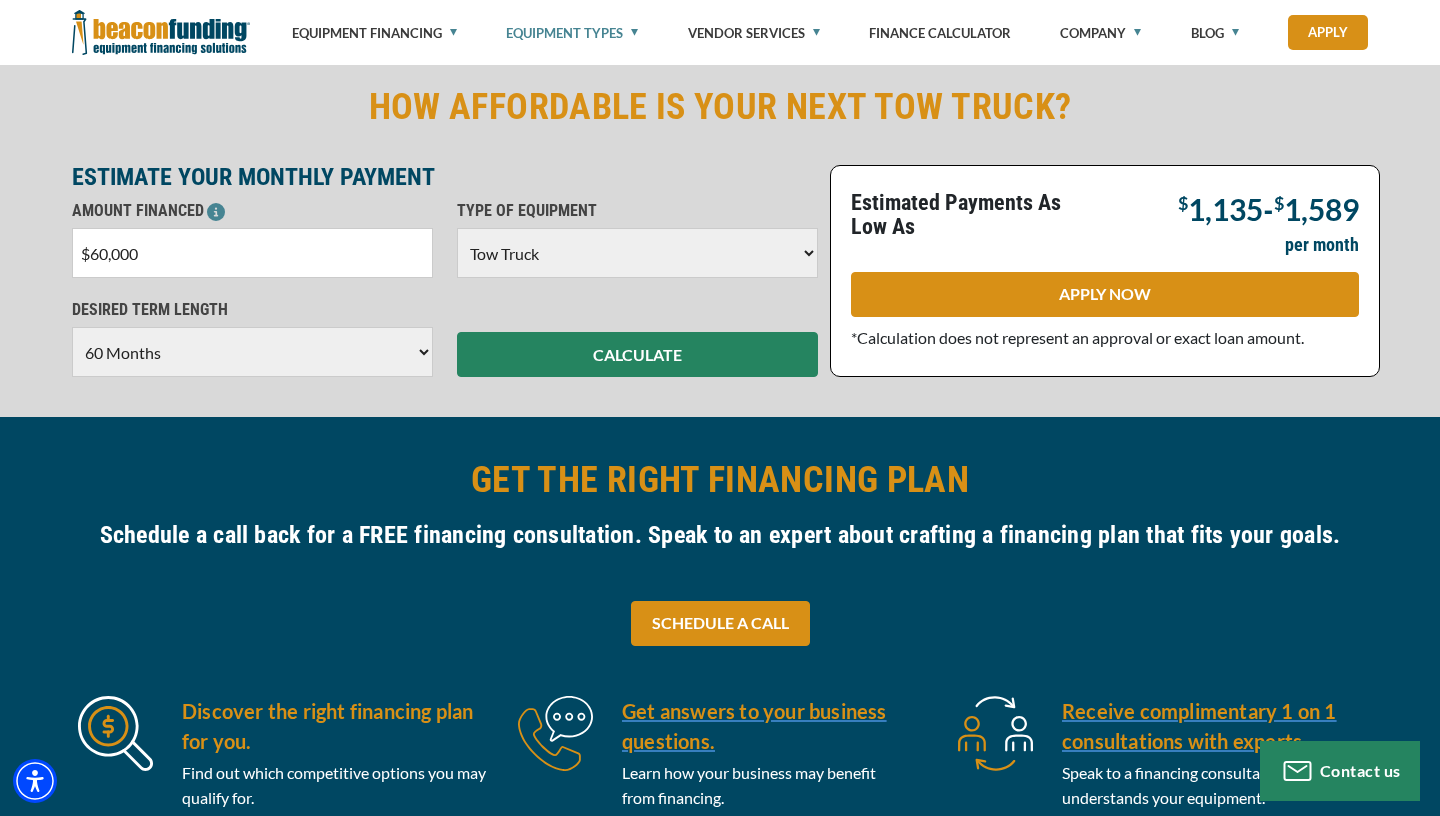 scroll, scrollTop: 579, scrollLeft: 0, axis: vertical 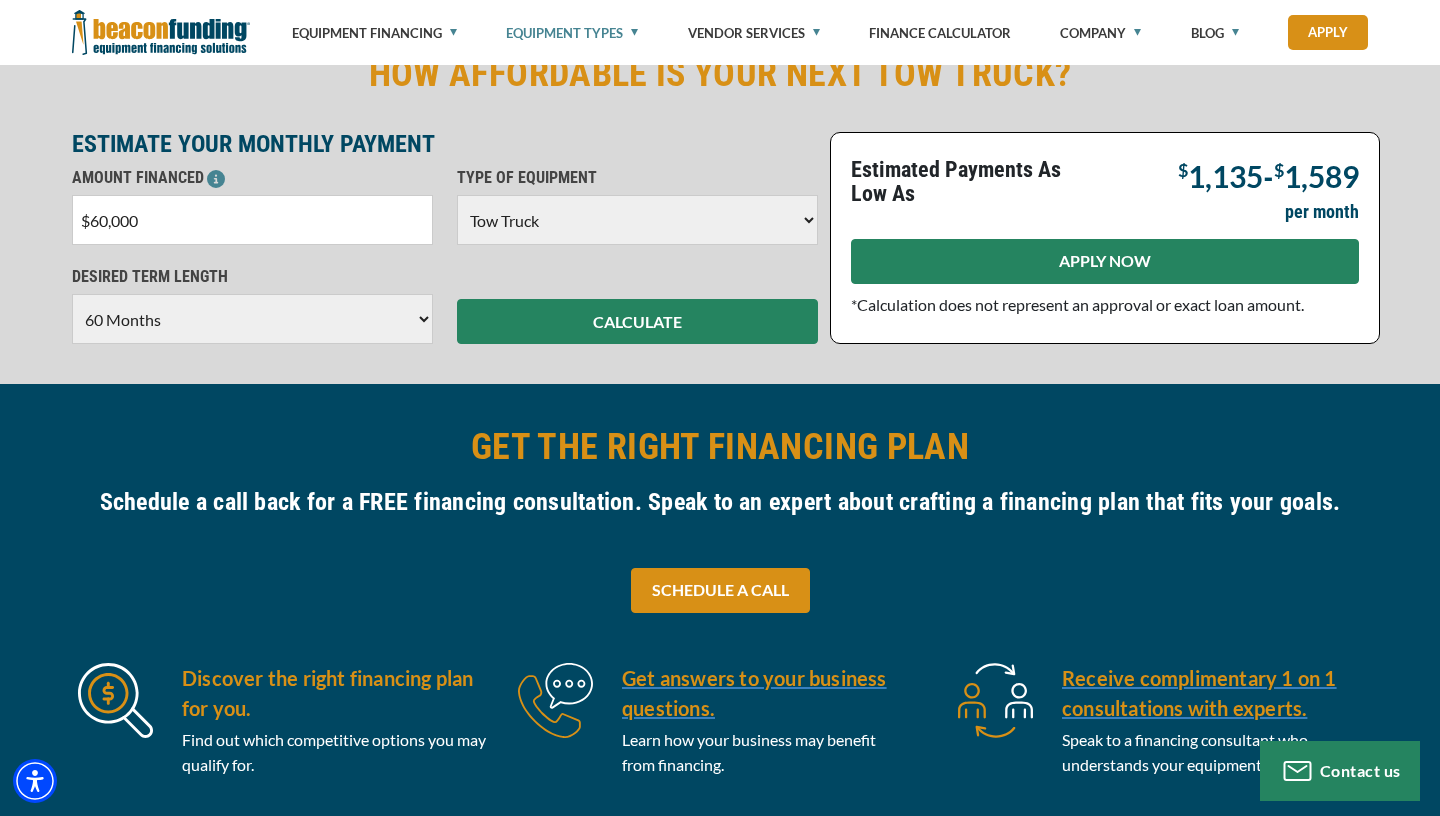 click on "APPLY NOW" at bounding box center (1105, 261) 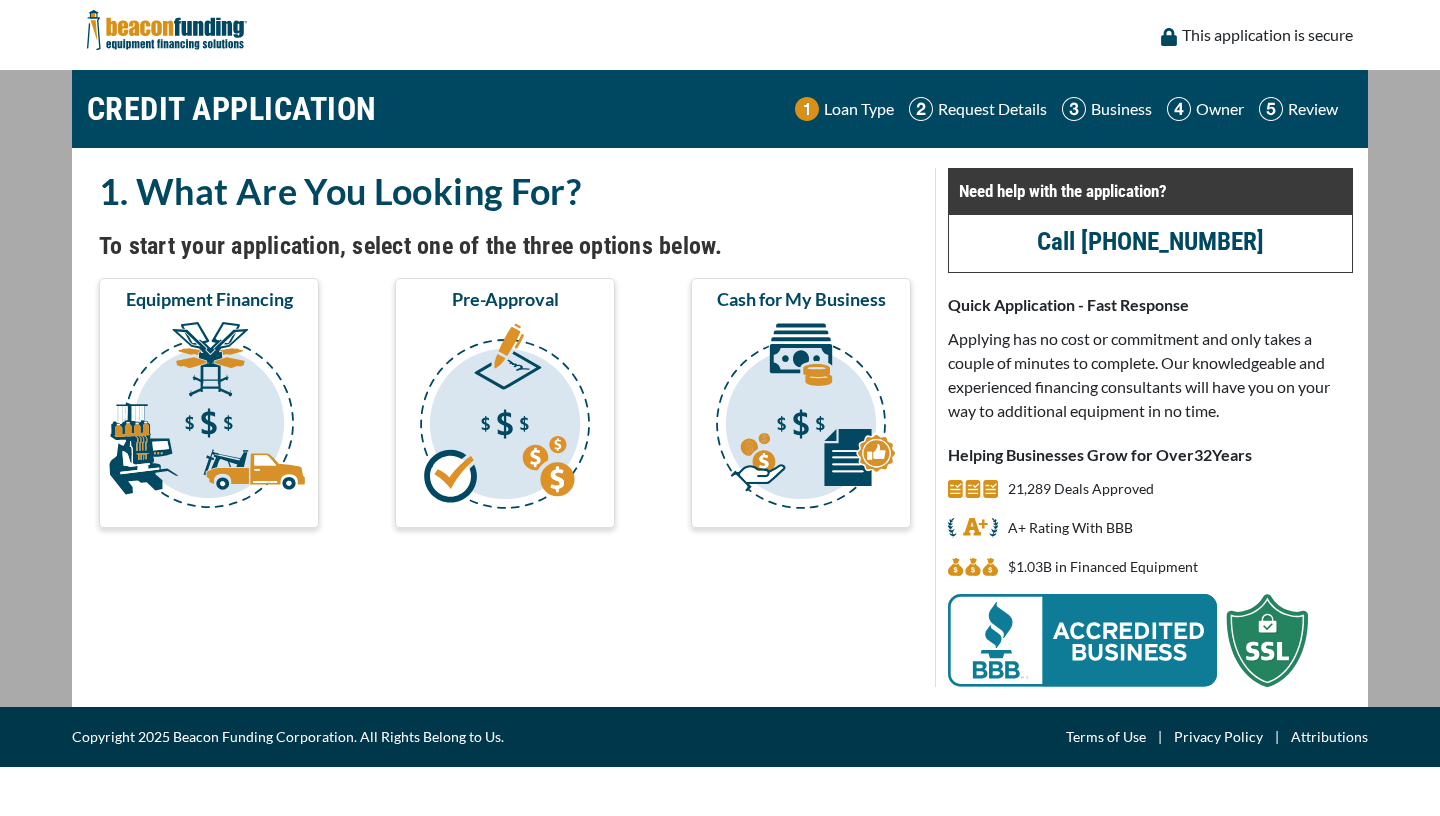 scroll, scrollTop: 0, scrollLeft: 0, axis: both 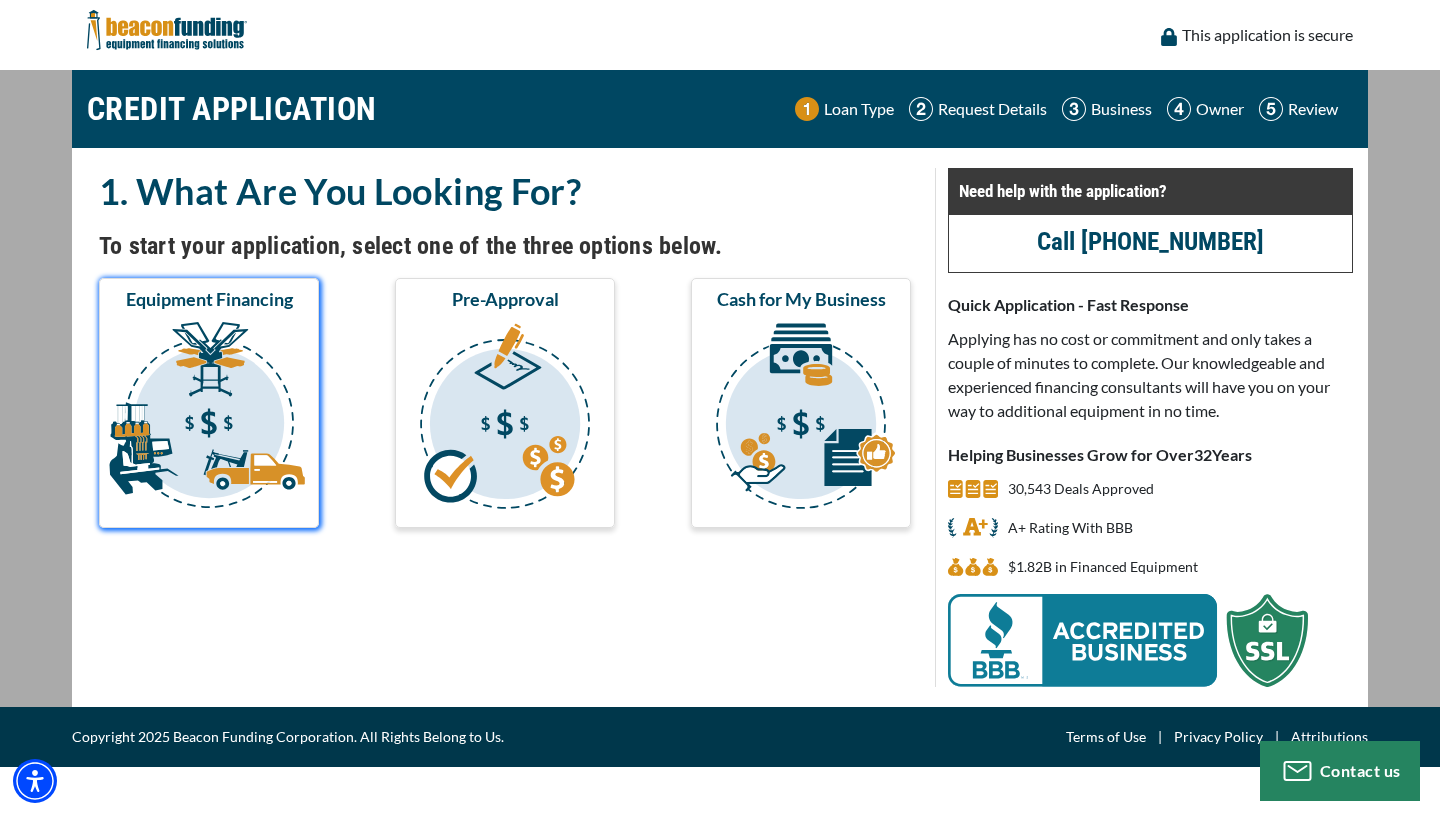 click at bounding box center (209, 419) 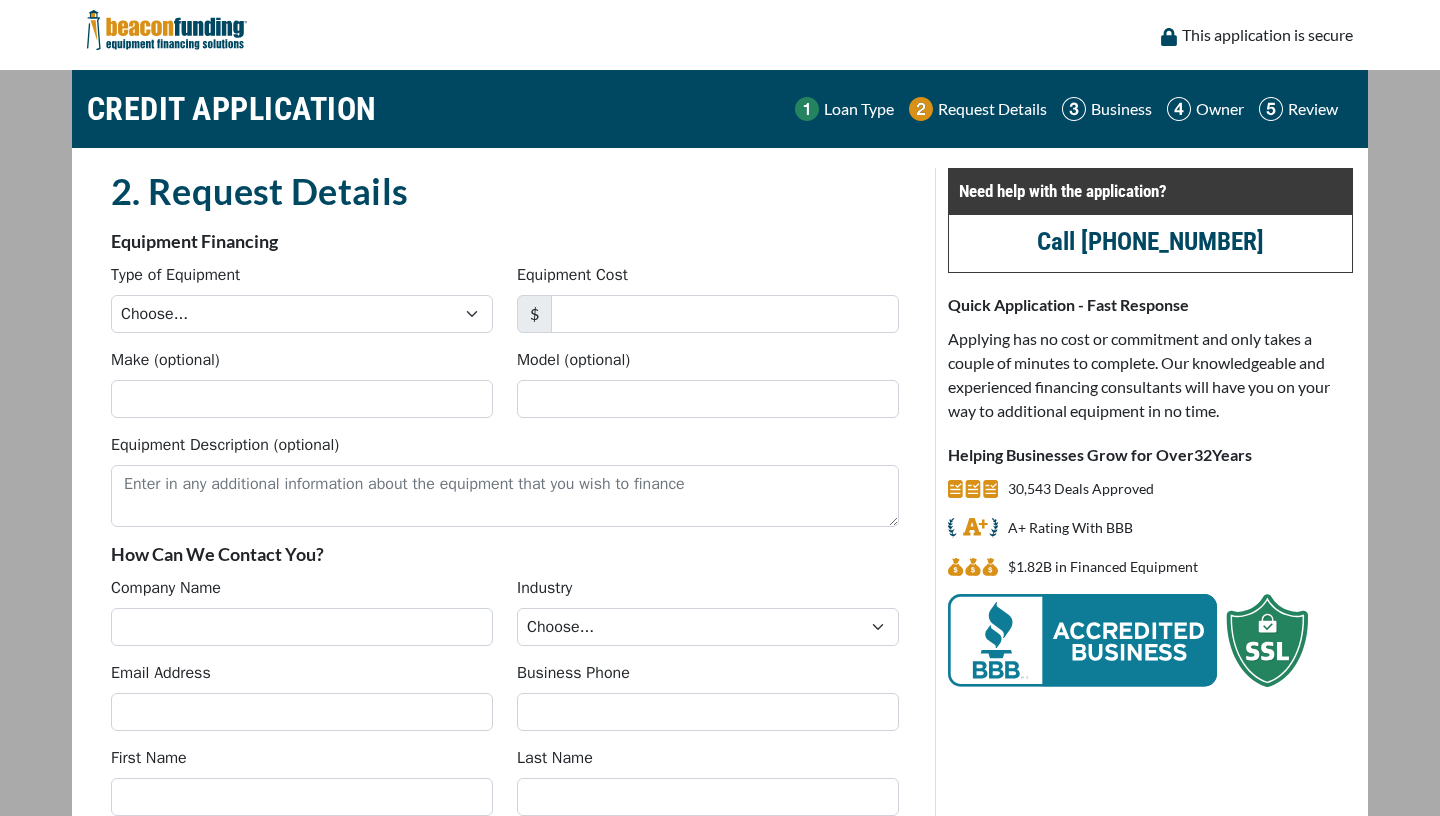 scroll, scrollTop: 0, scrollLeft: 0, axis: both 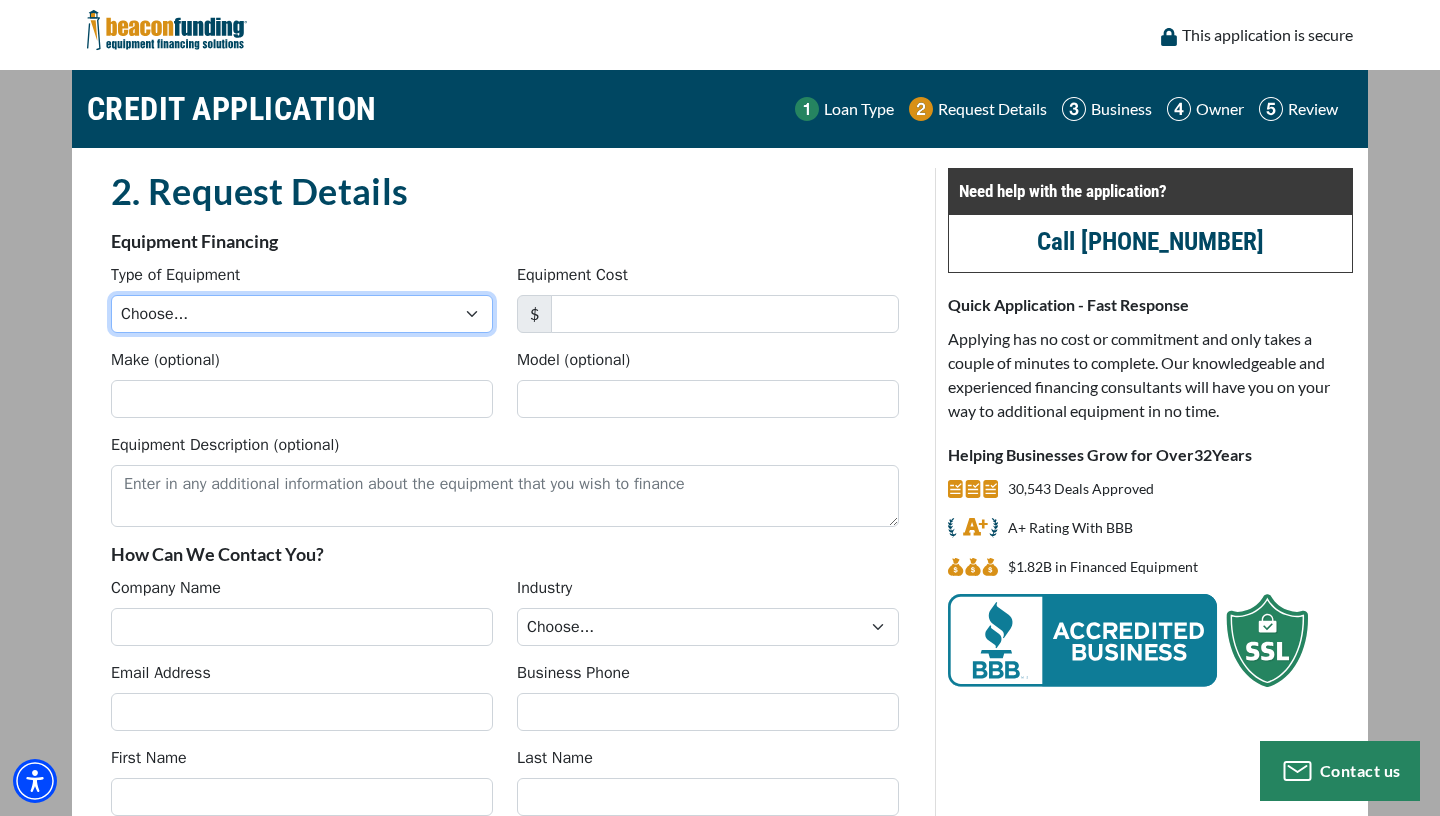click on "Choose...
Backhoe
Boom/Bucket Truck
Chipper
Commercial Mower
Crane
DTG/DTF Printing
Embroidery
Excavator
Landscape Truck/Equipment
Other
Other Commercial Truck
Other Decorated Apparel
Screen Printing
Septic Pumper Truck
Skid Steer
Stump Grinder
Tow Truck
Tractor
Trailer
Trencher
Wheel Loader" at bounding box center [302, 314] 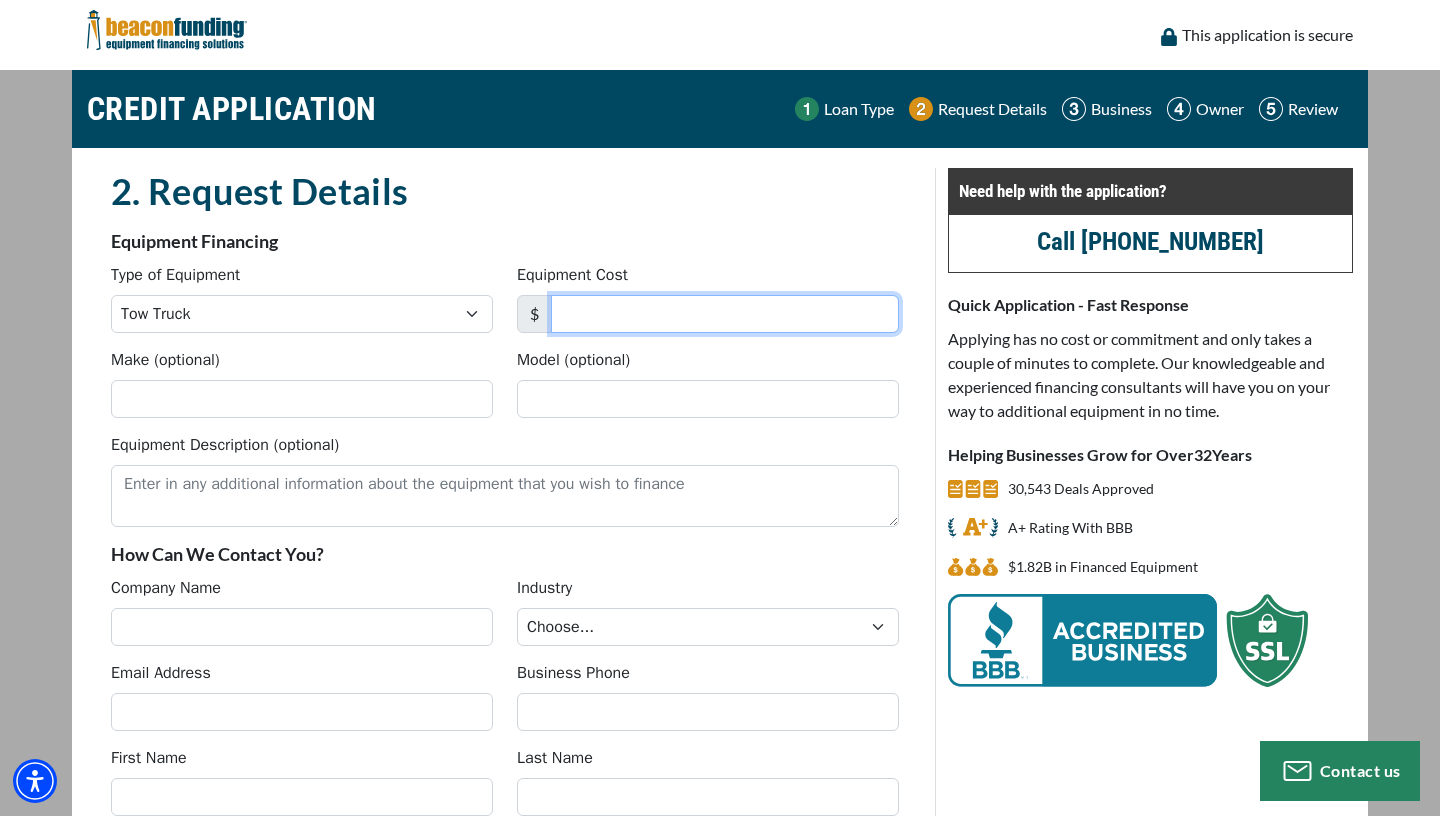 click on "Equipment Cost" at bounding box center (725, 314) 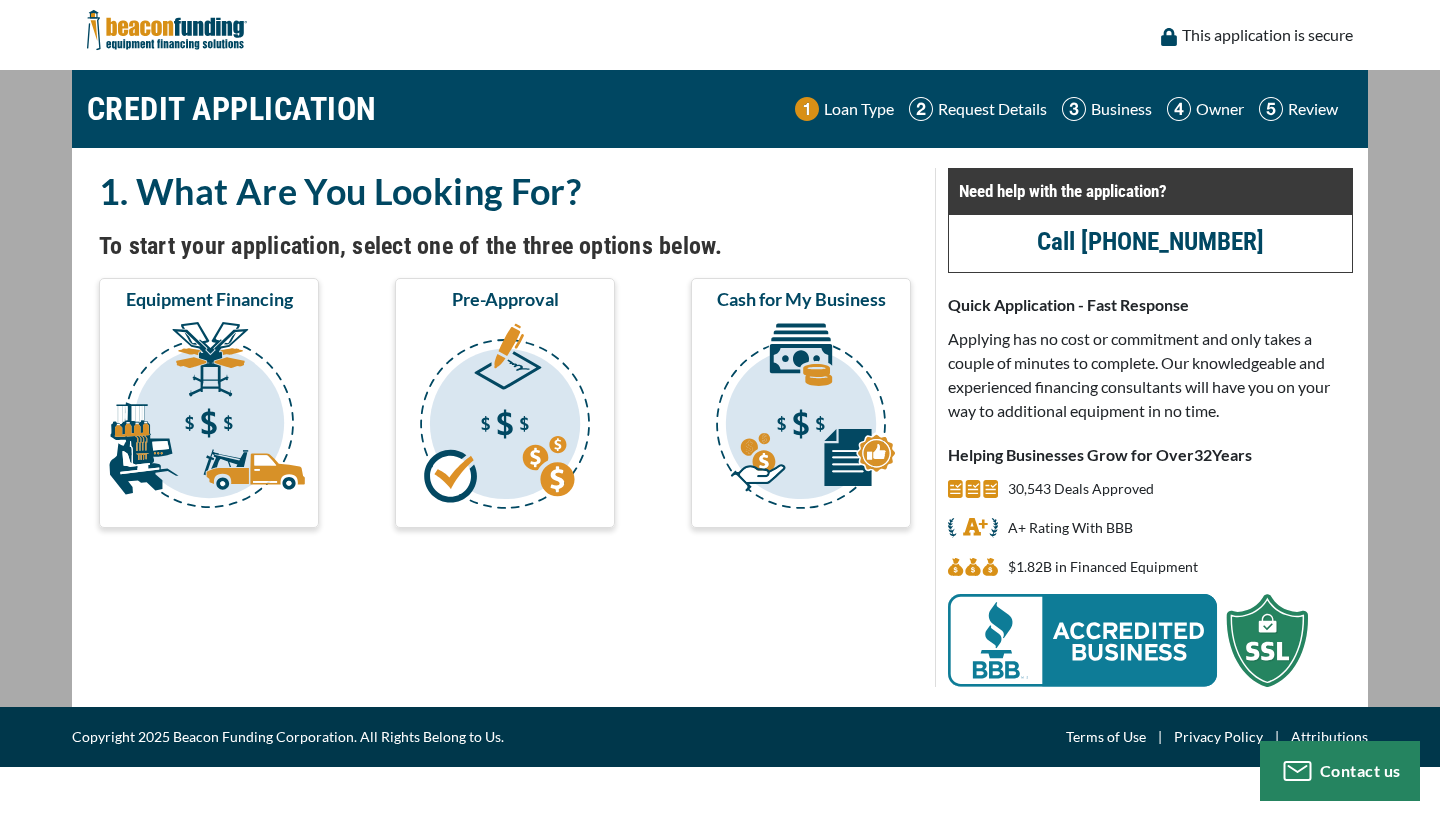 click at bounding box center [505, 419] 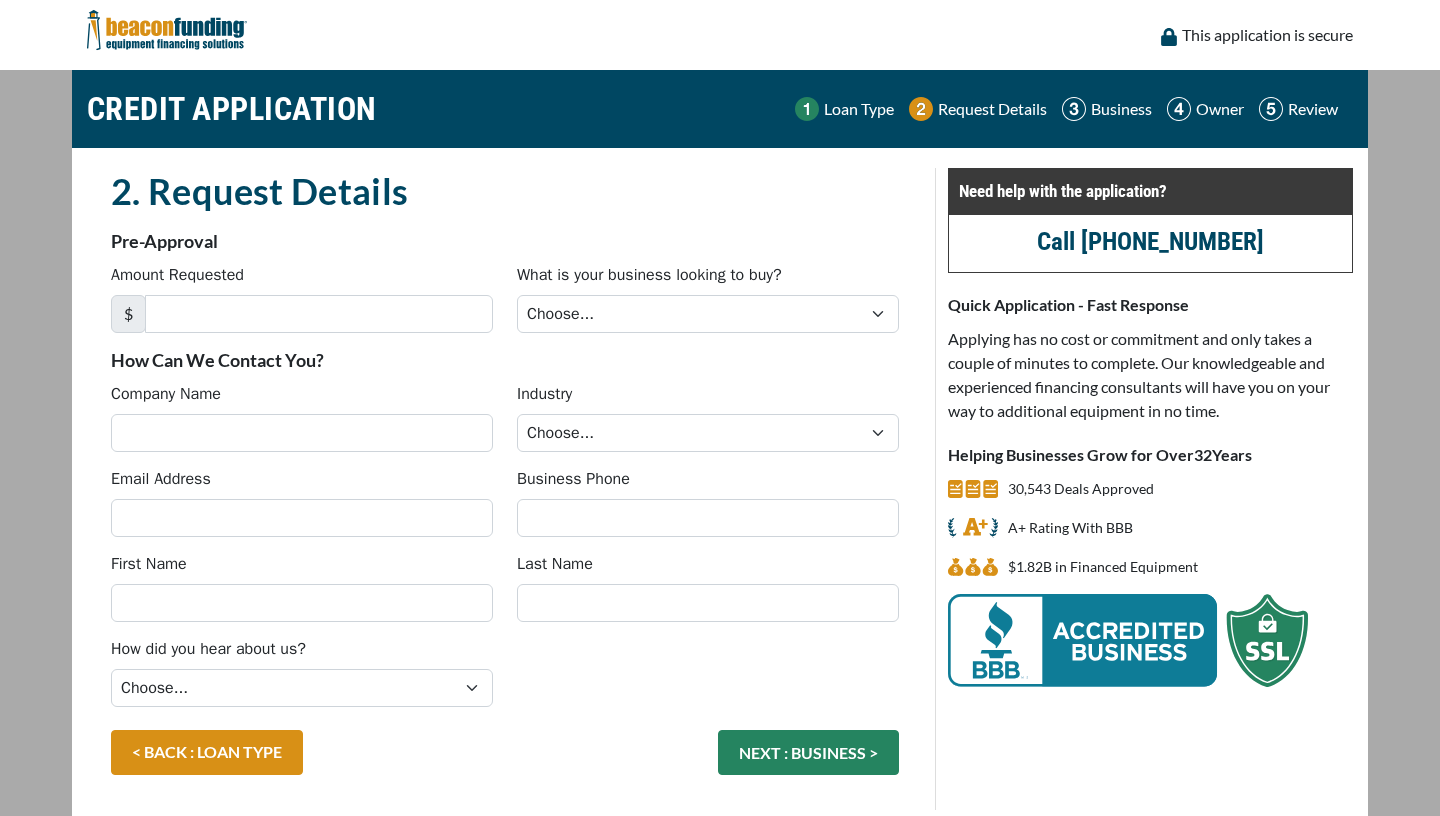 scroll, scrollTop: 0, scrollLeft: 0, axis: both 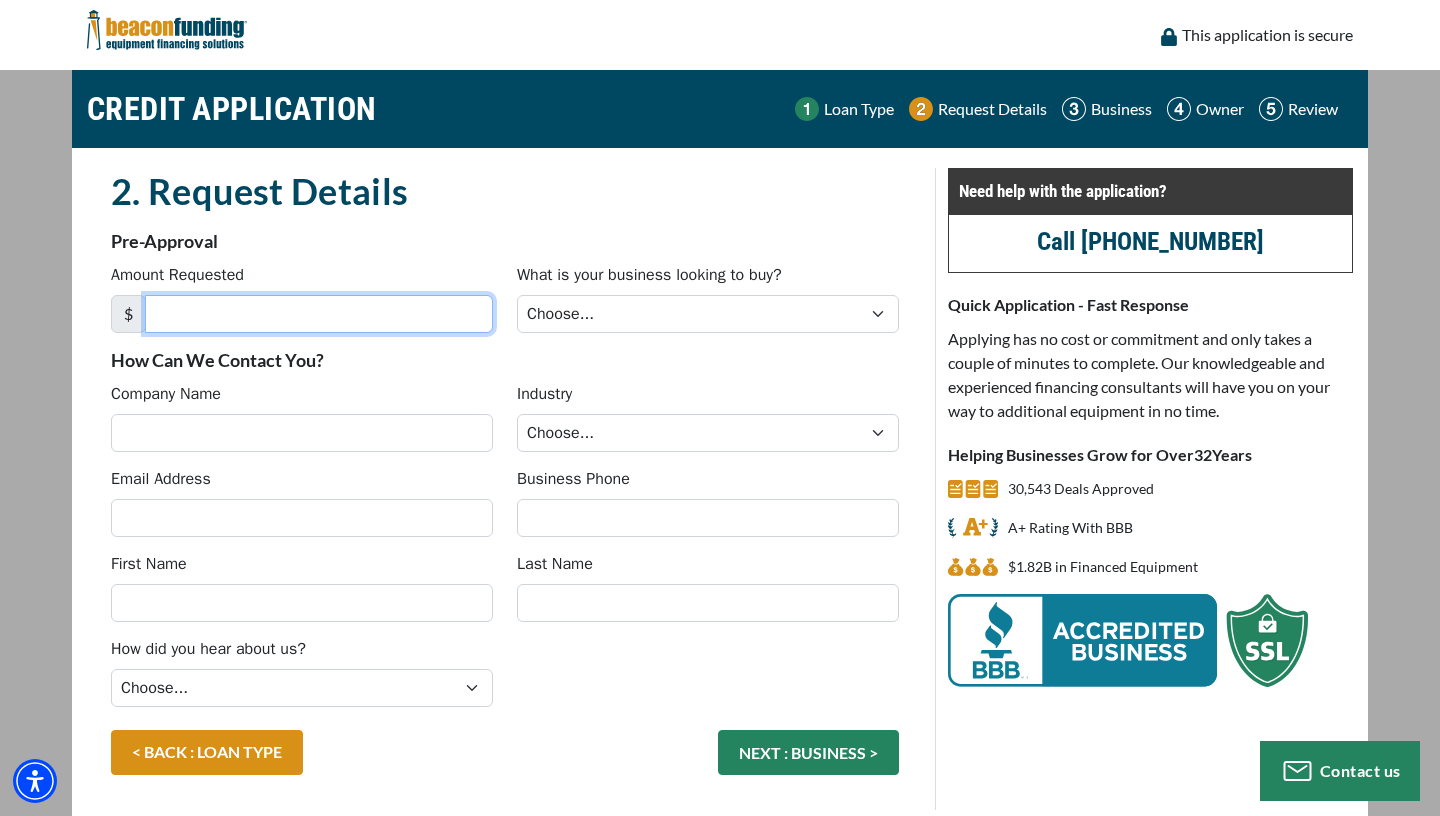 click on "Amount Requested" at bounding box center (319, 314) 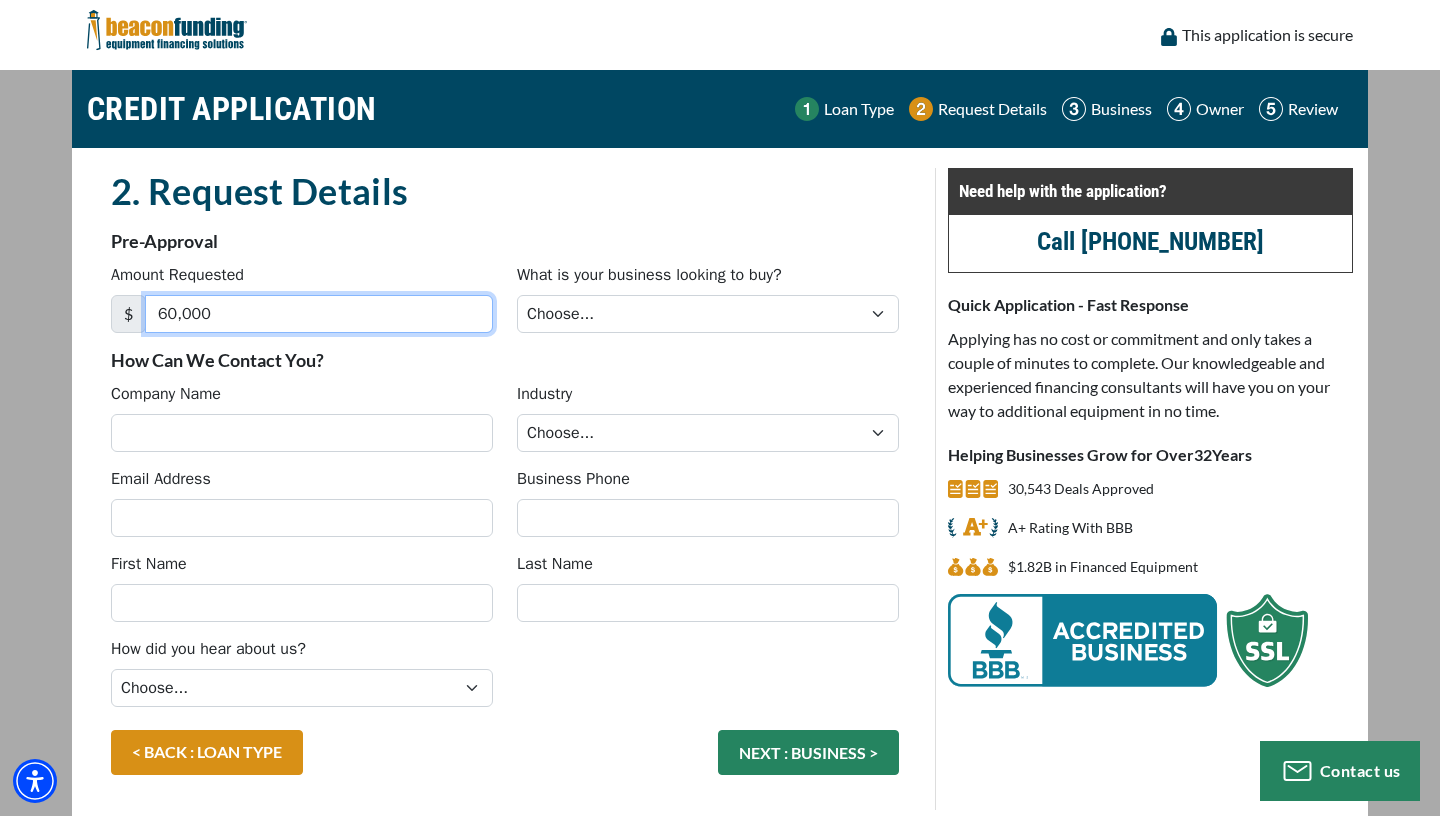 type on "60,000" 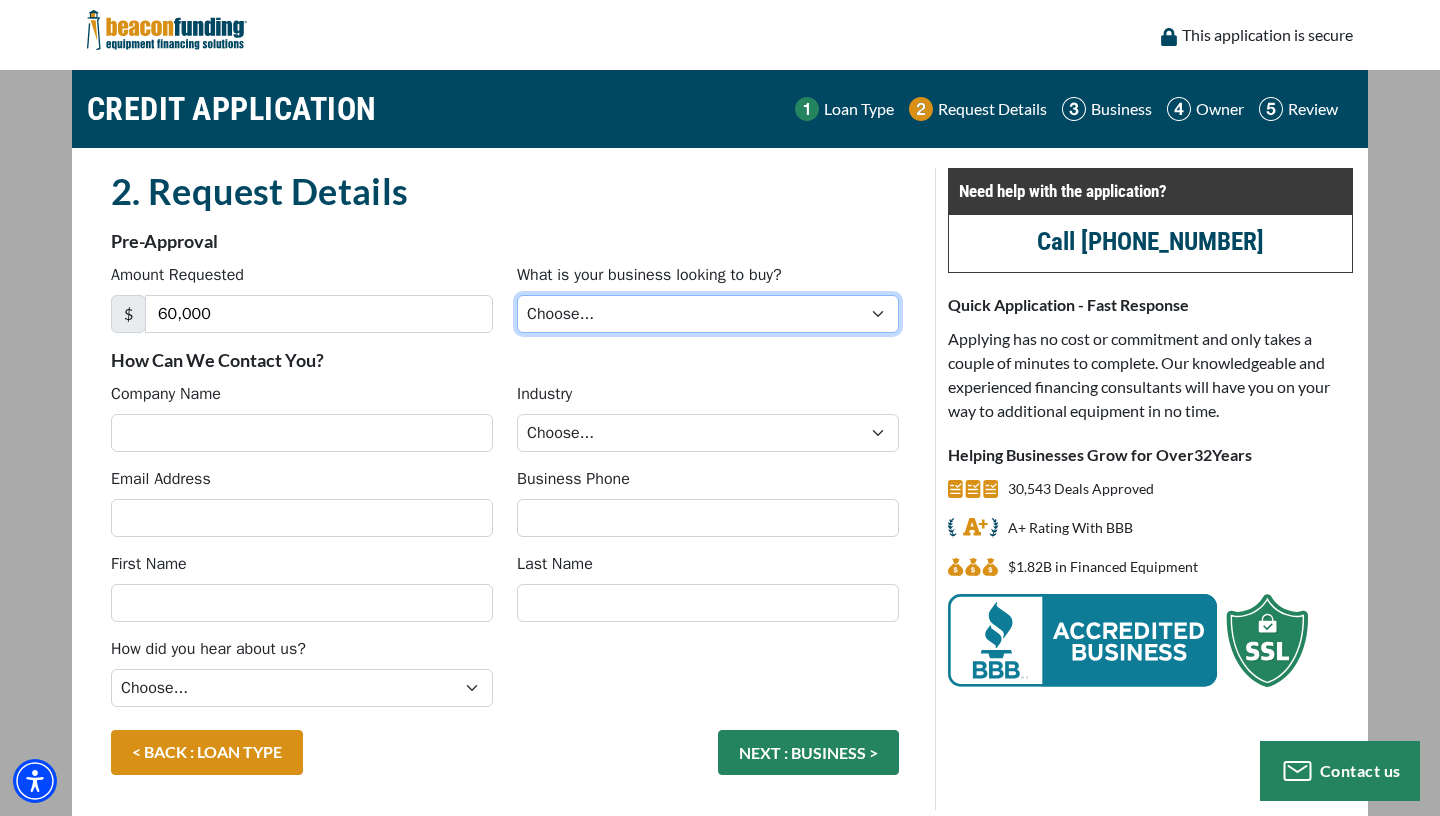click on "Choose...
Backhoe
Boom/Bucket Truck
Chipper
Commercial Mower
Crane
DTG/DTF Printing
Embroidery
Excavator
Landscape Truck/Equipment
Other
Other Commercial Truck
Other Decorated Apparel
Screen Printing
Septic Pumper Truck
Skid Steer
Stump Grinder
Tow Truck
Tractor
Trailer
Trencher
Wheel Loader" at bounding box center [708, 314] 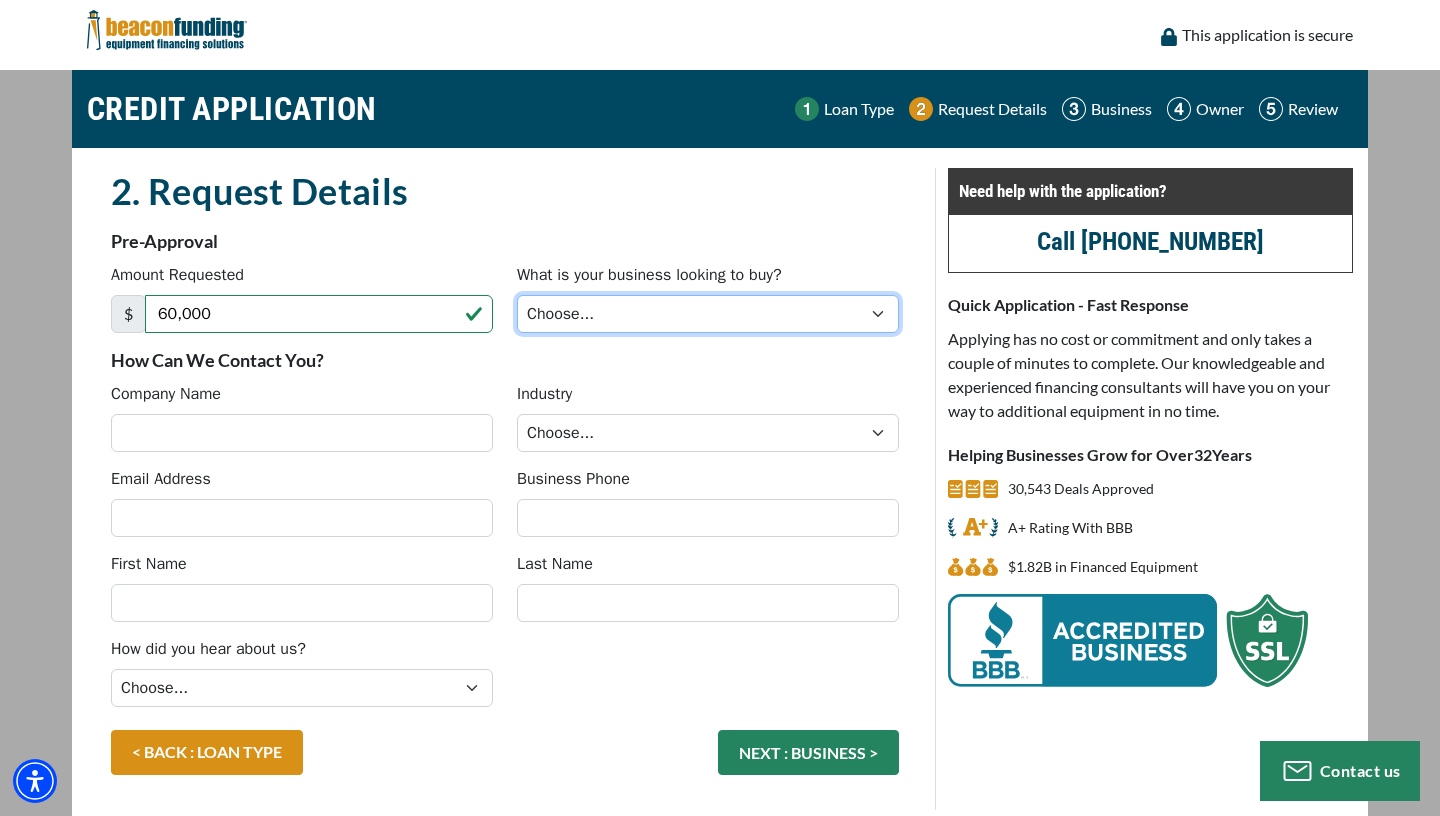 select on "5" 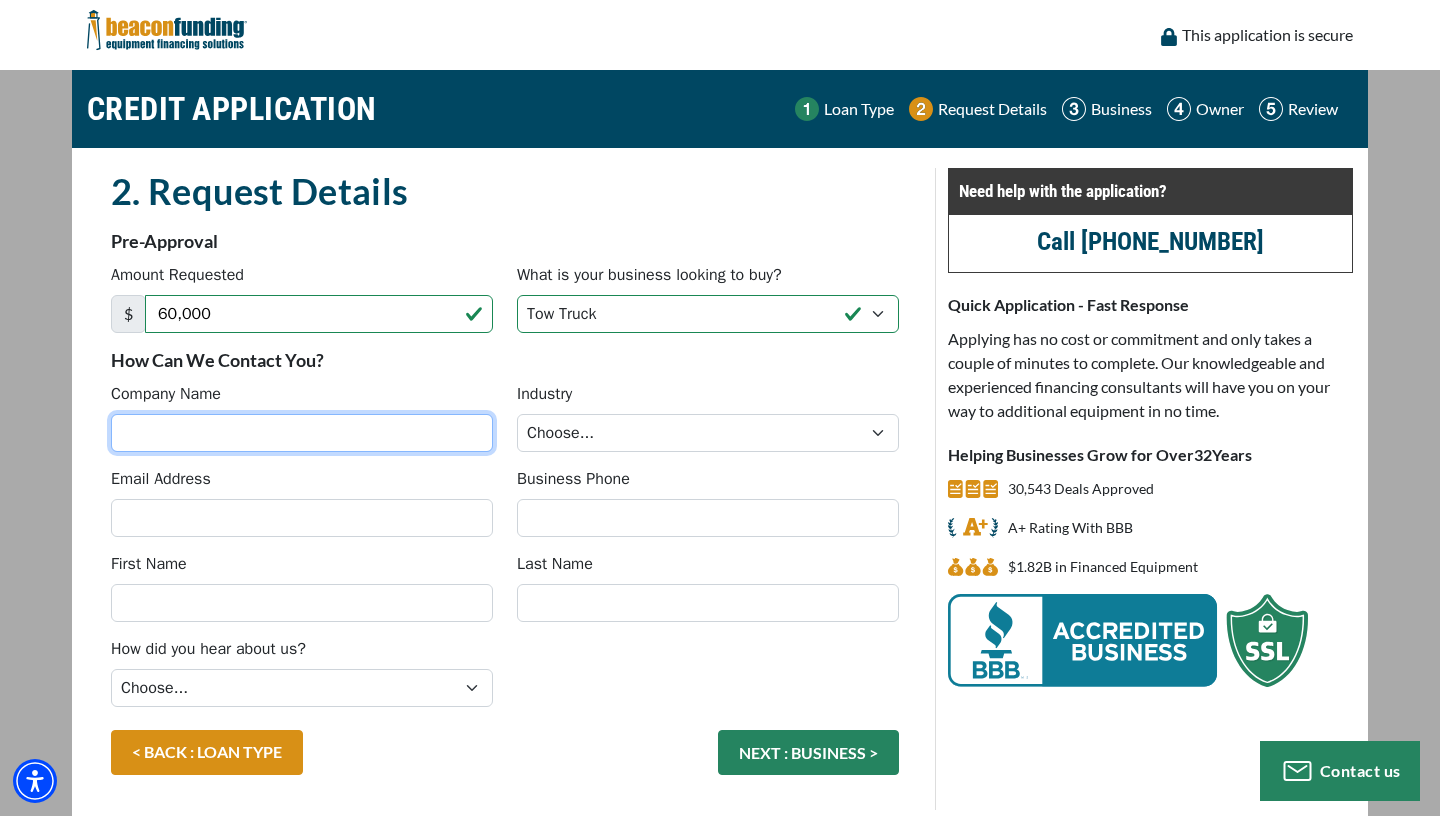 click on "Company Name" at bounding box center [302, 433] 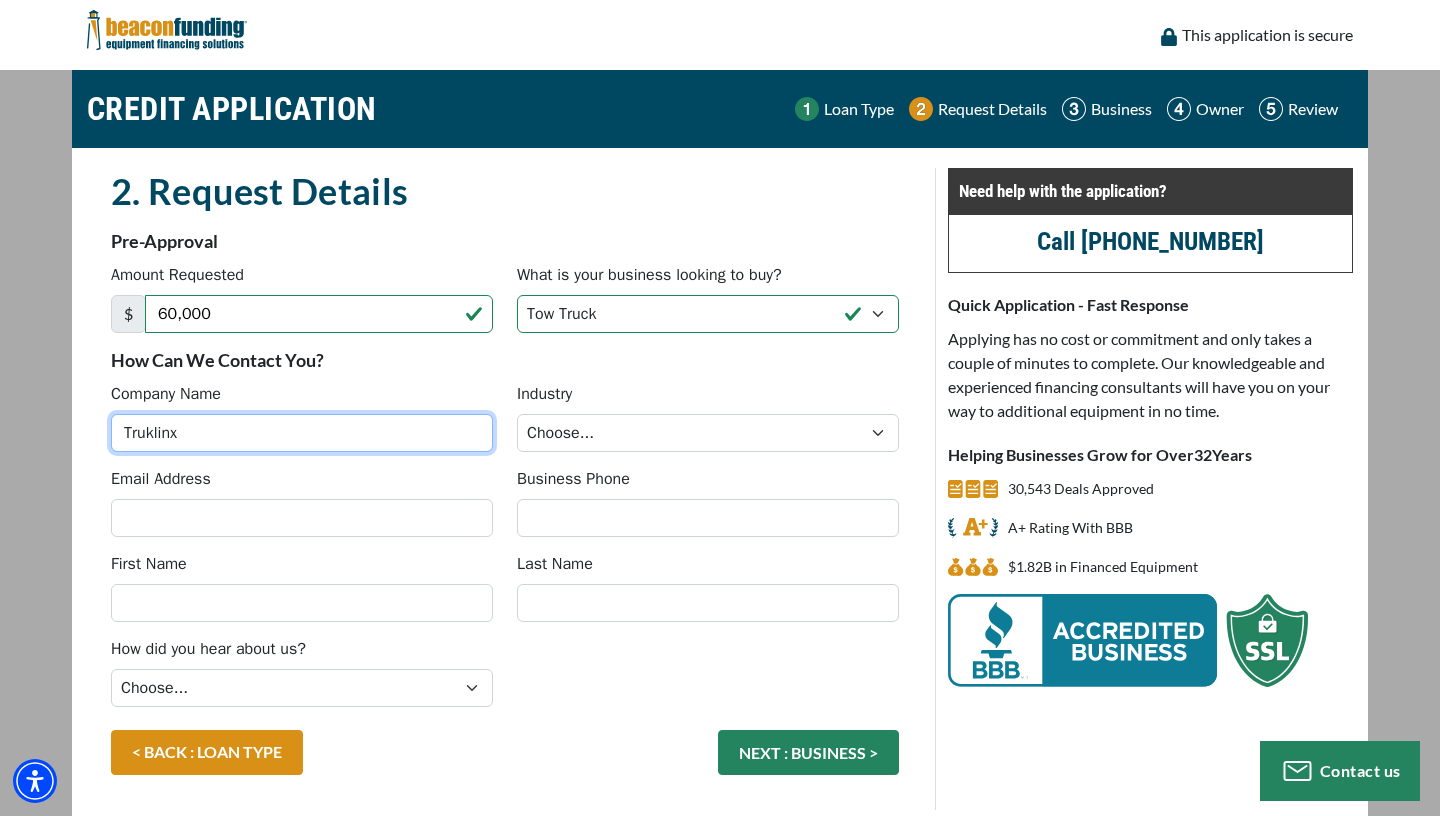 type on "Truklinx LLC" 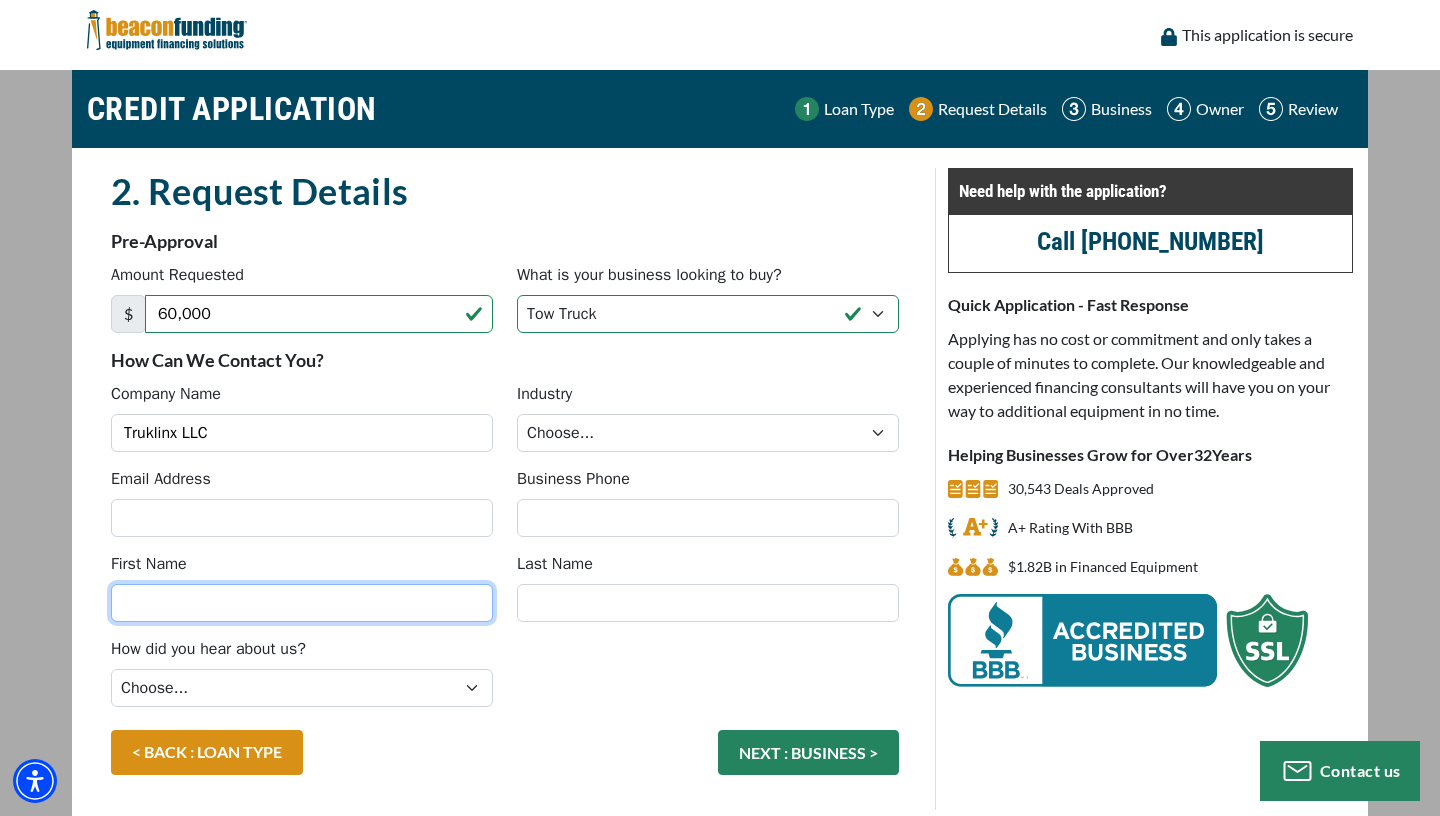 type on "Austin" 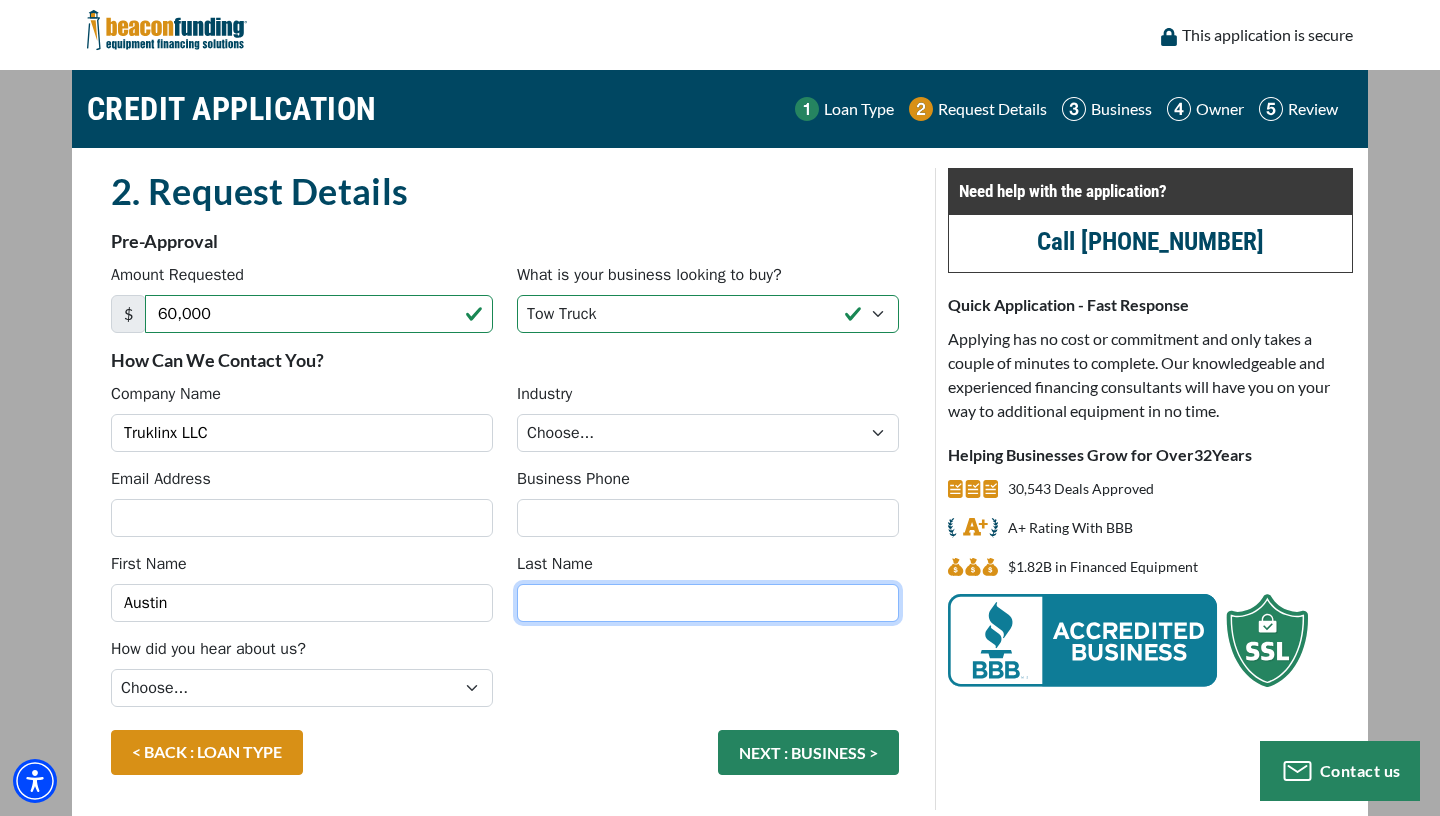 type on "[PERSON_NAME]" 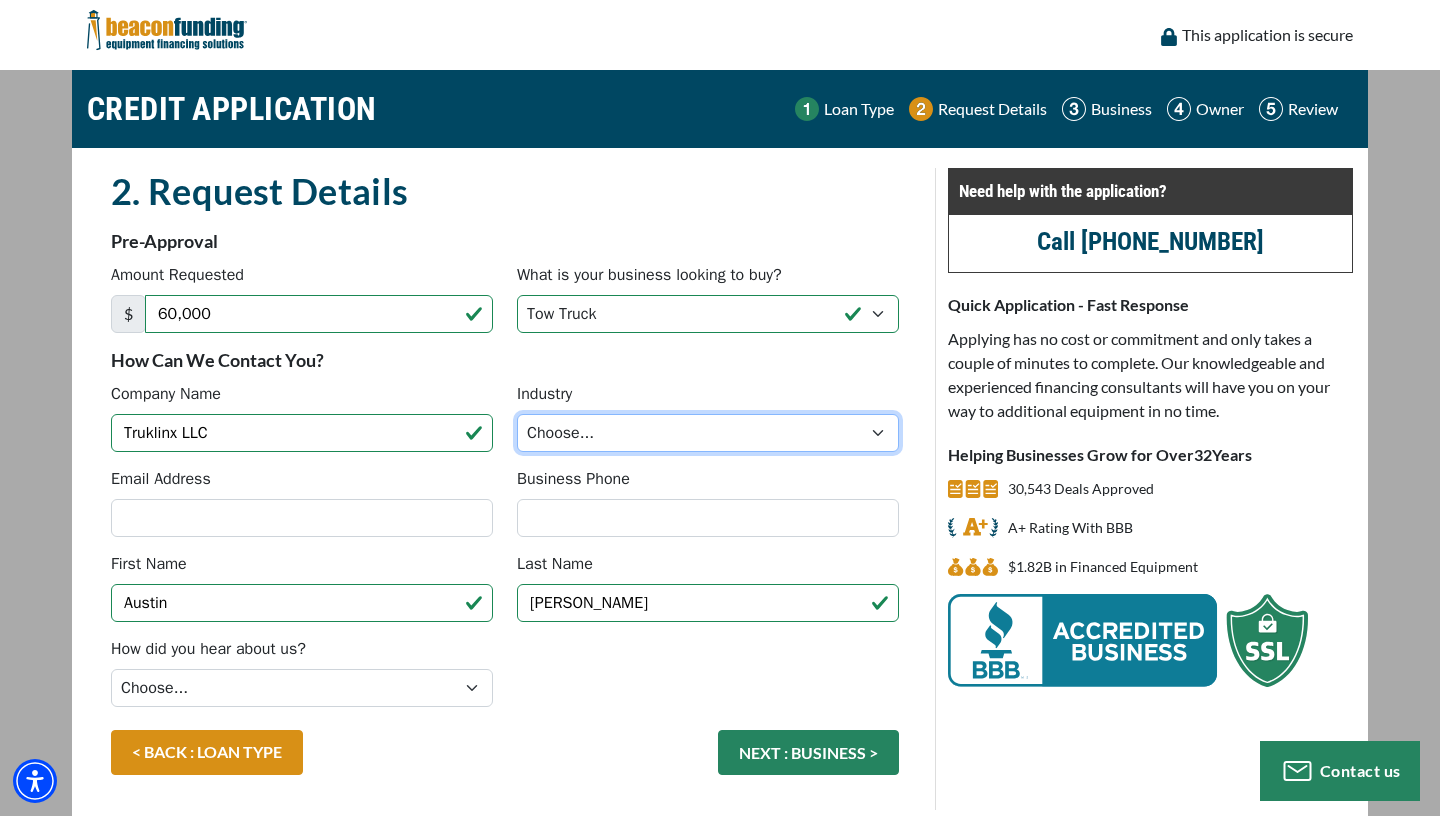 select on "1" 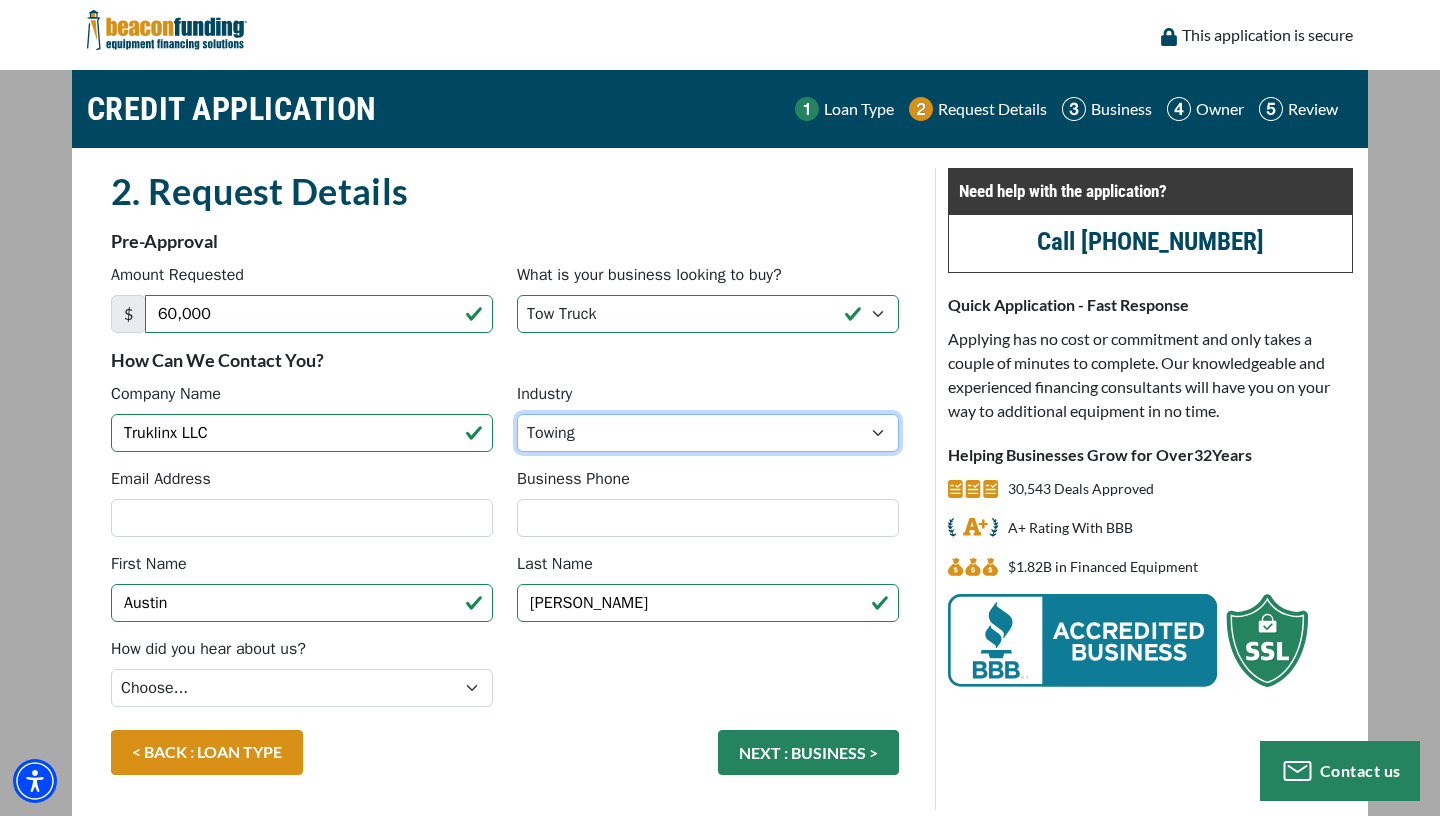 click on "Towing" at bounding box center (0, 0) 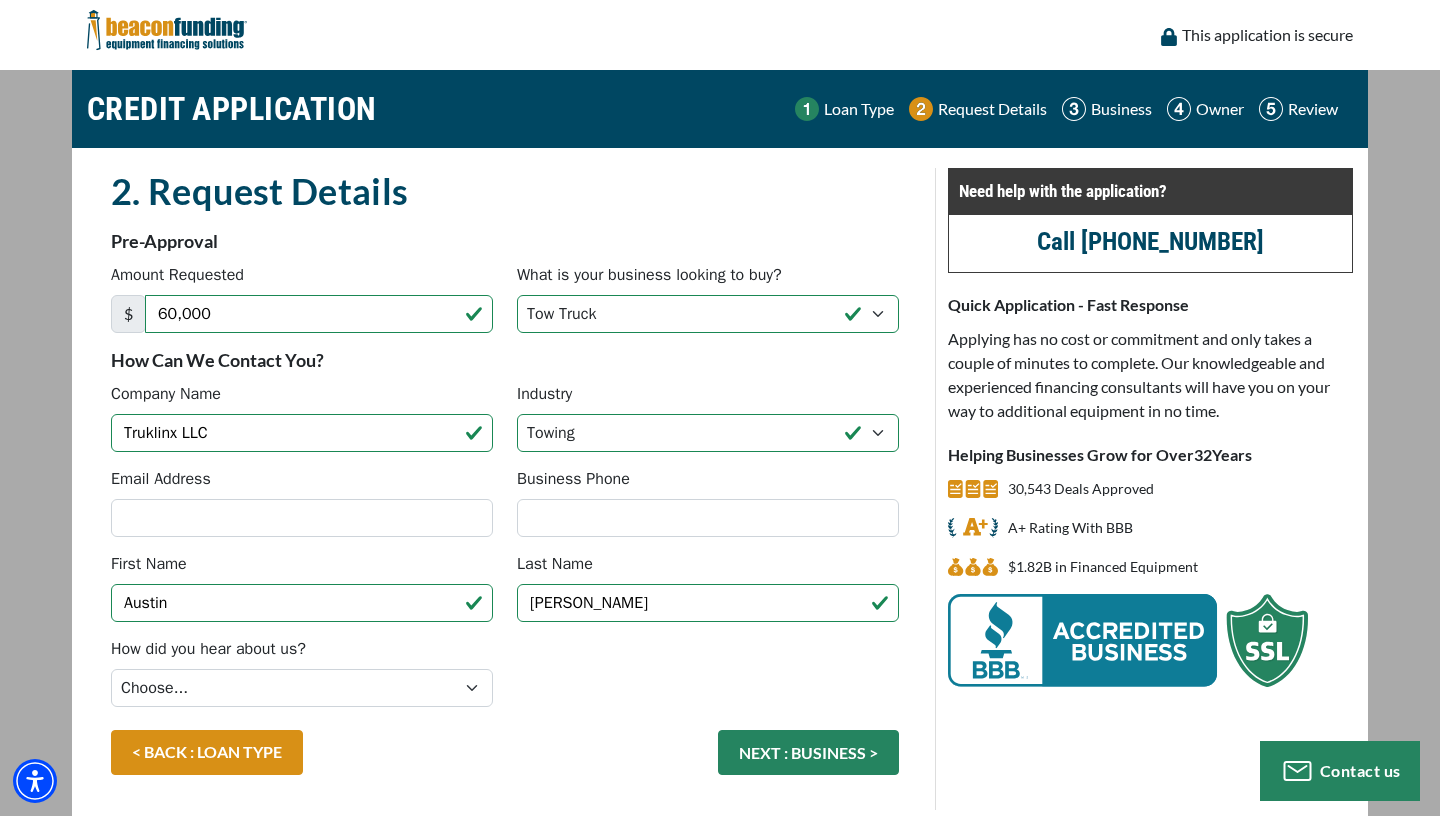 click on "Email Address" at bounding box center (302, 502) 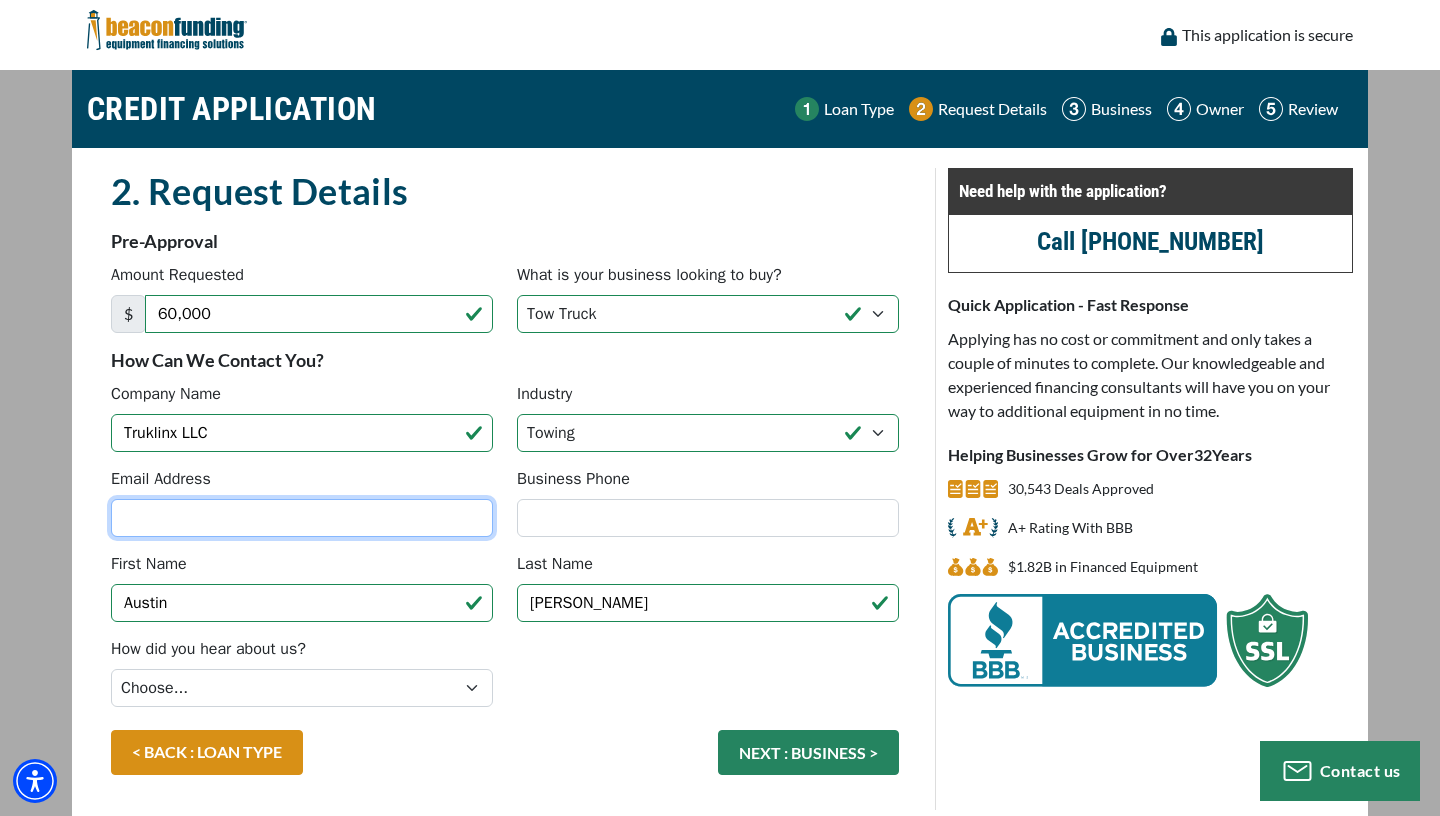 click on "Email Address" at bounding box center (302, 518) 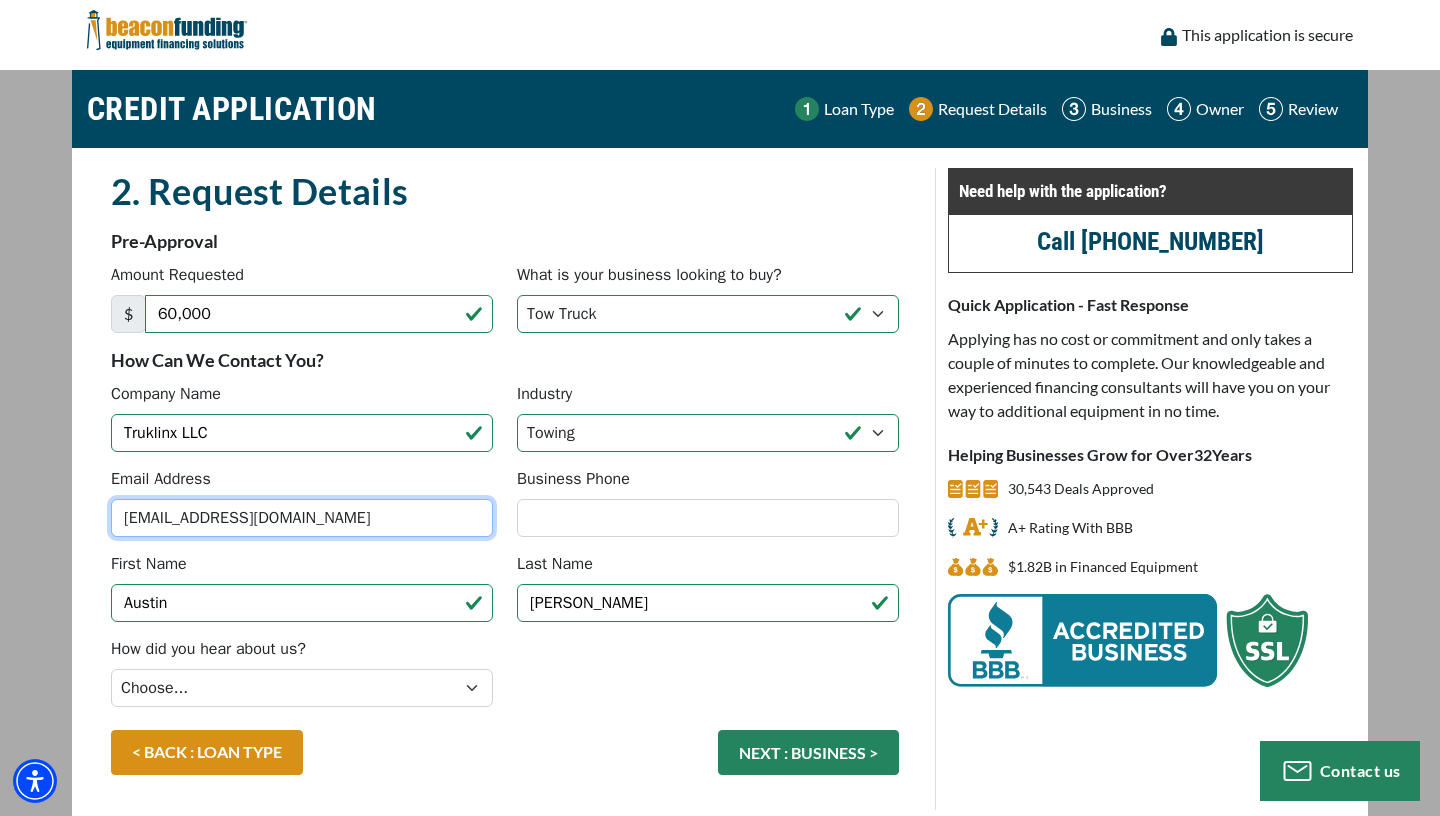 type on "management@truklinxlogistics.com" 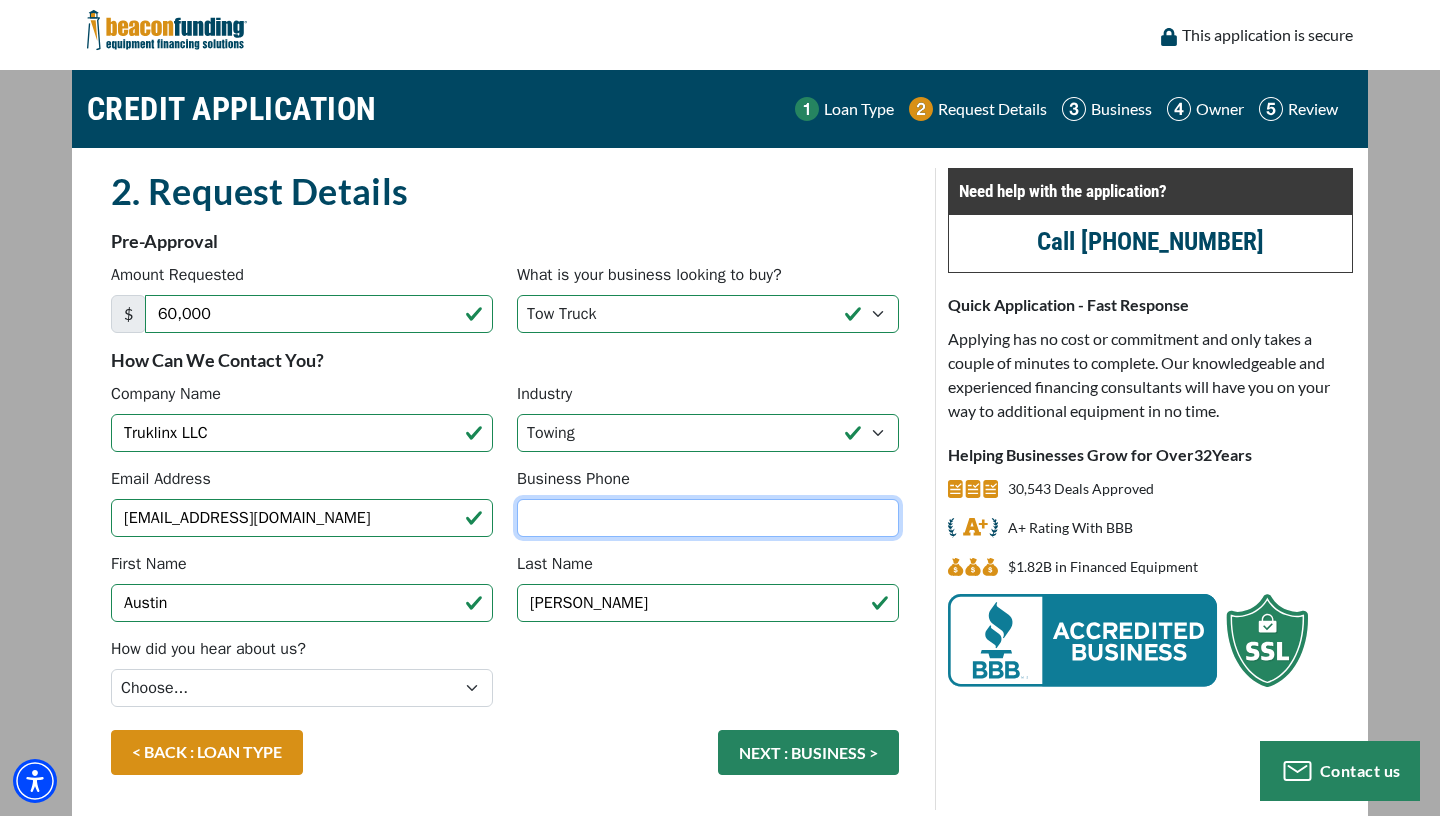 click on "Business Phone" at bounding box center [708, 518] 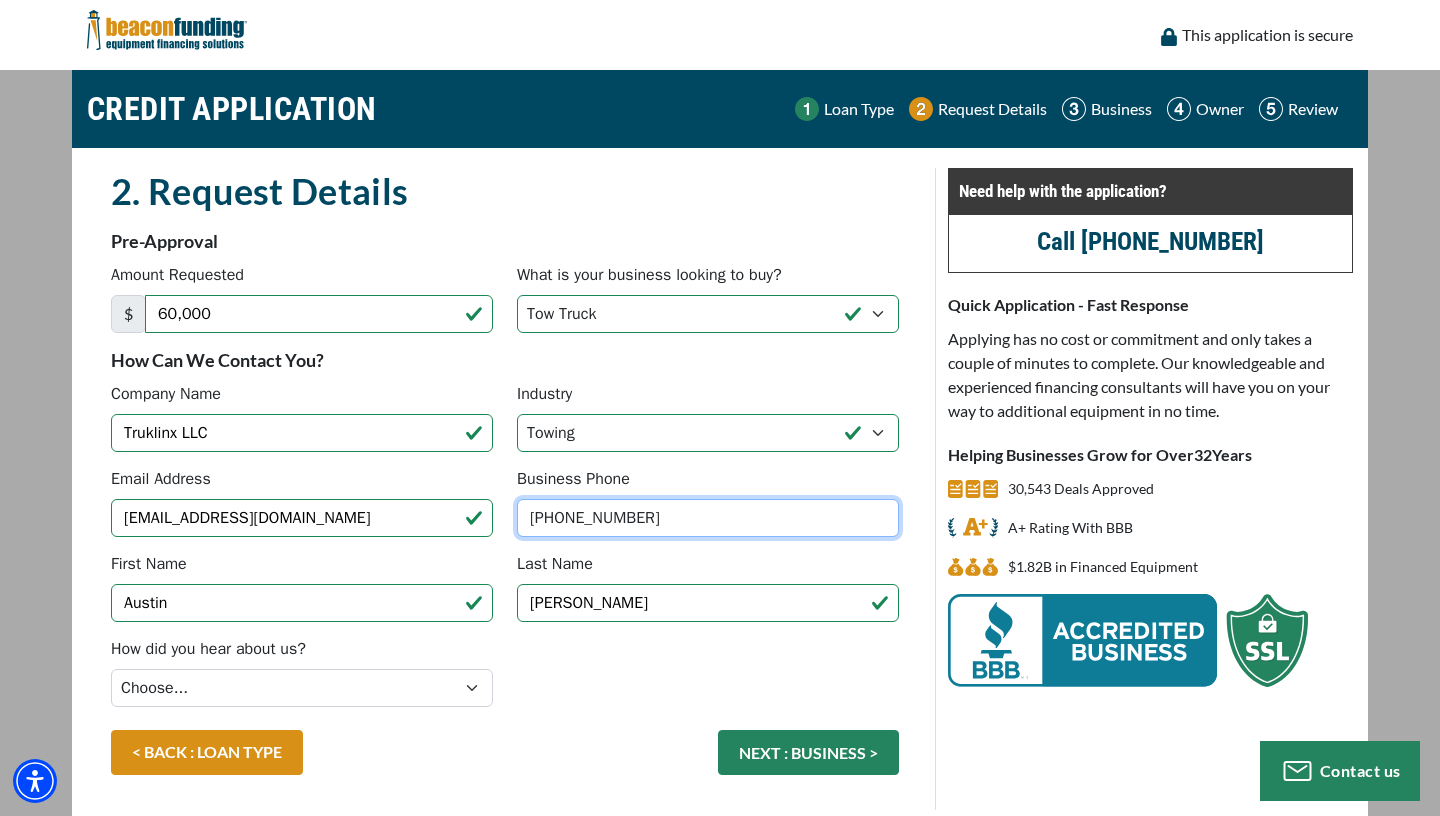 type on "(617) 276-2919" 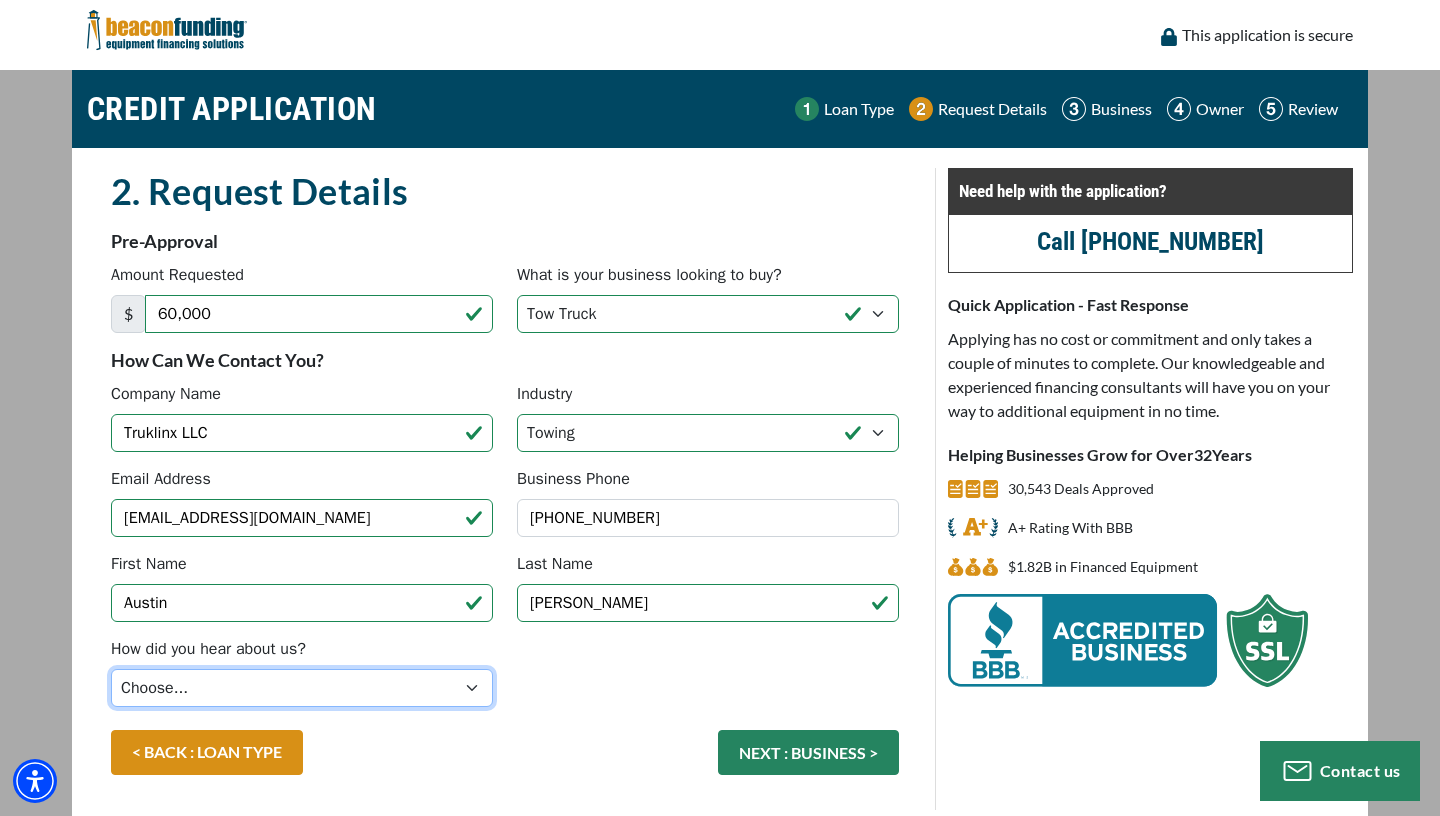 click on "Choose...
Internet Search
Vendor Referral
Word of Mouth
Client Referral
Email
Existing/Past Client
Facebook - Tow Truck to Buy & Sale
Telemarketing
Tradeshow
Motor Club Referral
Bank Refererral
Direct Mail
Magazine Ad
Other" at bounding box center [302, 688] 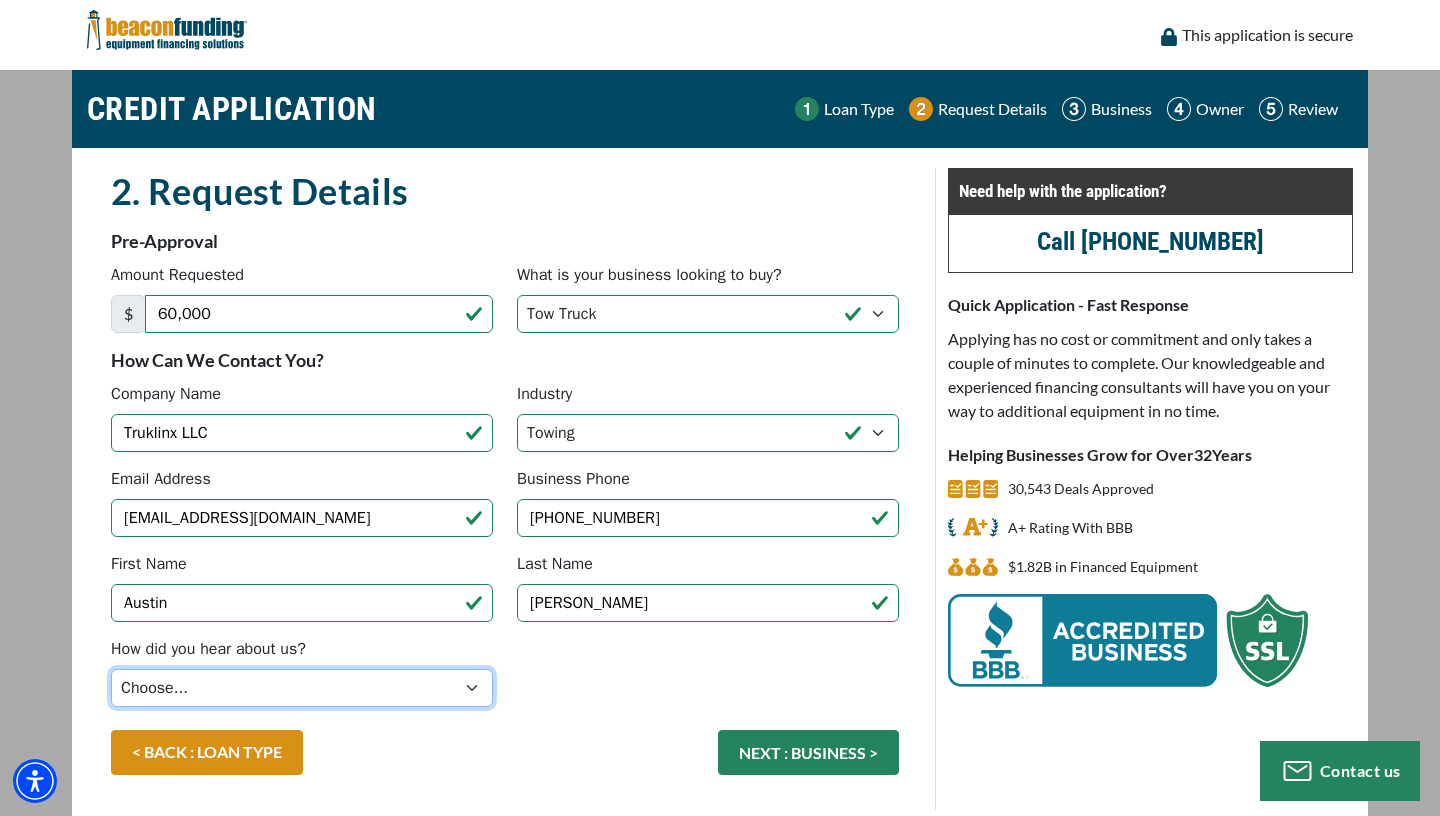 select on "5" 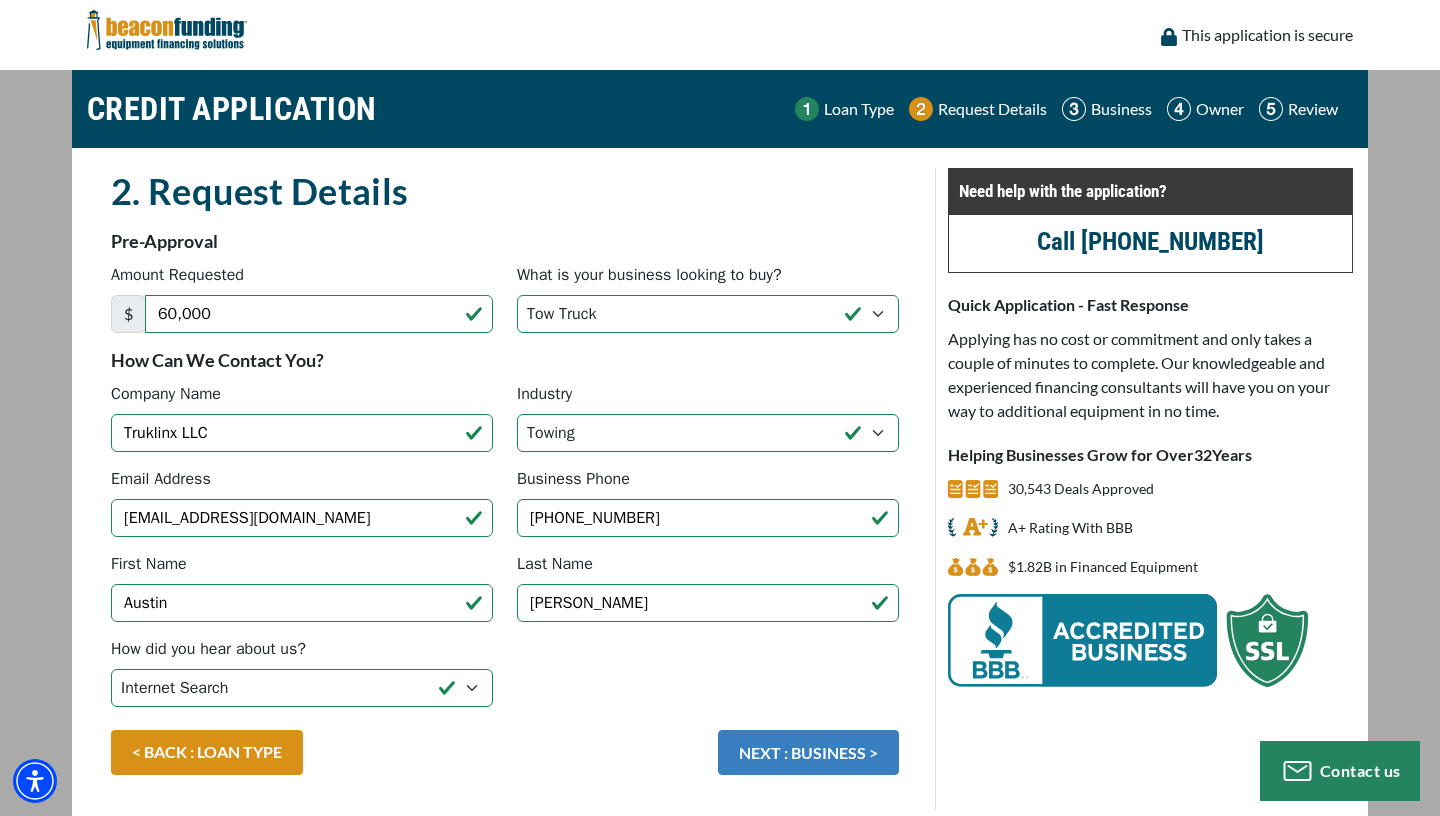 click on "NEXT : BUSINESS >" at bounding box center (808, 752) 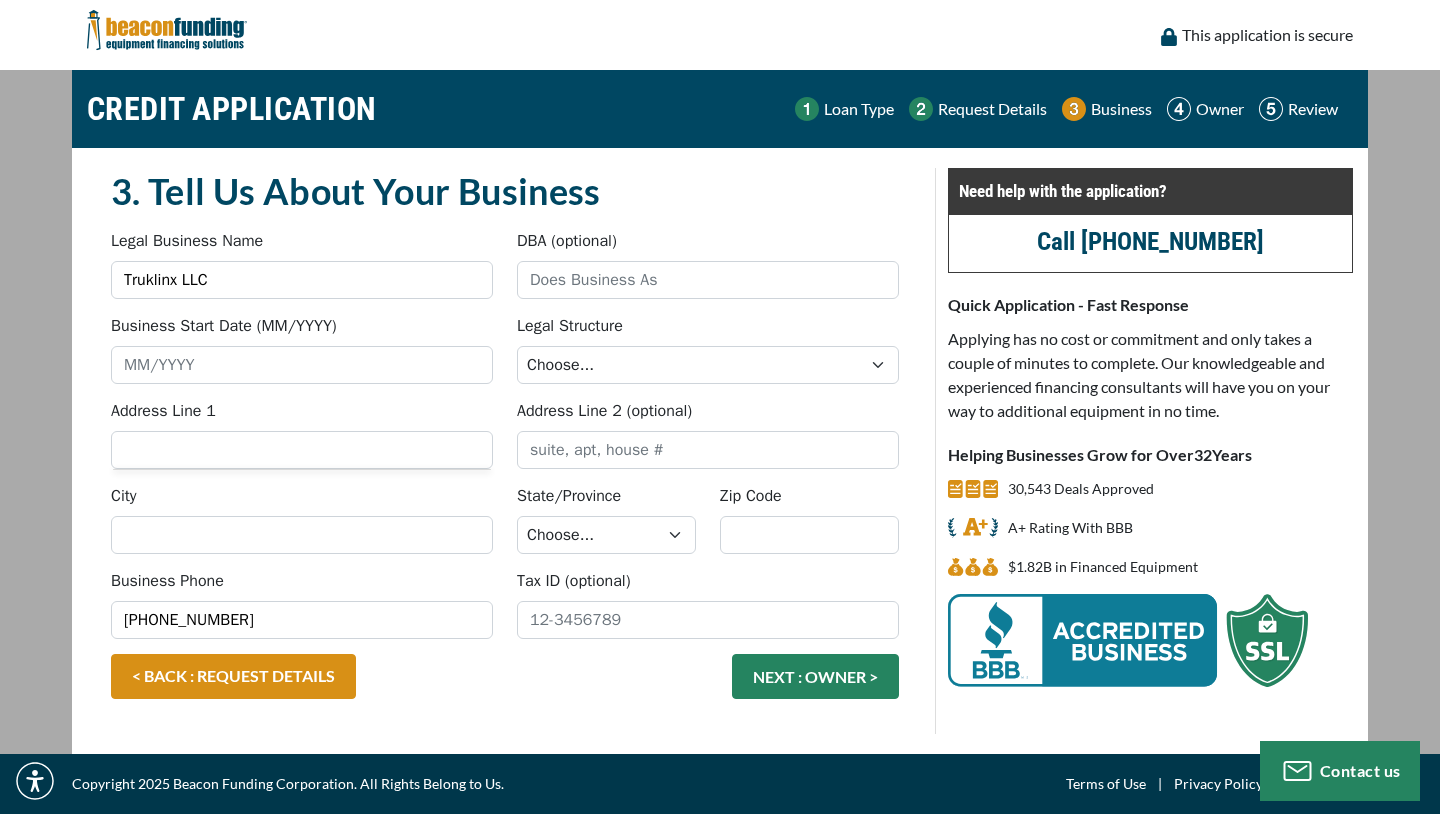 scroll, scrollTop: 0, scrollLeft: 0, axis: both 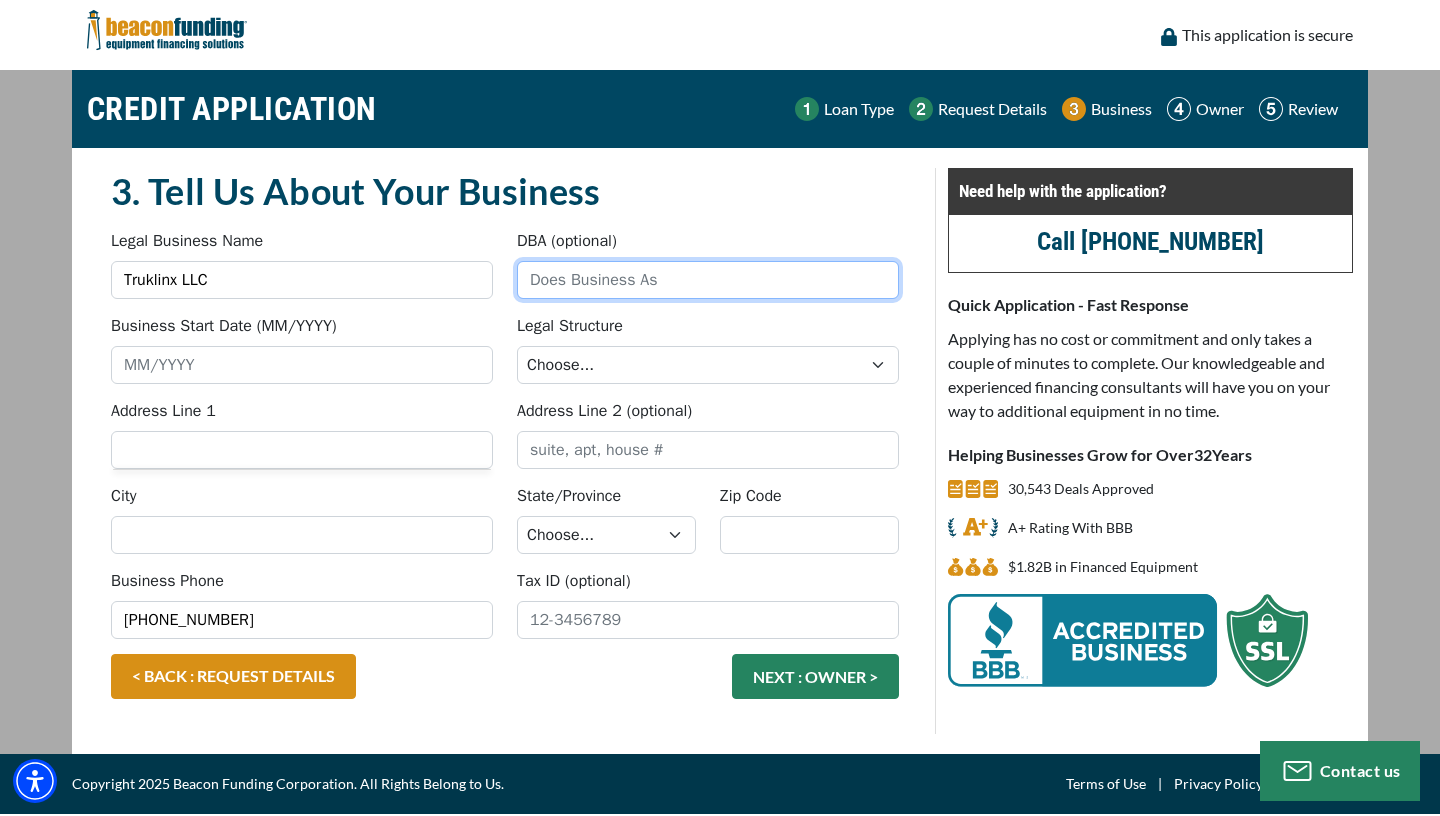 click on "DBA (optional)" at bounding box center [708, 280] 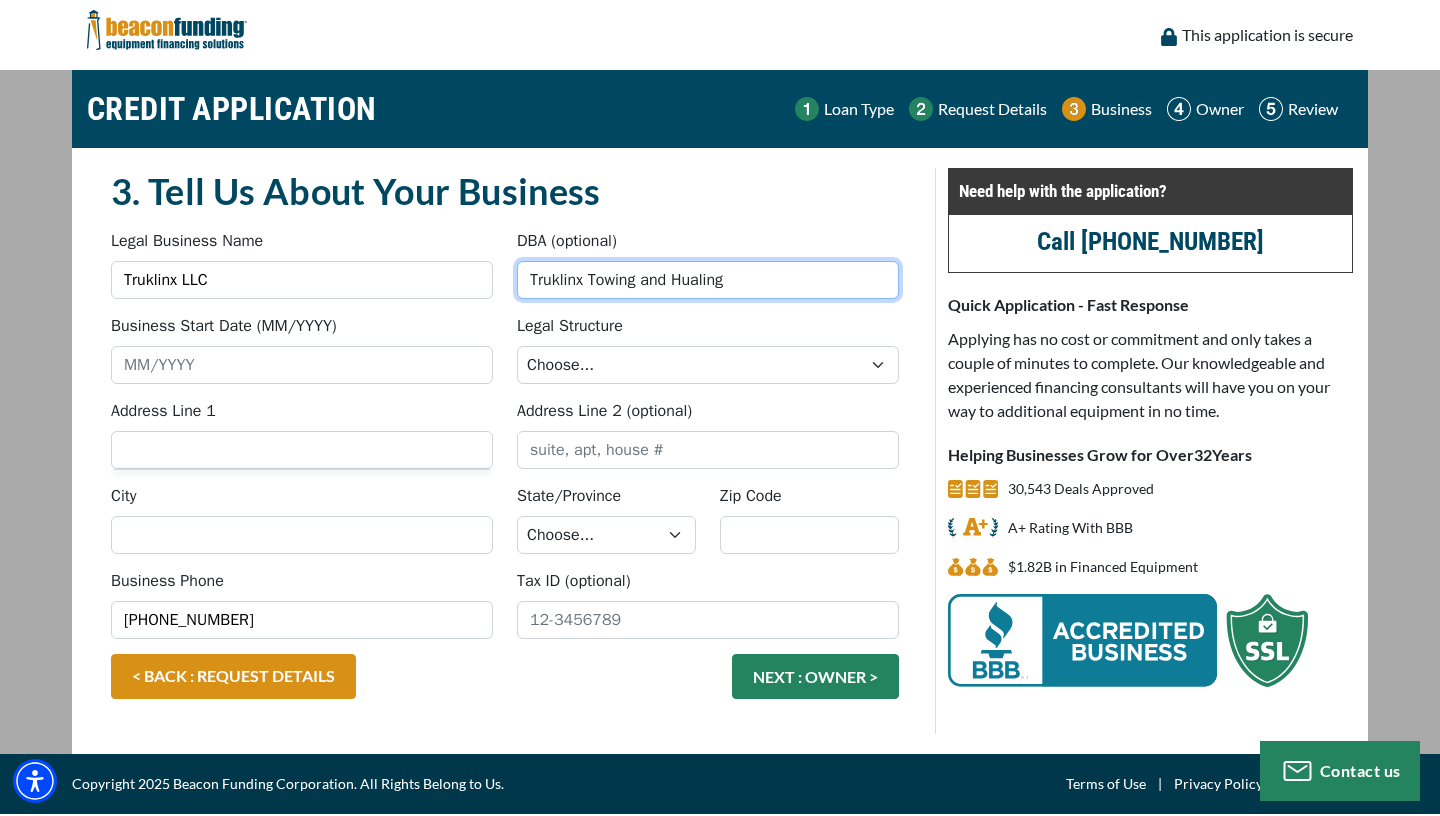 type on "Truklinx Towing and Hualing" 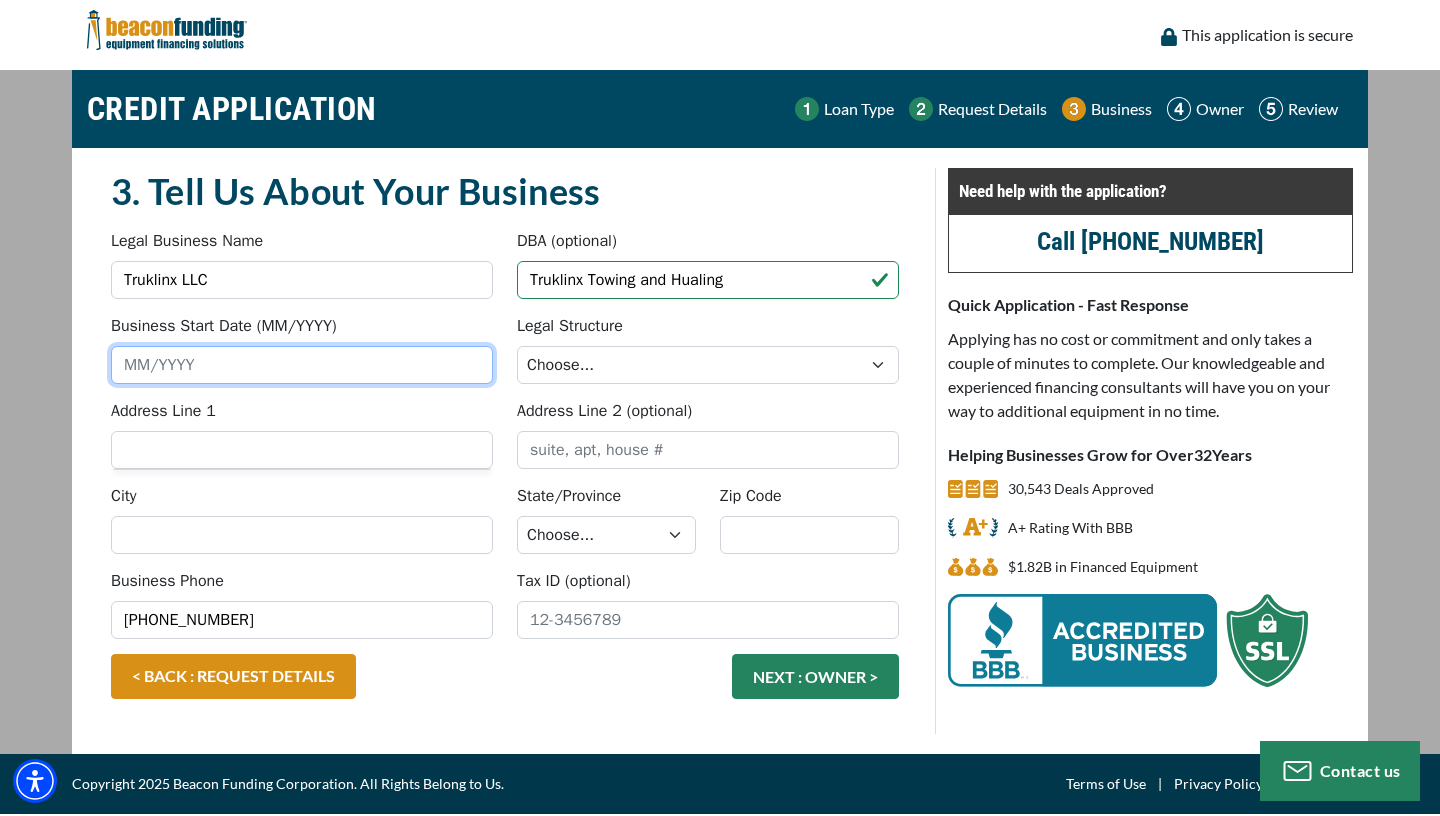click on "Business Start Date (MM/YYYY)" at bounding box center (302, 365) 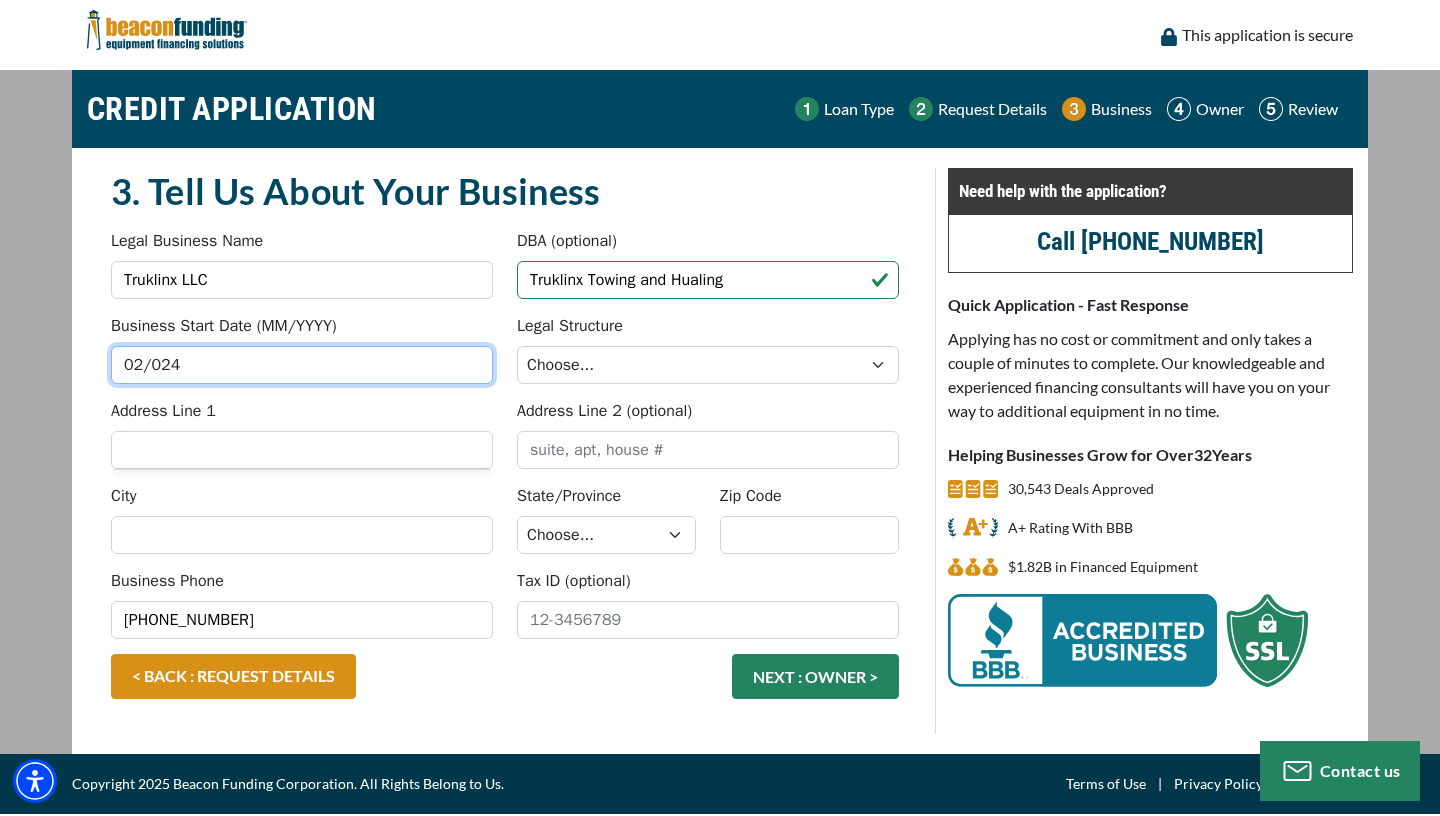 click on "02/024" at bounding box center [302, 365] 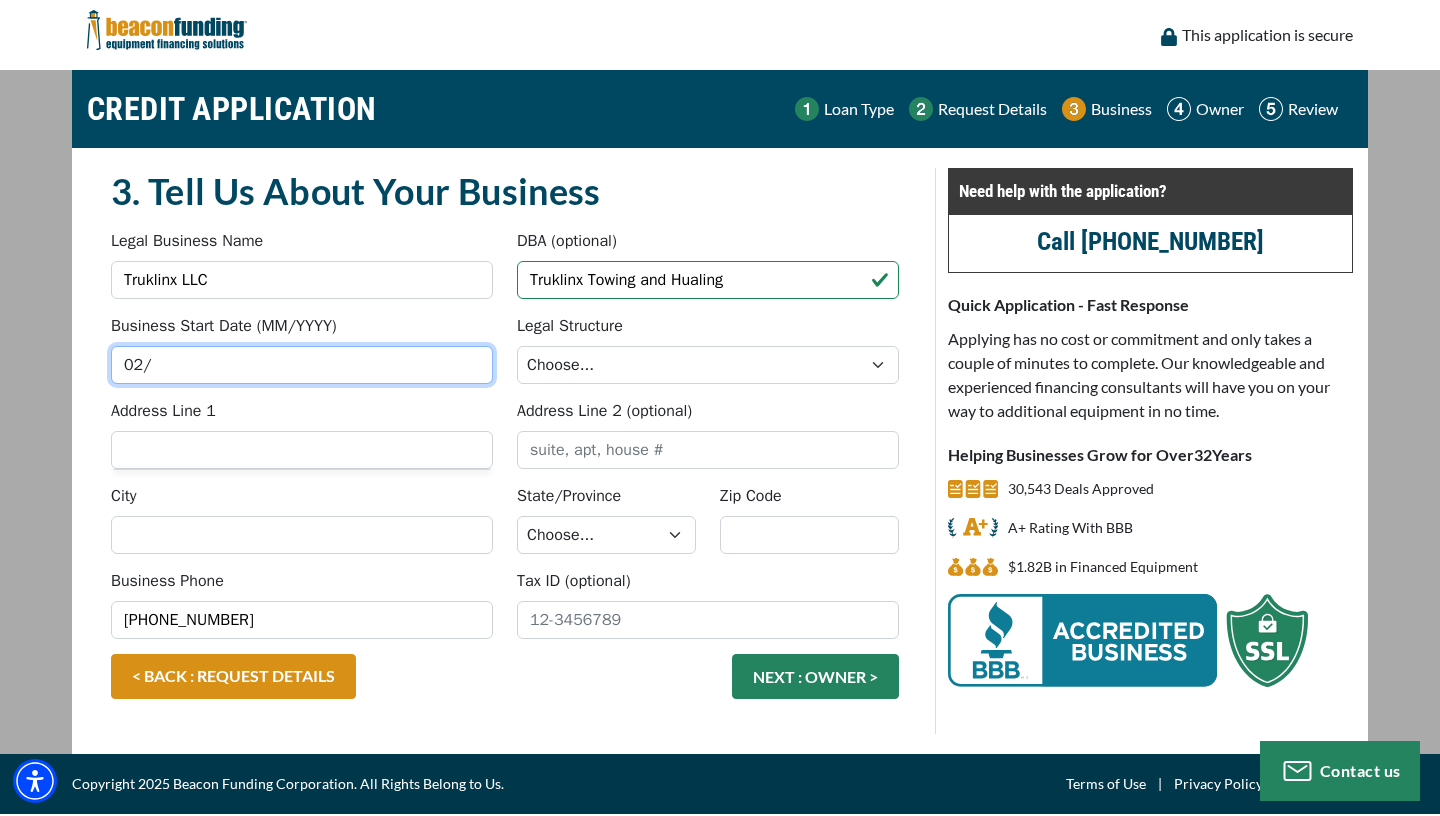 type on "0" 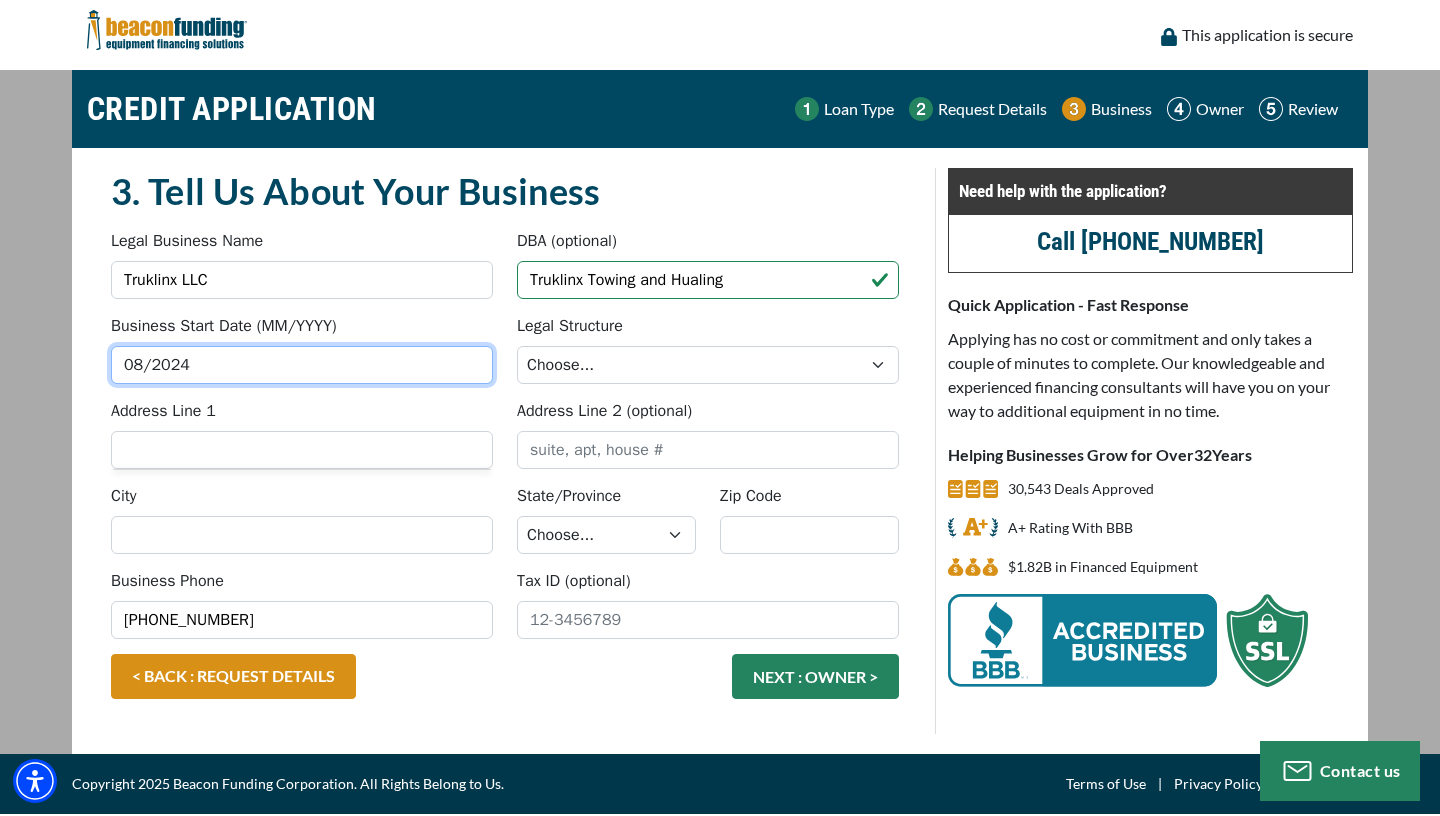 type on "08/2024" 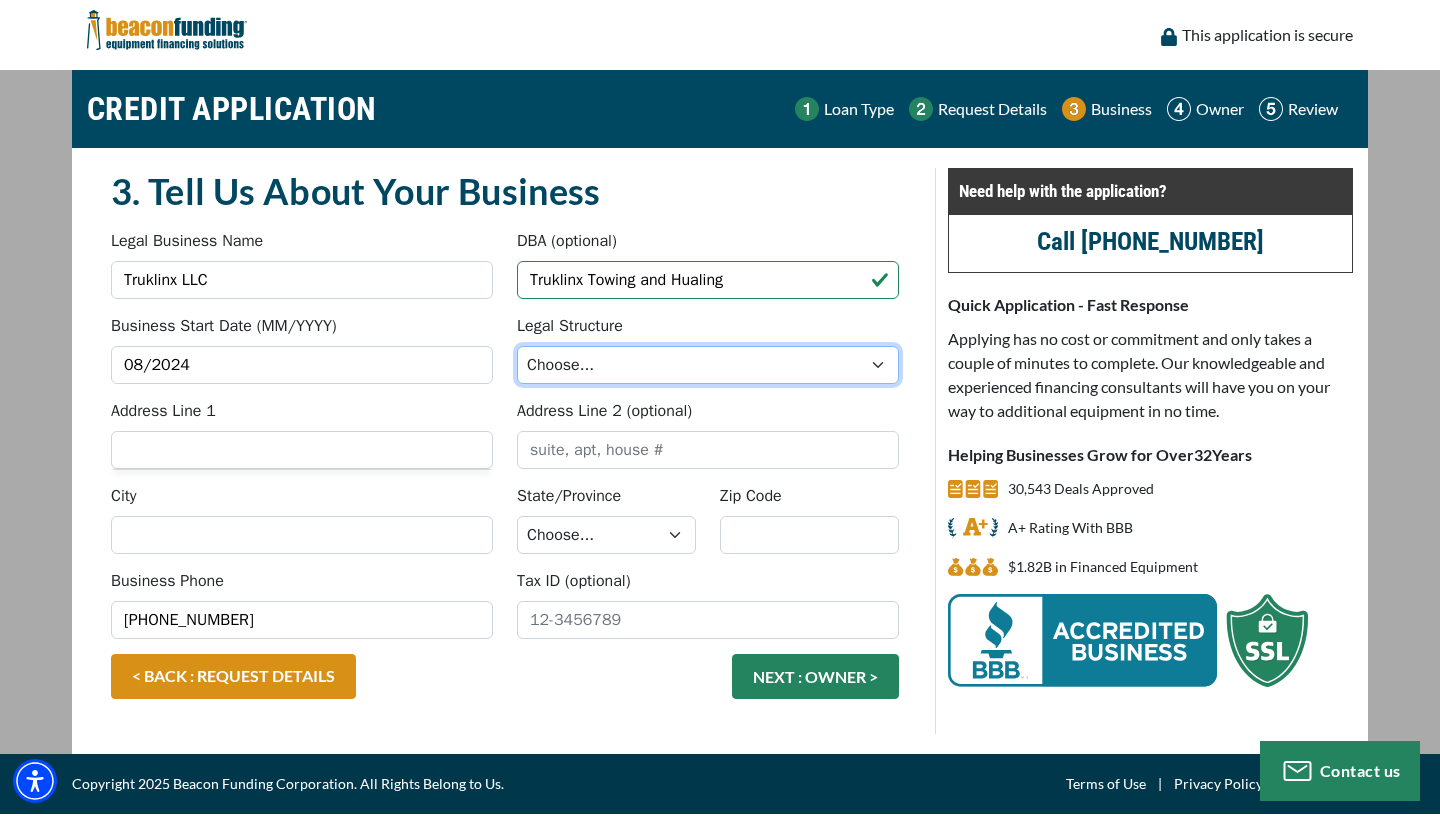 select on "1" 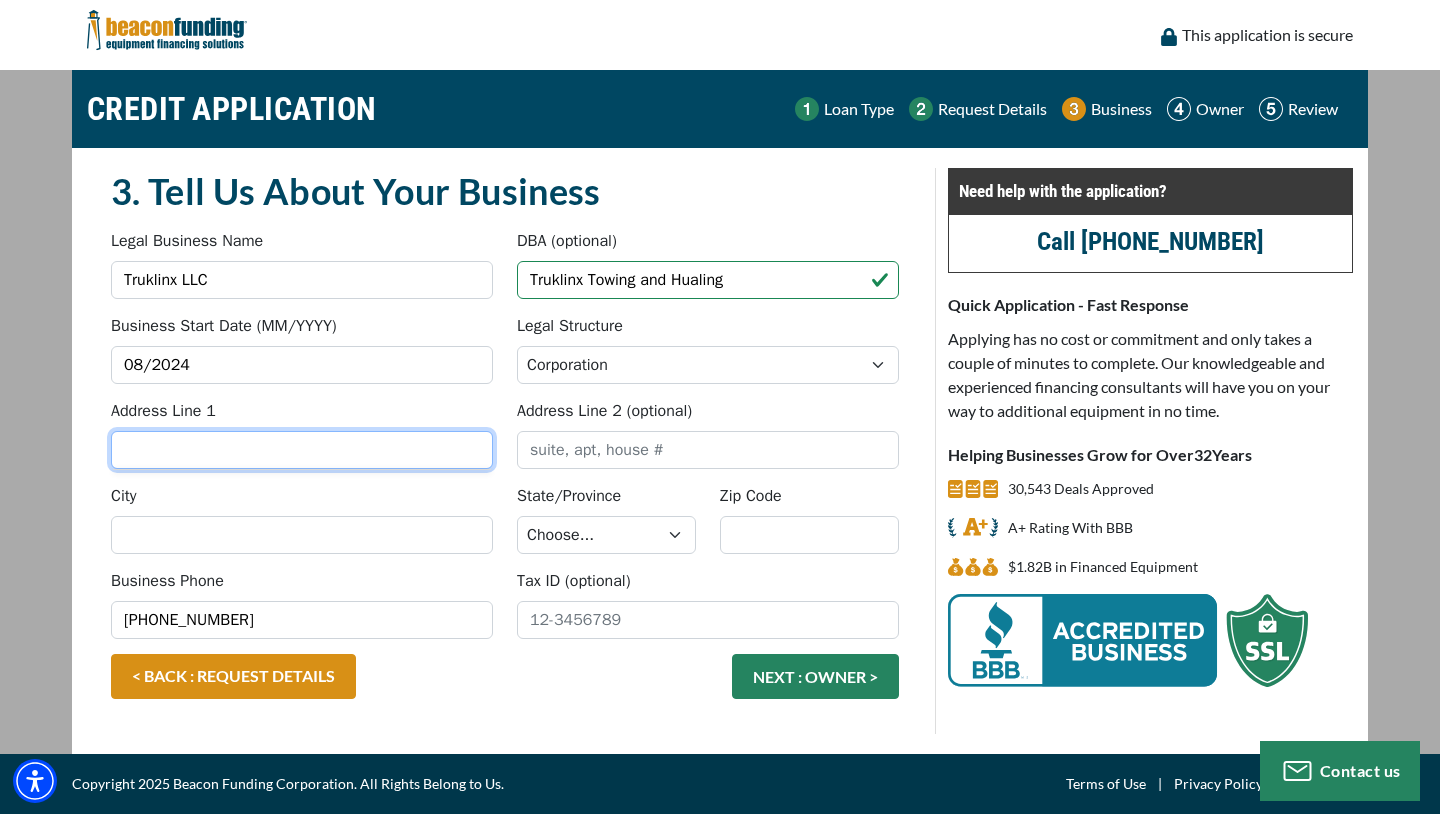 click on "Address Line 1" at bounding box center [302, 450] 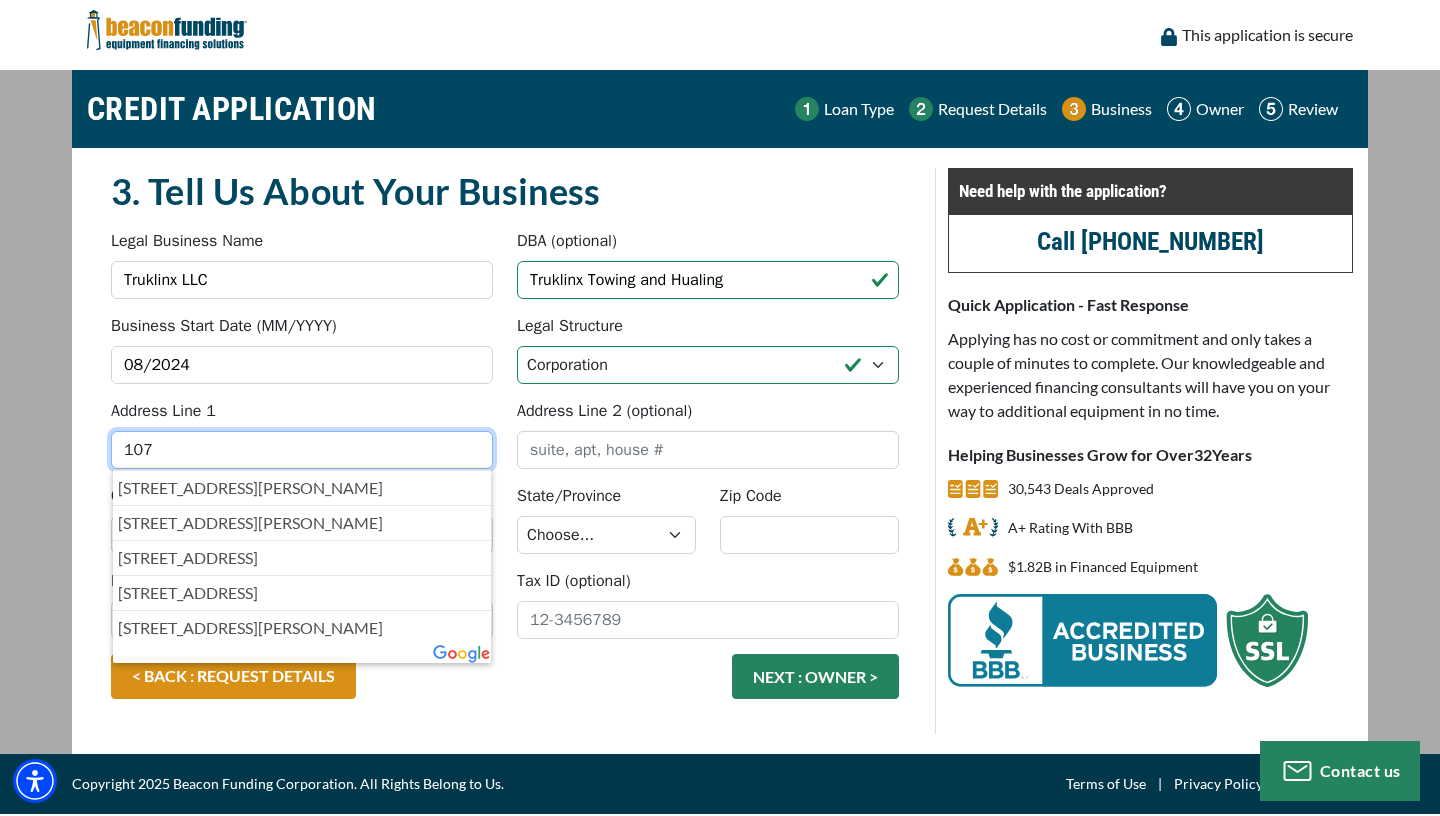 type on "107" 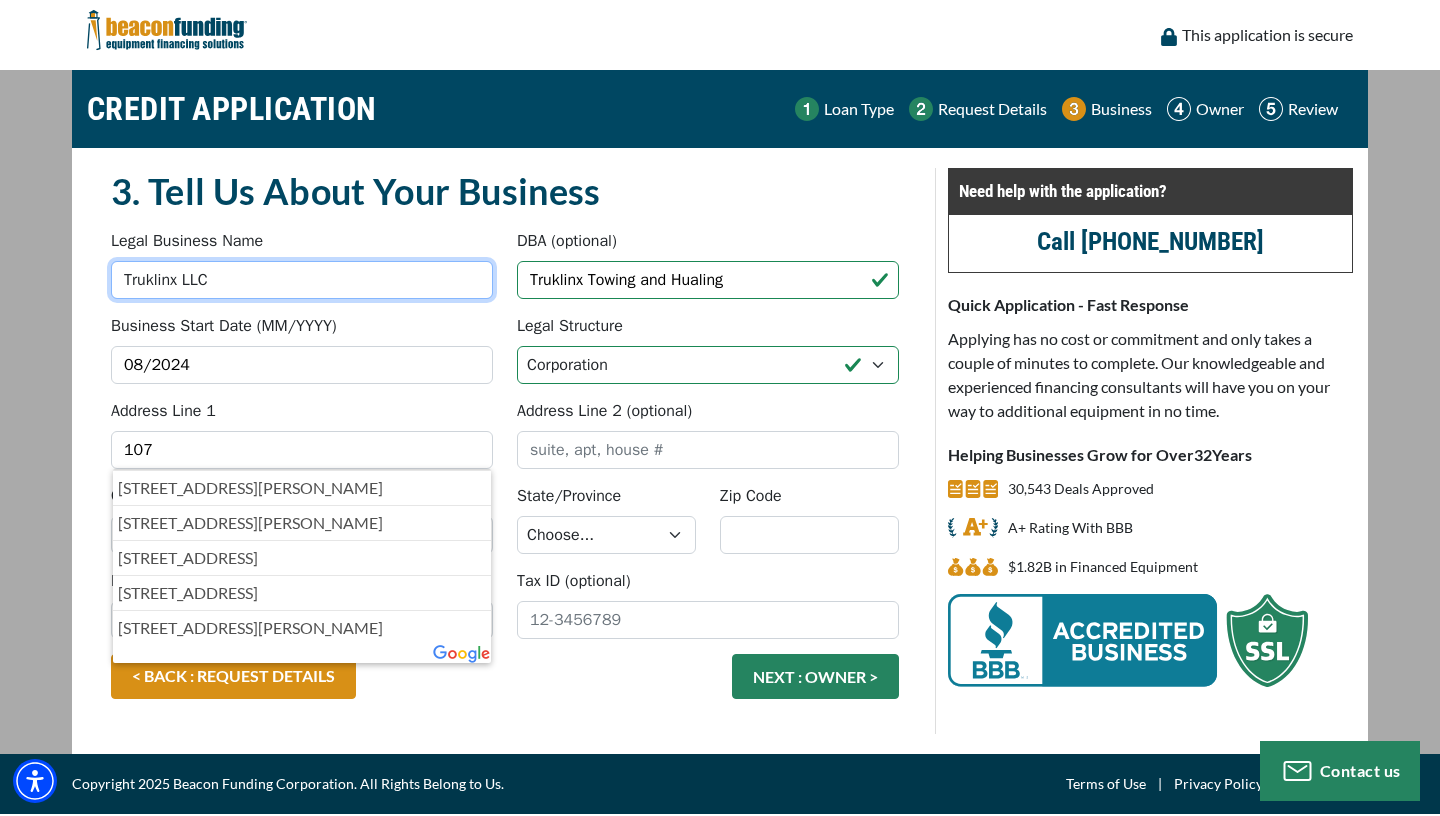 type on "Autolinx Detail and Service" 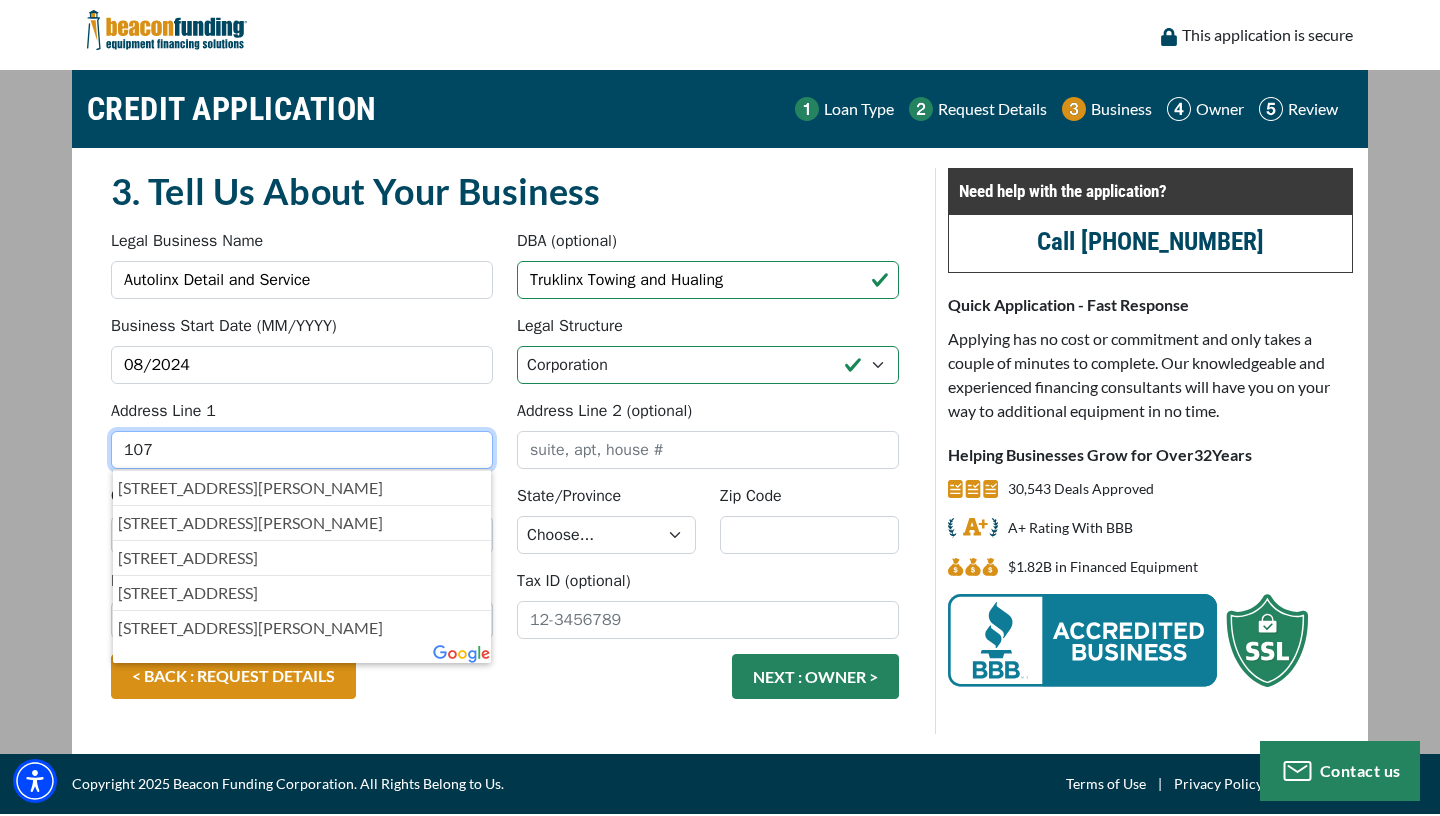 type on "107 Union Street" 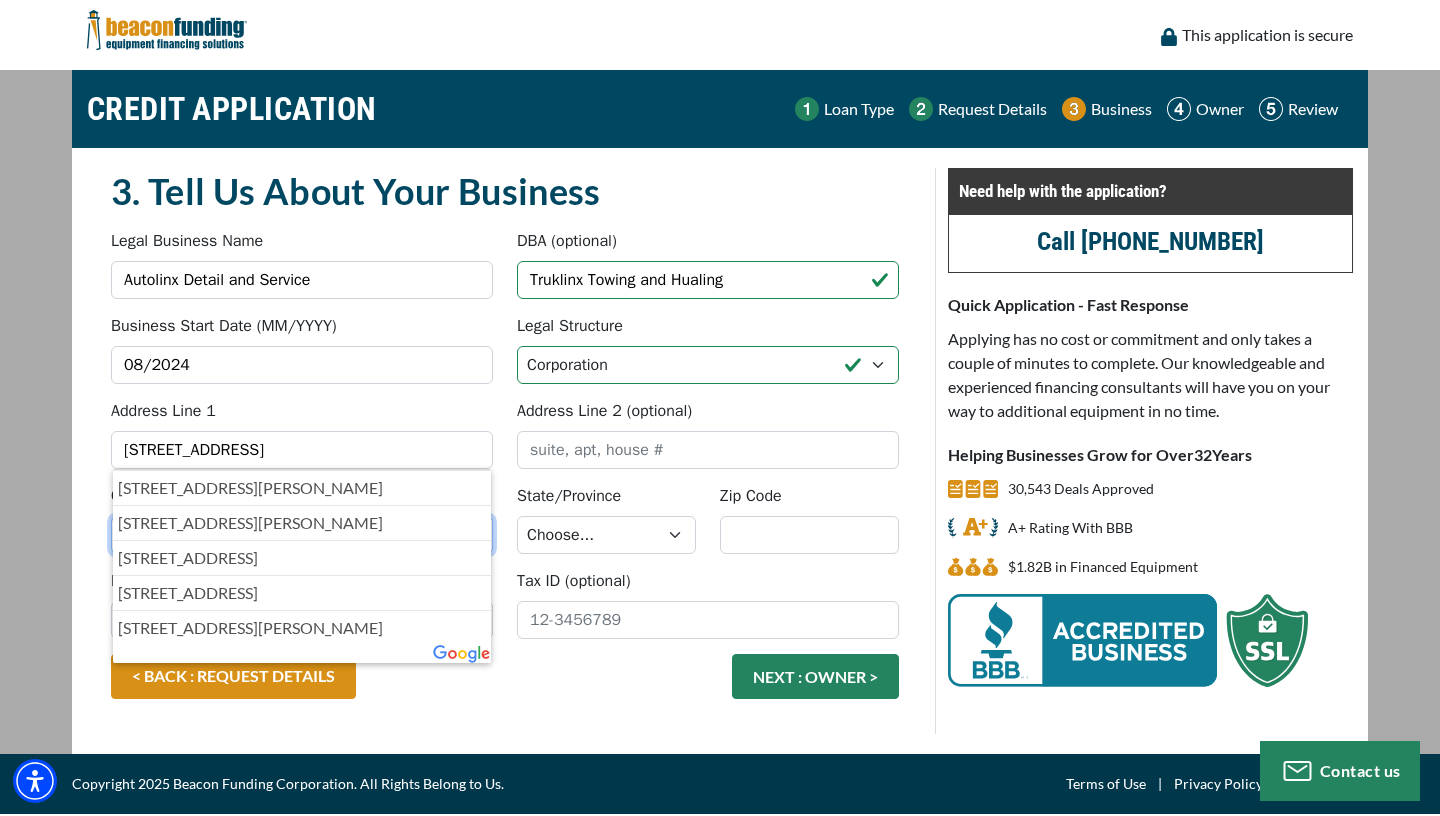 type on "Leominster" 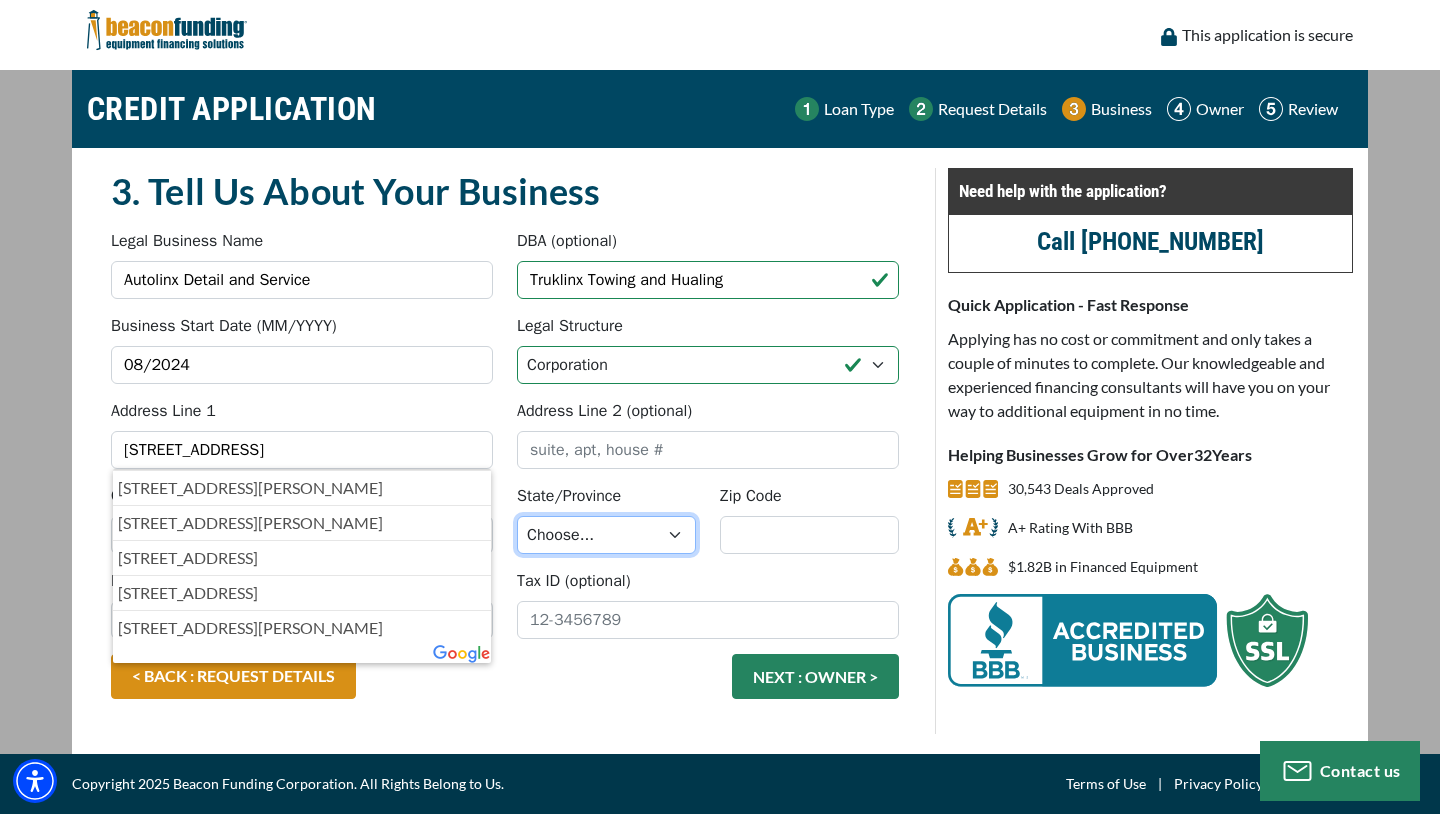 select on "23" 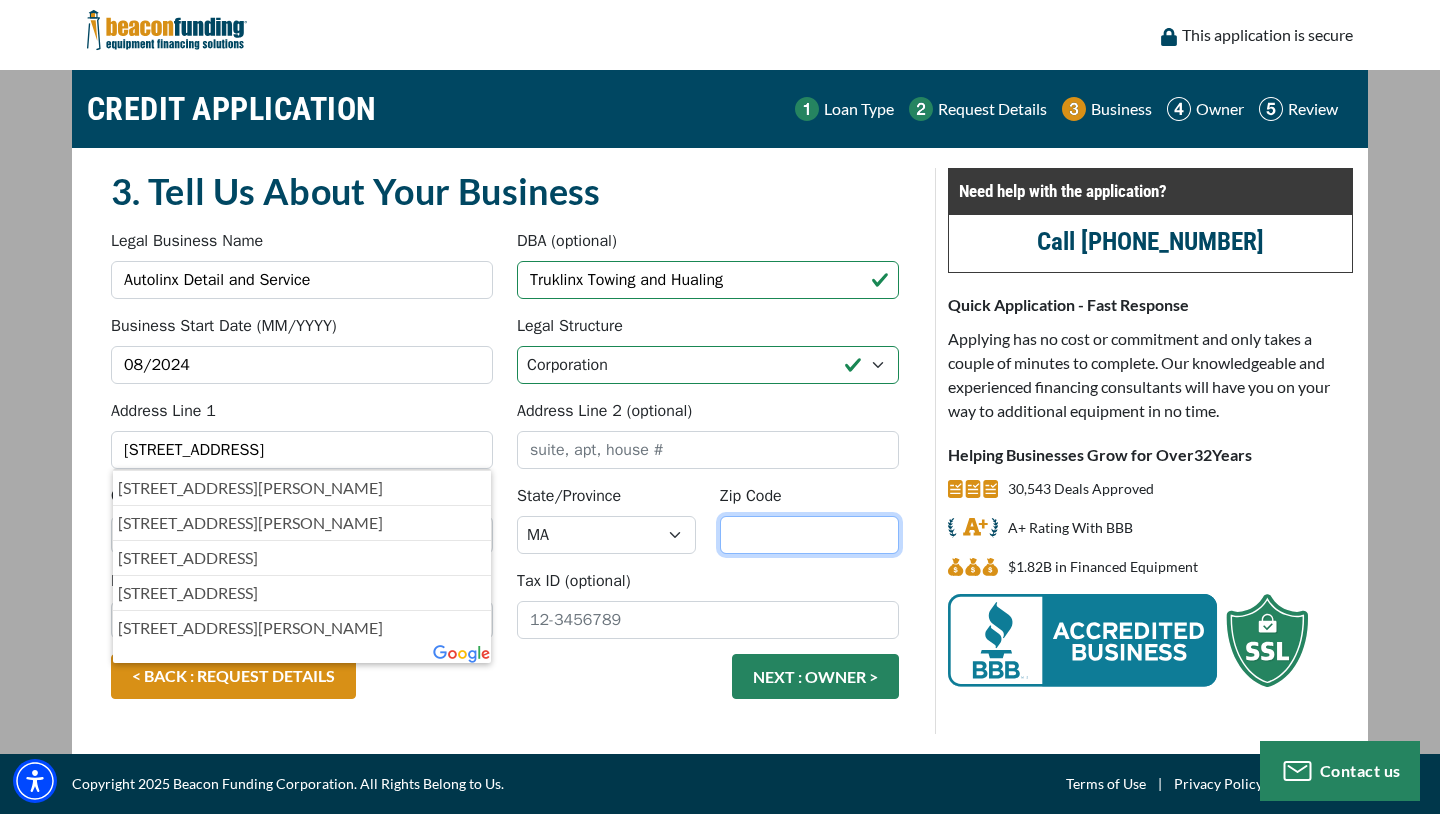 type on "01453" 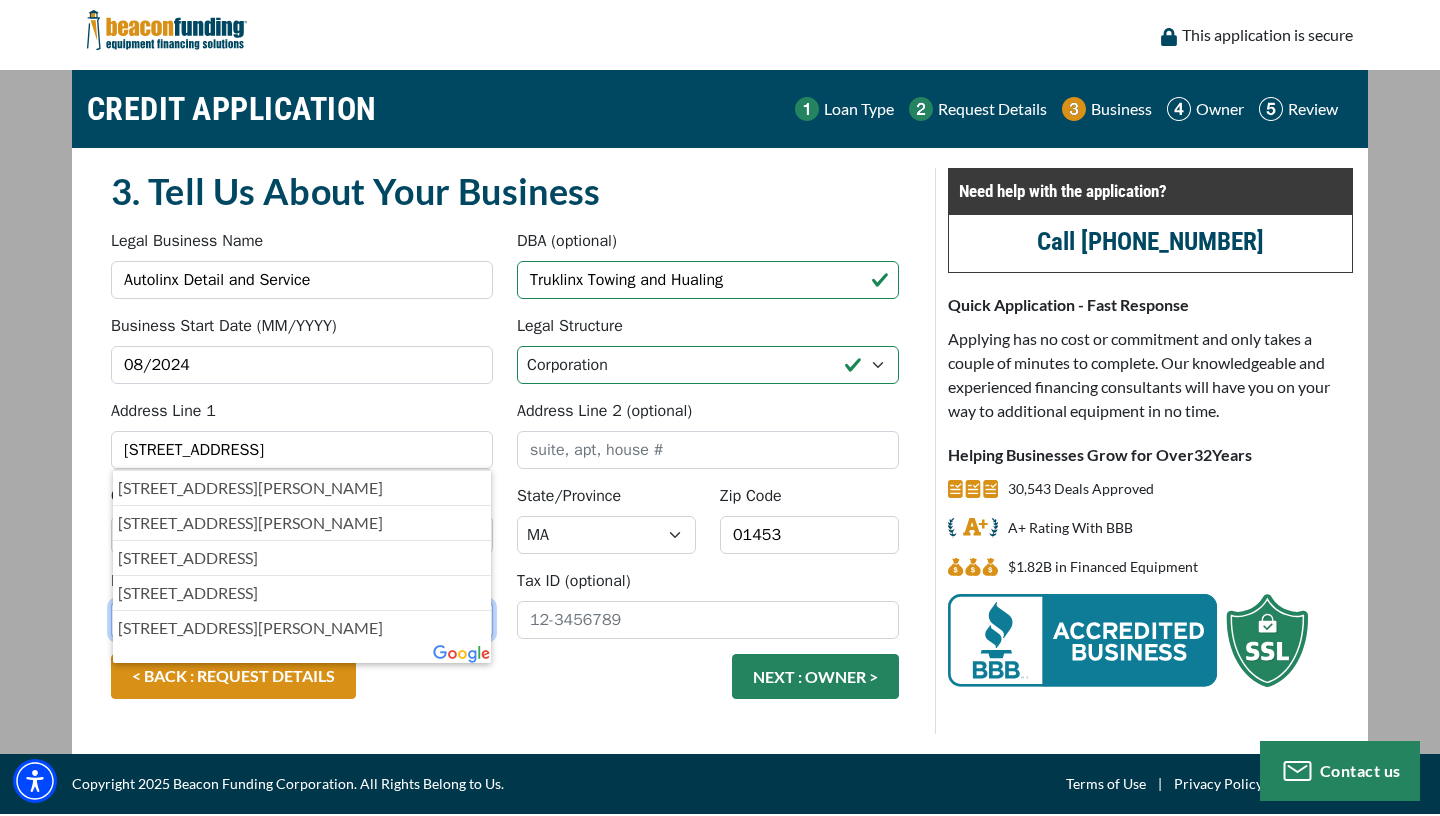 type on "9782274133" 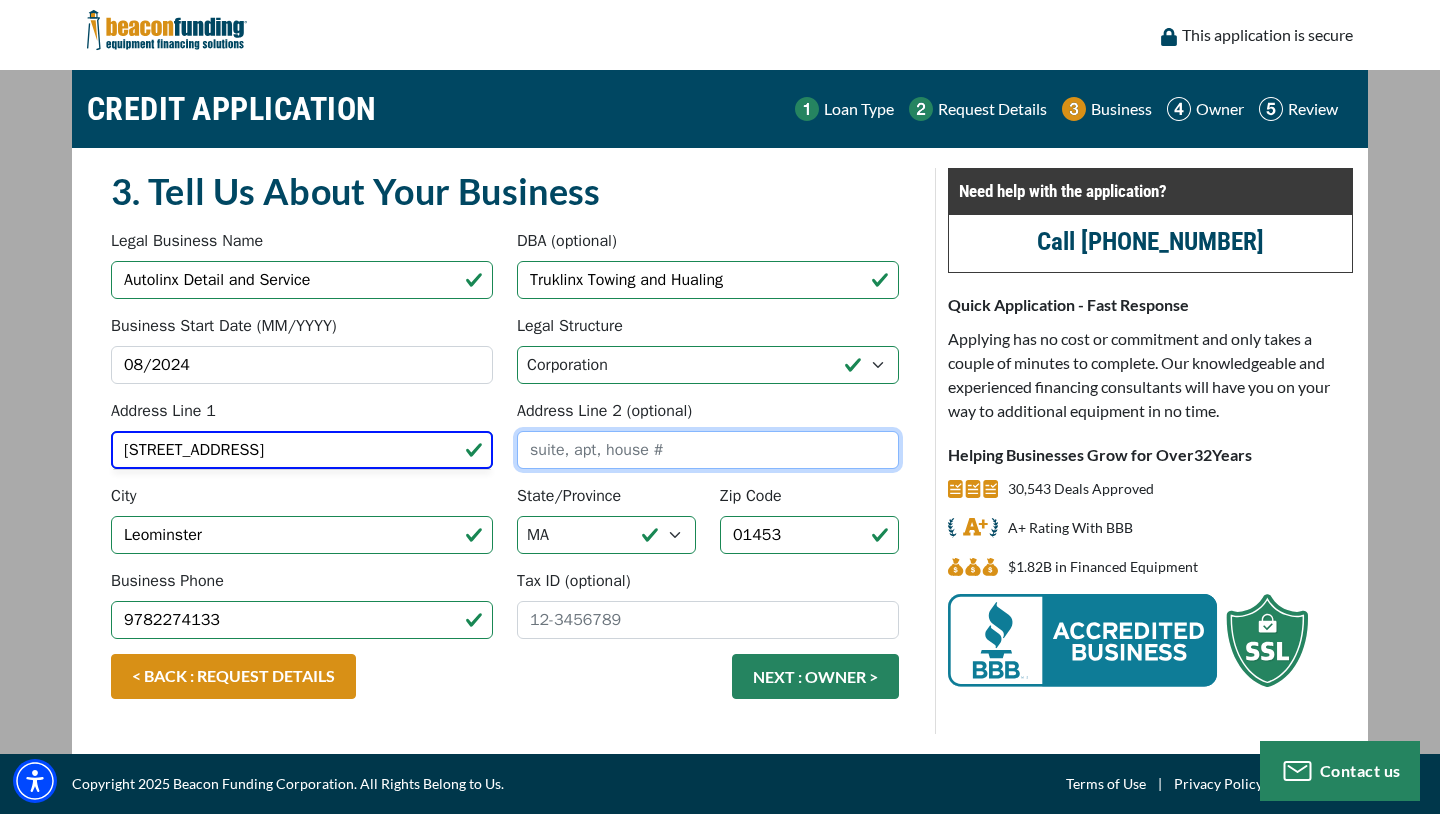 click on "Address Line 2 (optional)" at bounding box center [708, 450] 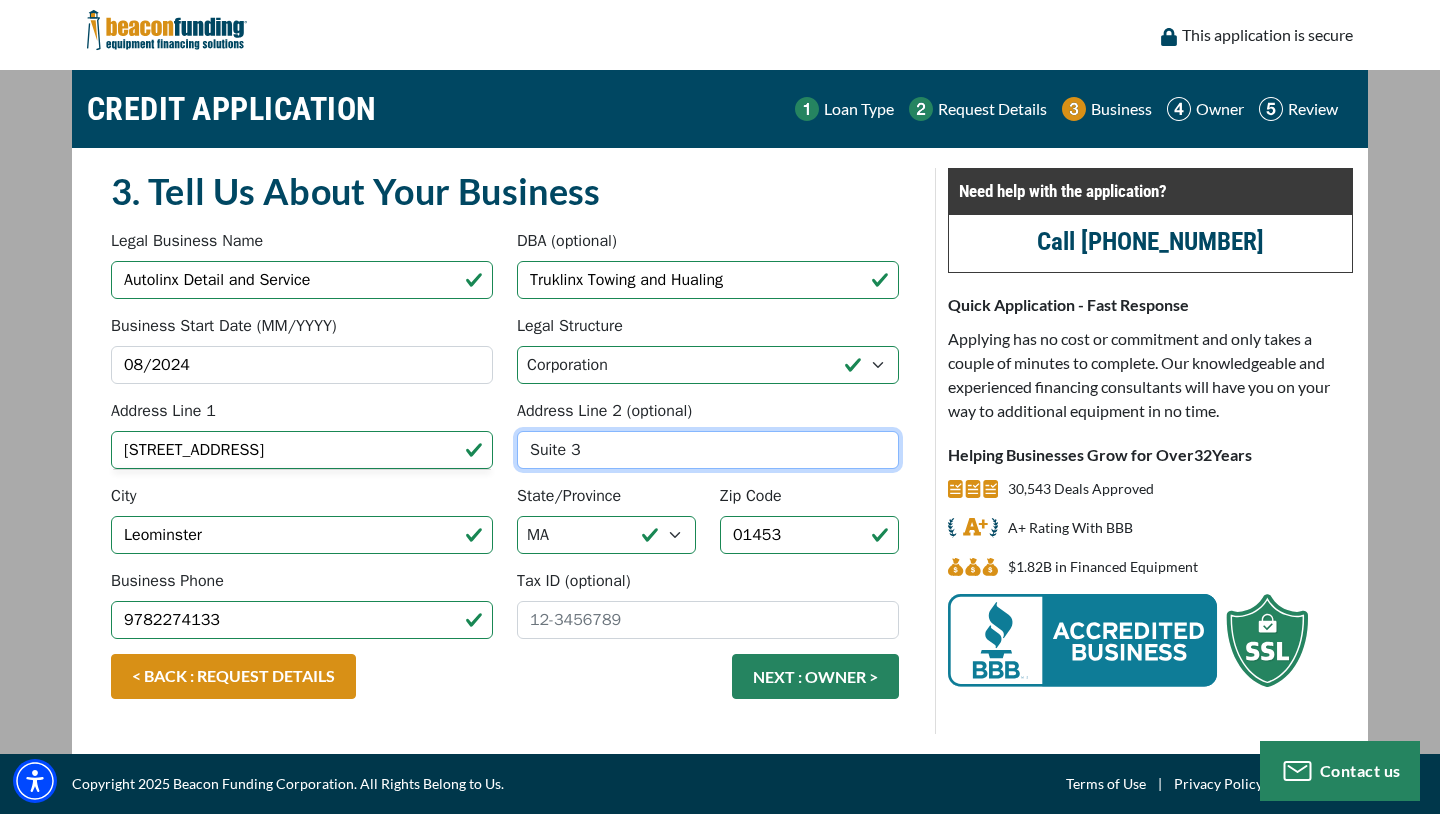 type on "Suite 3" 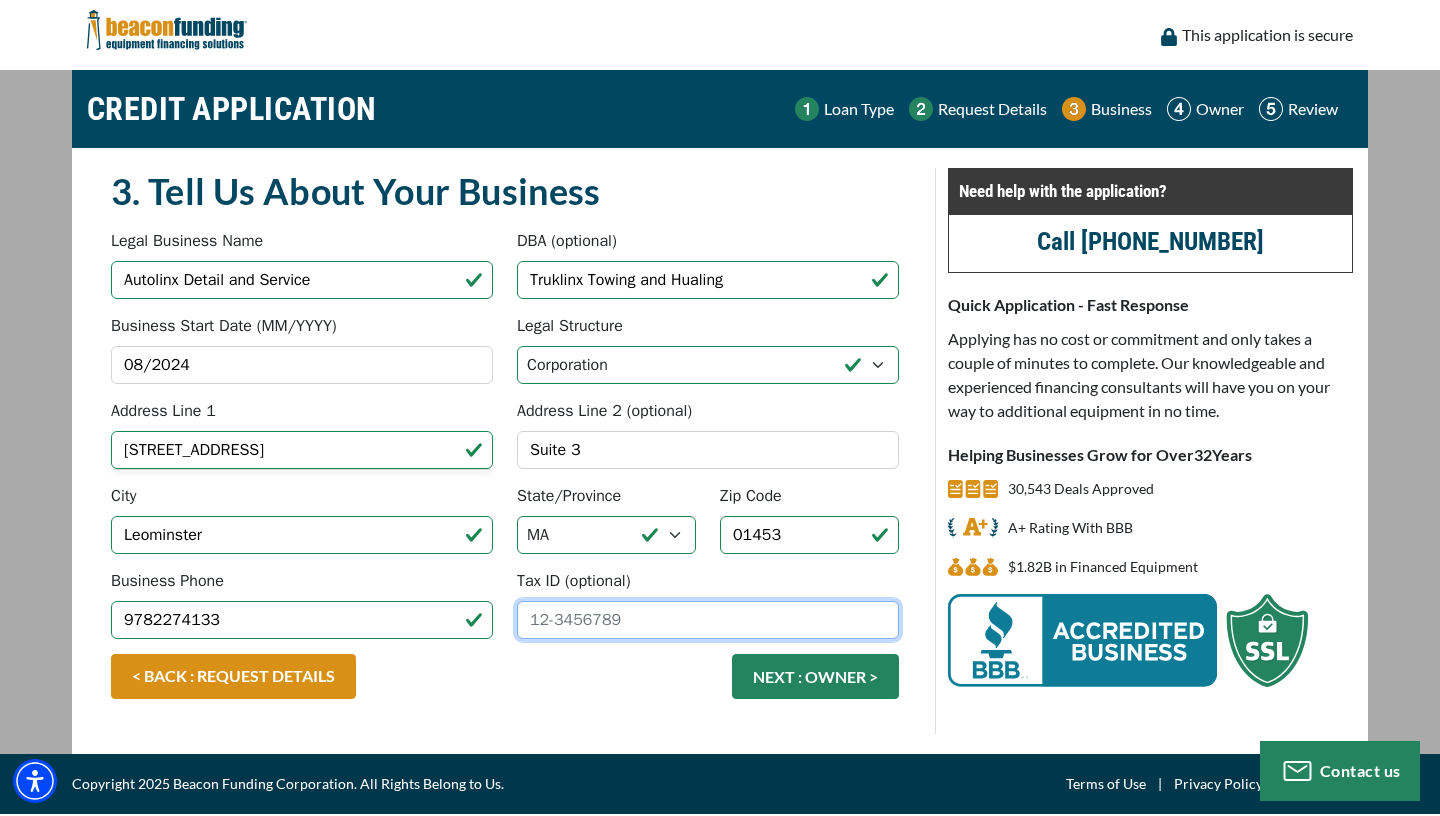 click on "Tax ID (optional)" at bounding box center (708, 620) 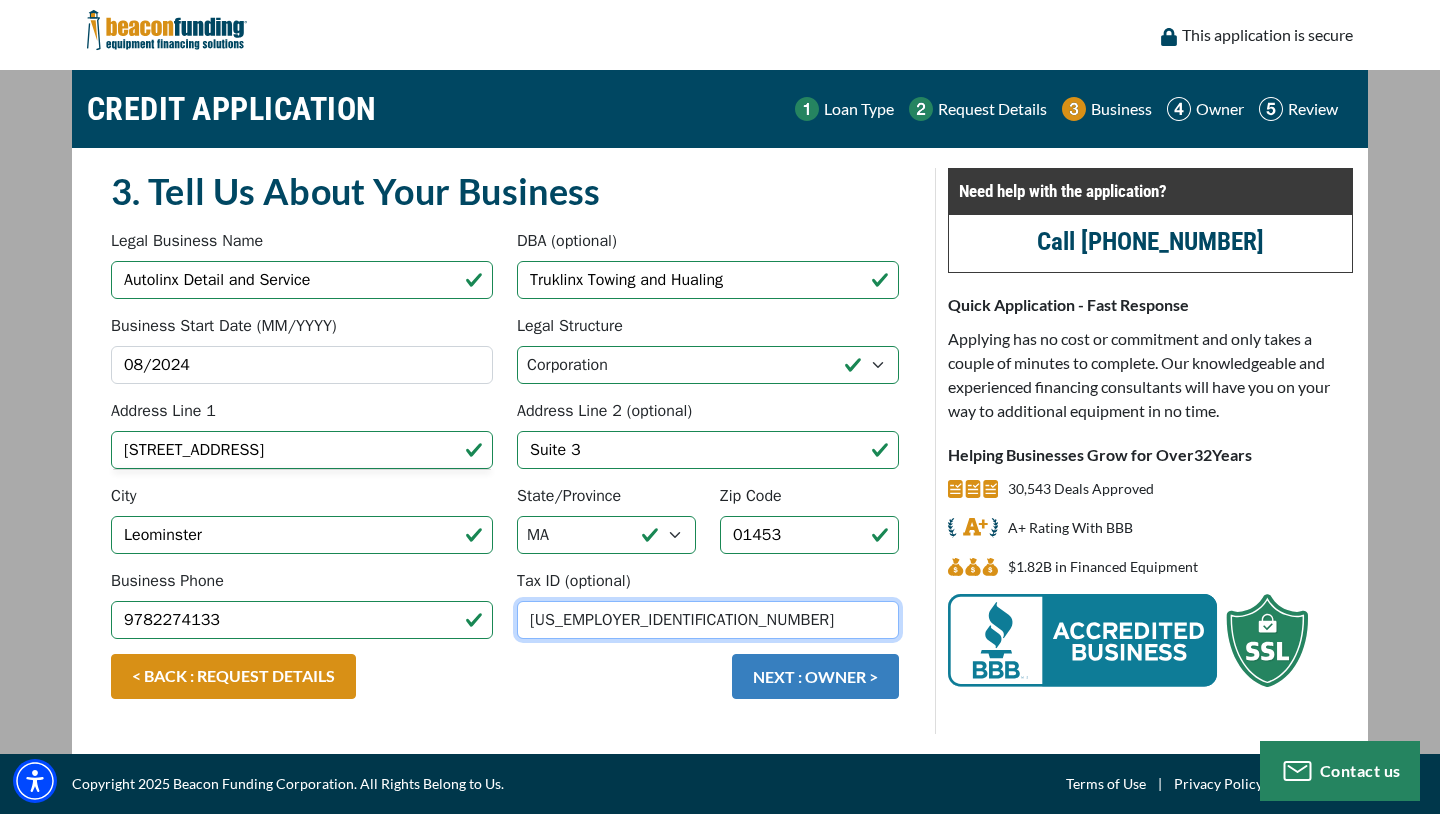 type on "[US_EMPLOYER_IDENTIFICATION_NUMBER]" 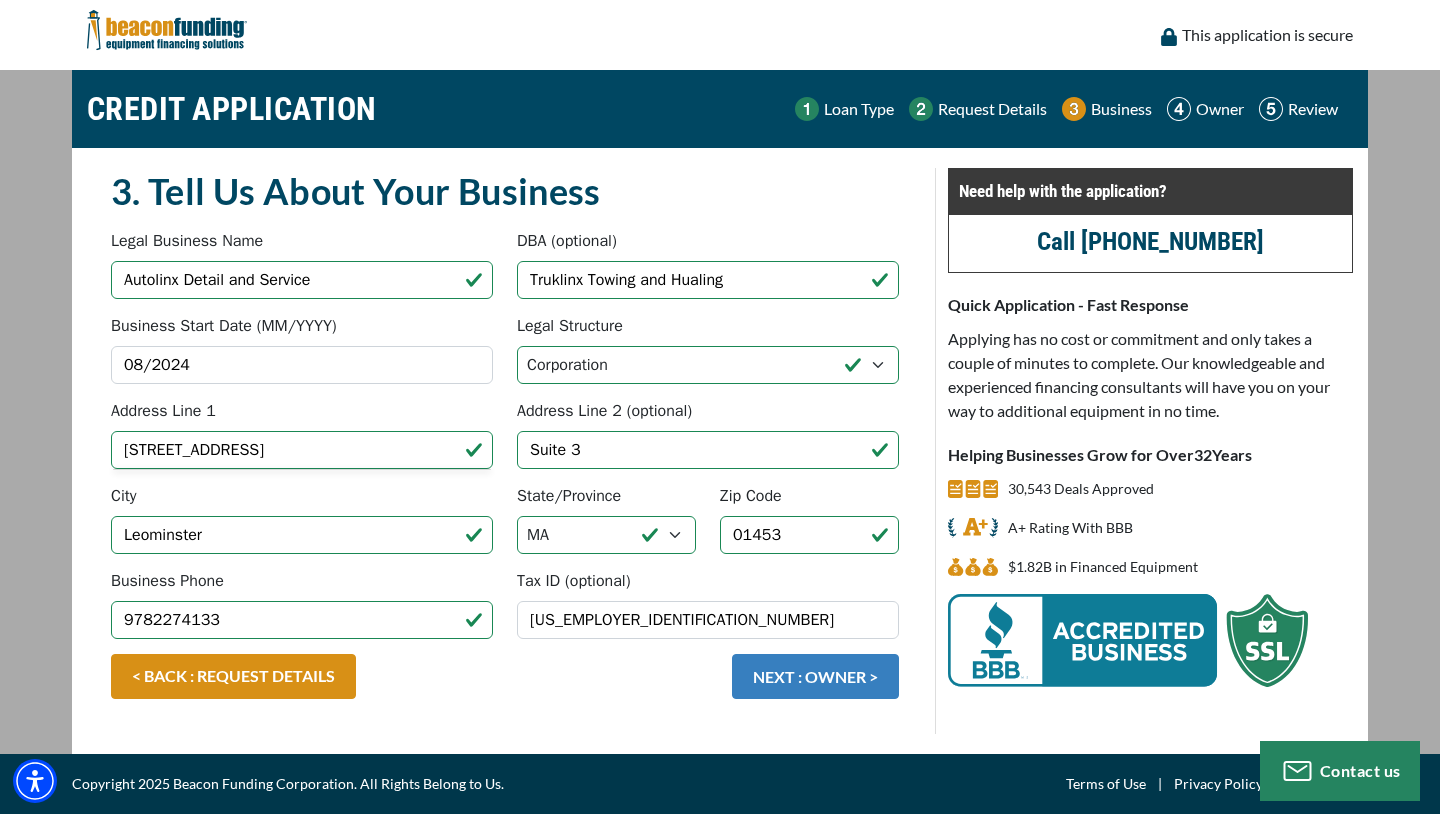 click on "NEXT : OWNER >" at bounding box center (815, 676) 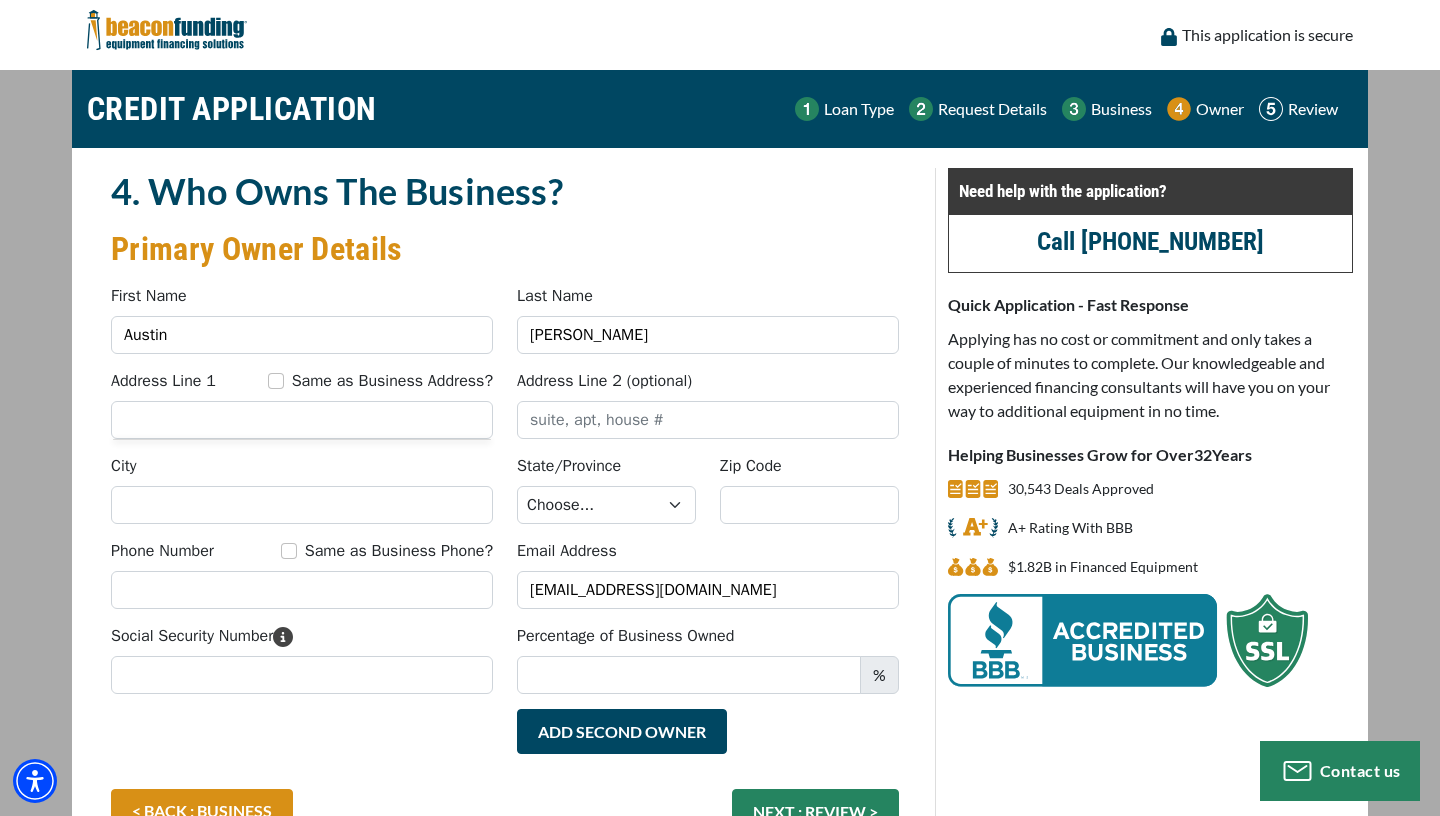 scroll, scrollTop: 0, scrollLeft: 0, axis: both 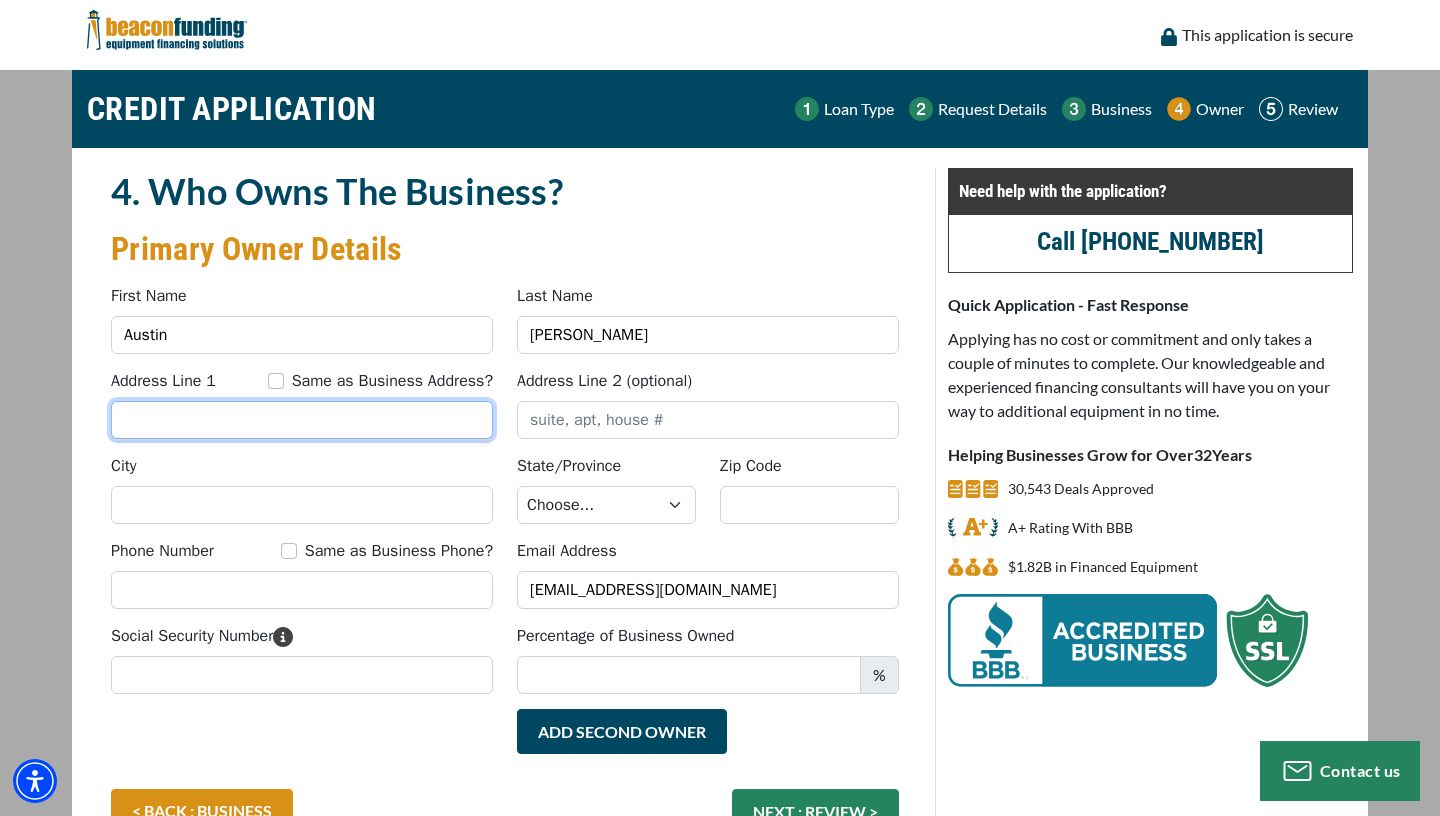 click on "Address Line 1" at bounding box center [302, 420] 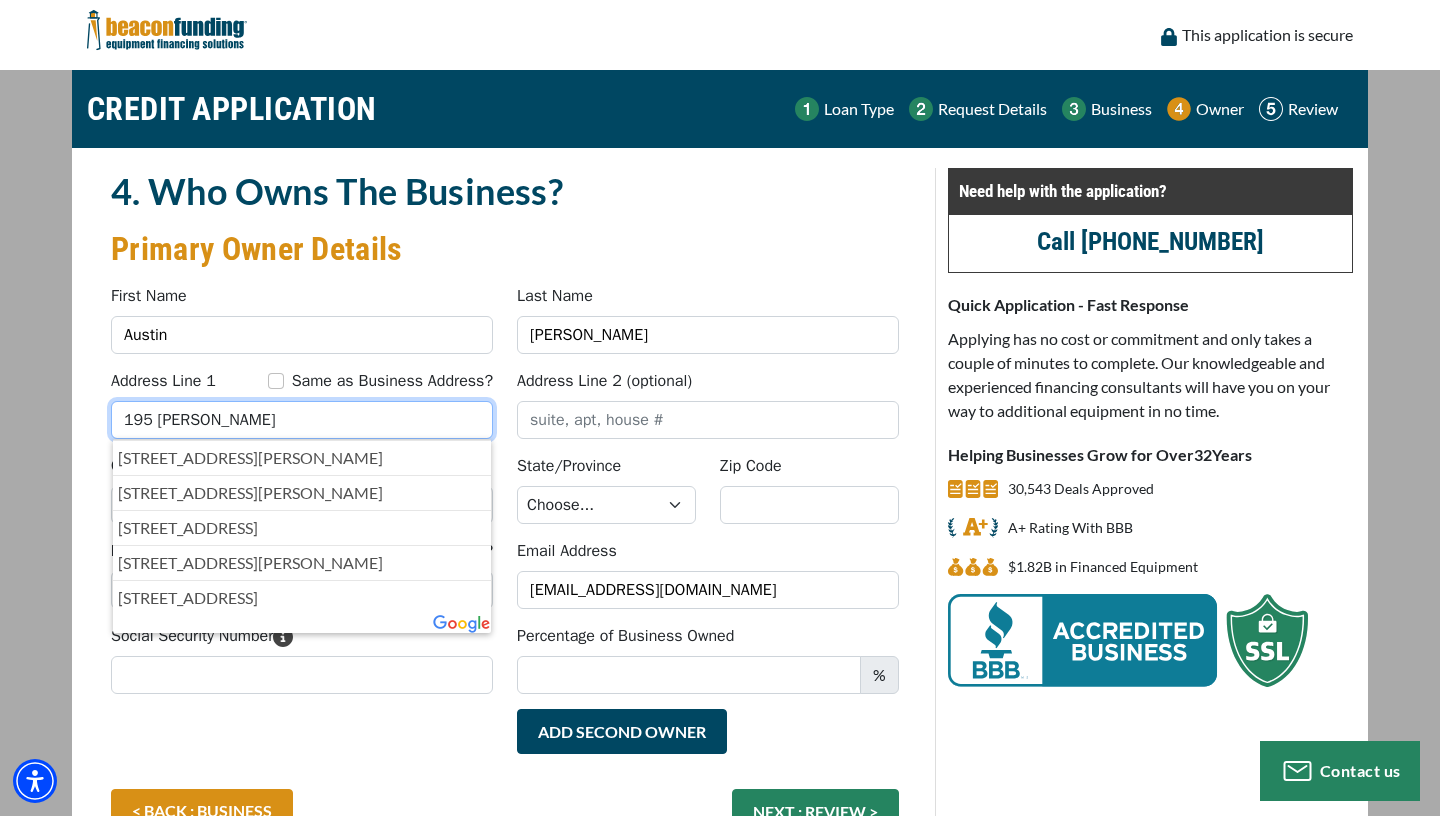 type on "[STREET_ADDRESS][PERSON_NAME]" 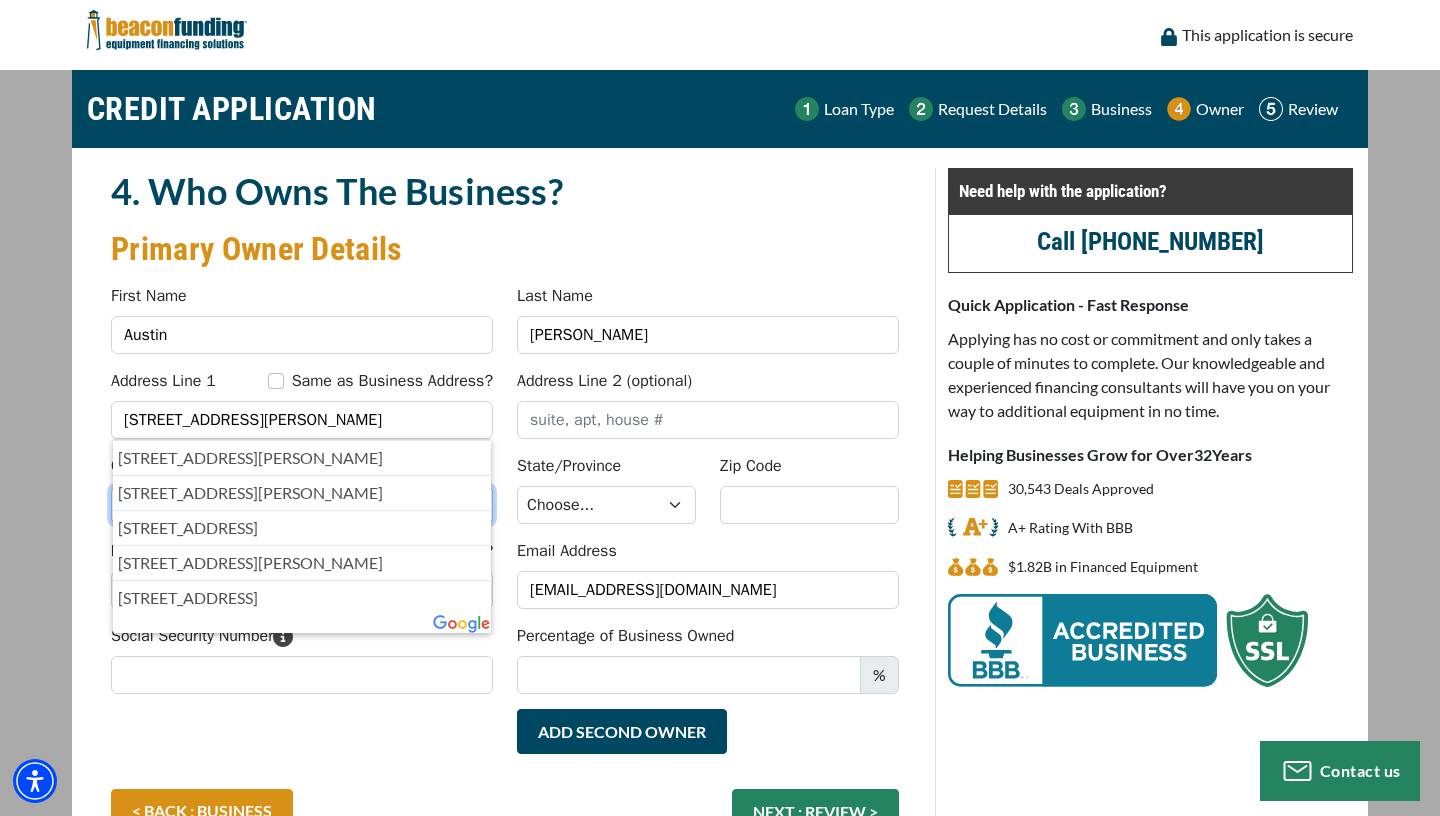 type on "LEOMINSTER" 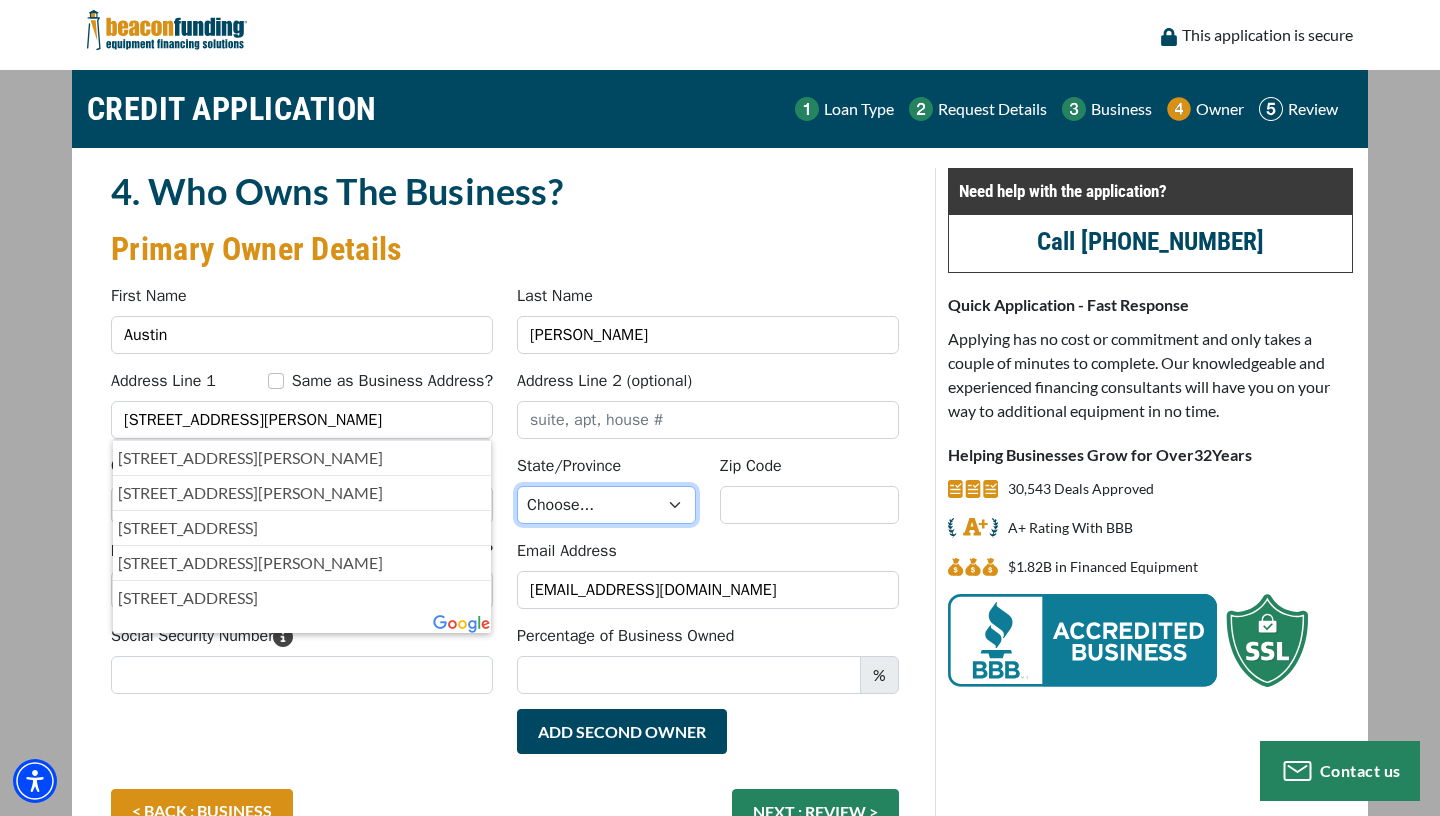 select on "23" 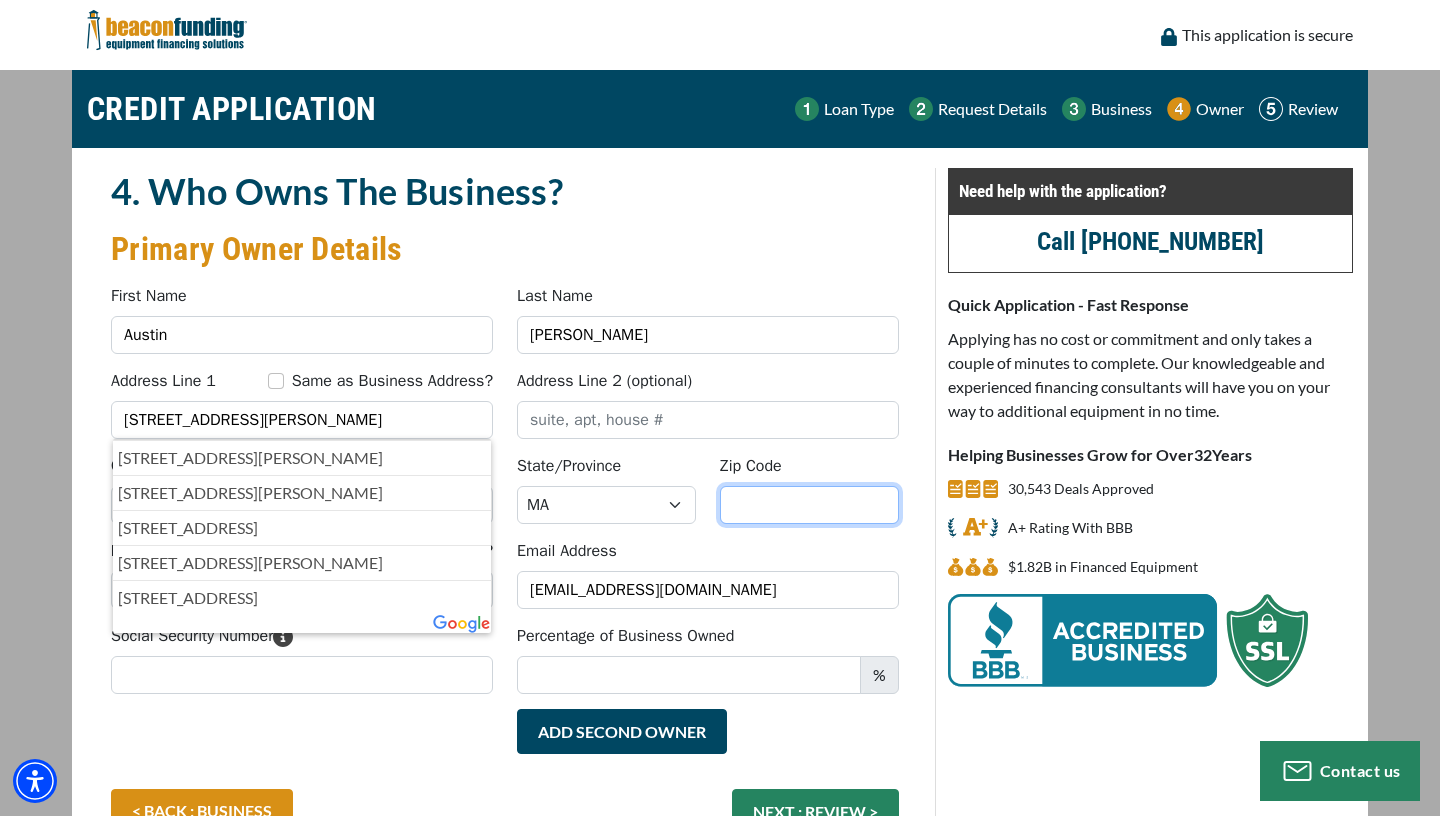 type on "01453" 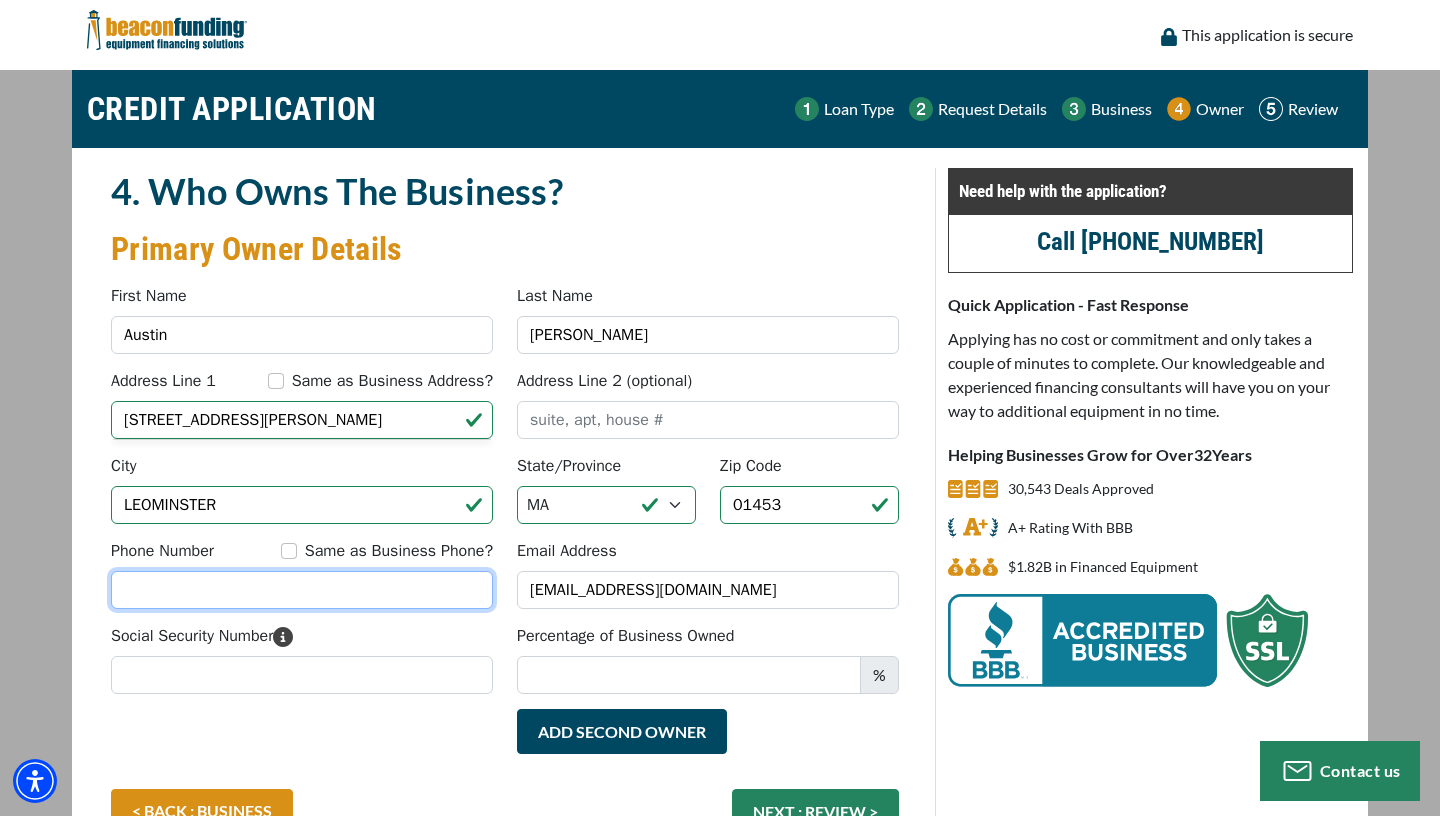 click on "Phone Number" at bounding box center [302, 590] 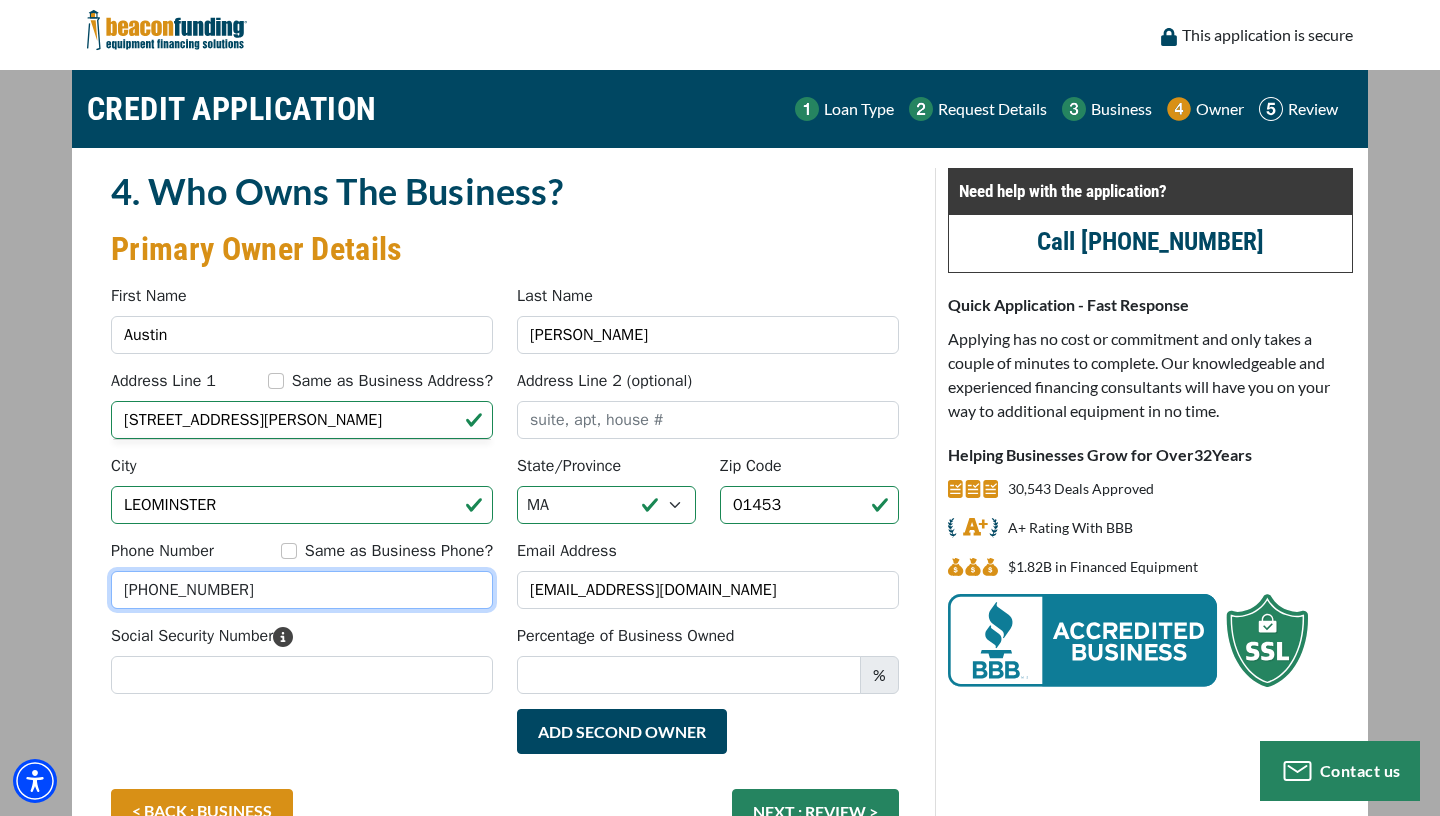type on "[PHONE_NUMBER]" 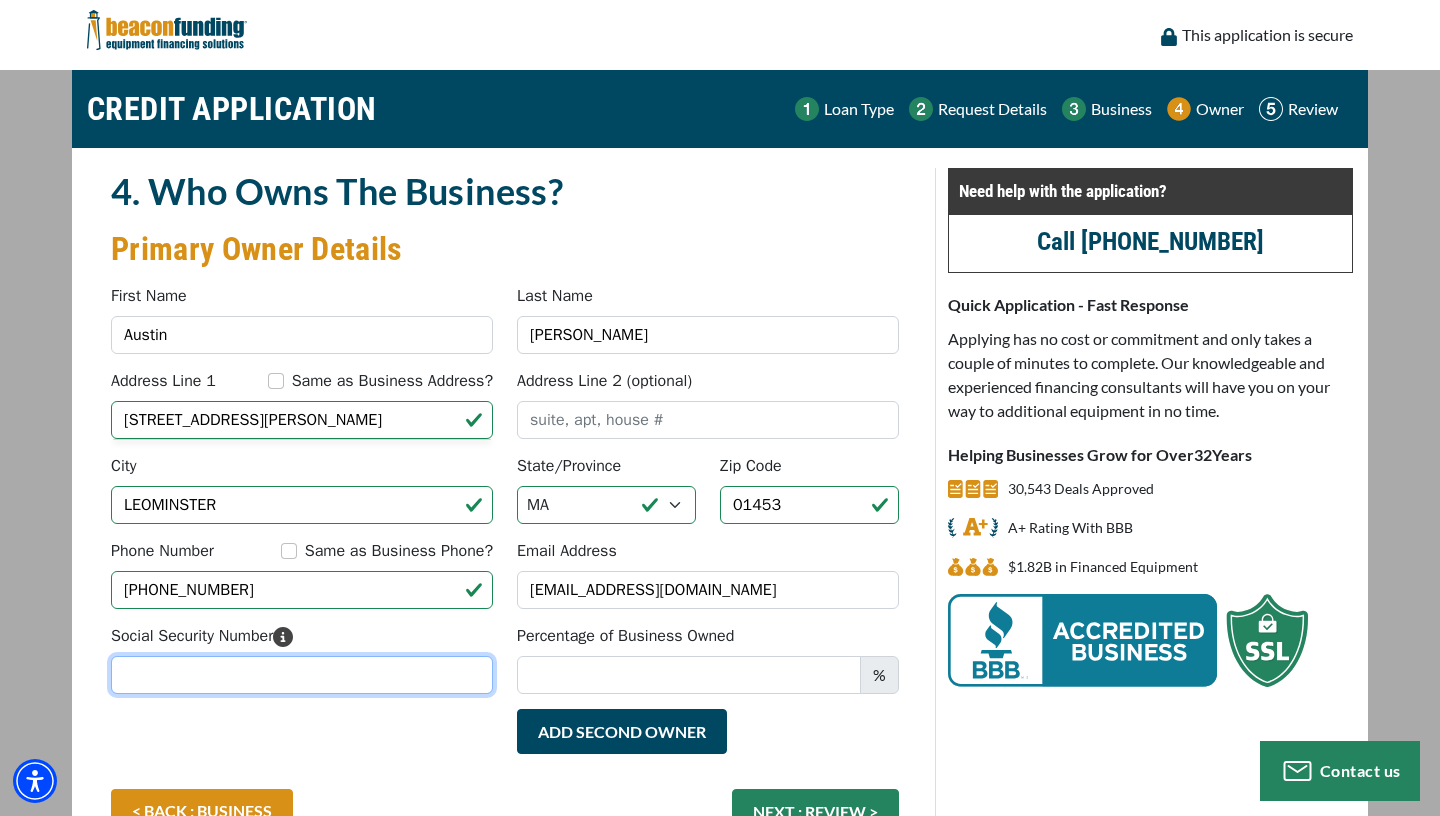 click on "Social Security Number" at bounding box center (302, 675) 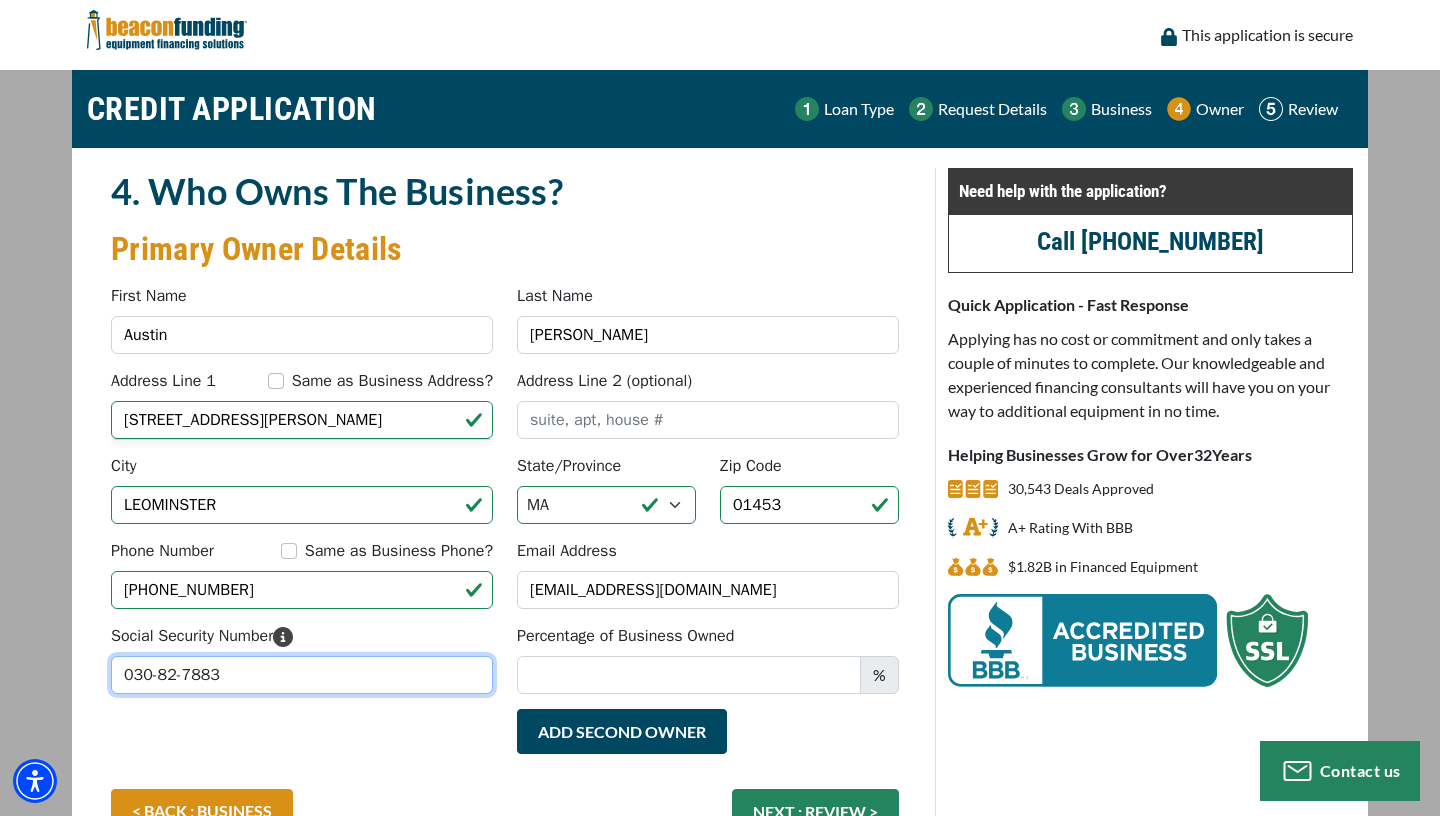 type on "030-82-7883" 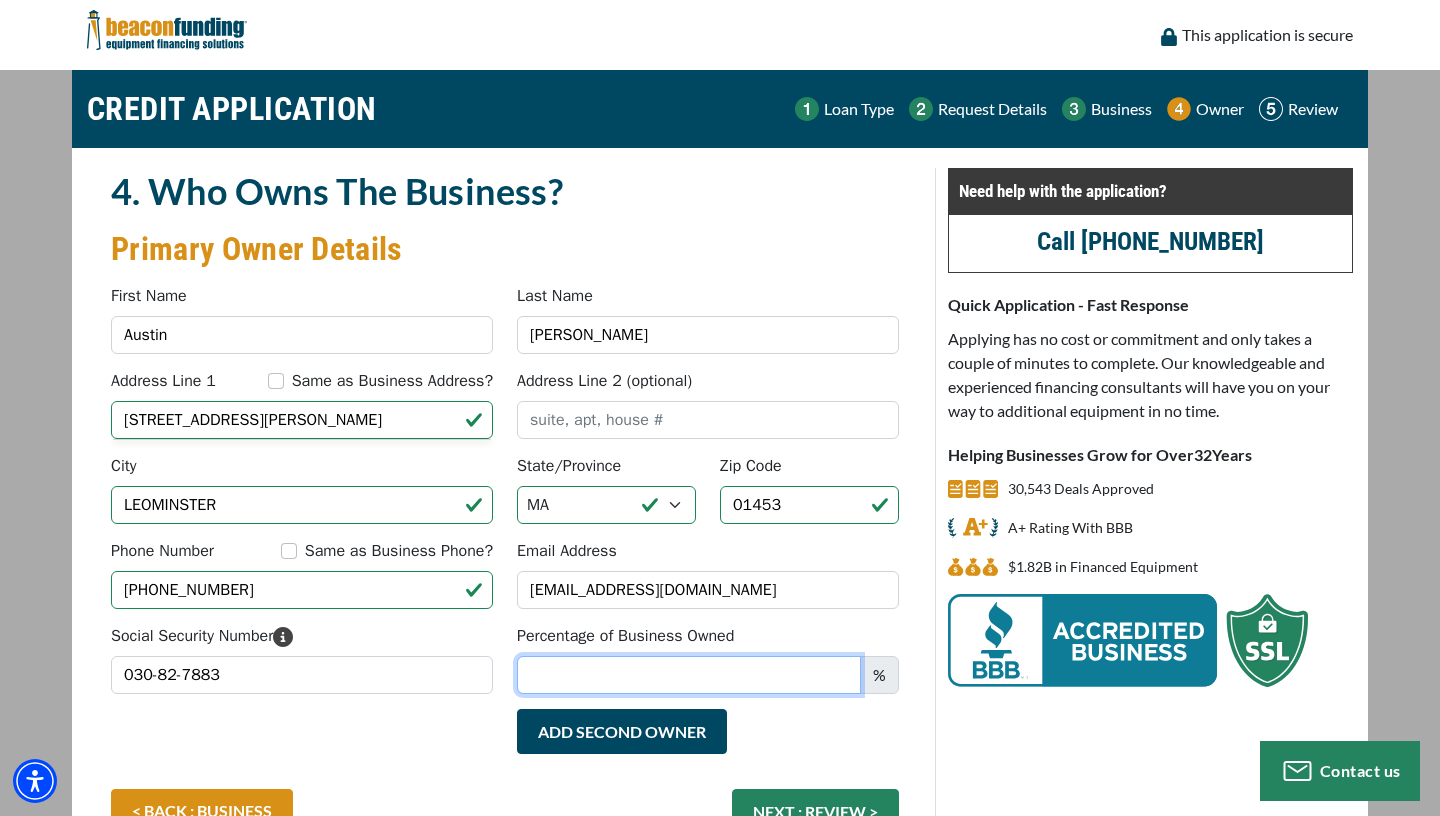 click on "Percentage of Business Owned" at bounding box center (689, 675) 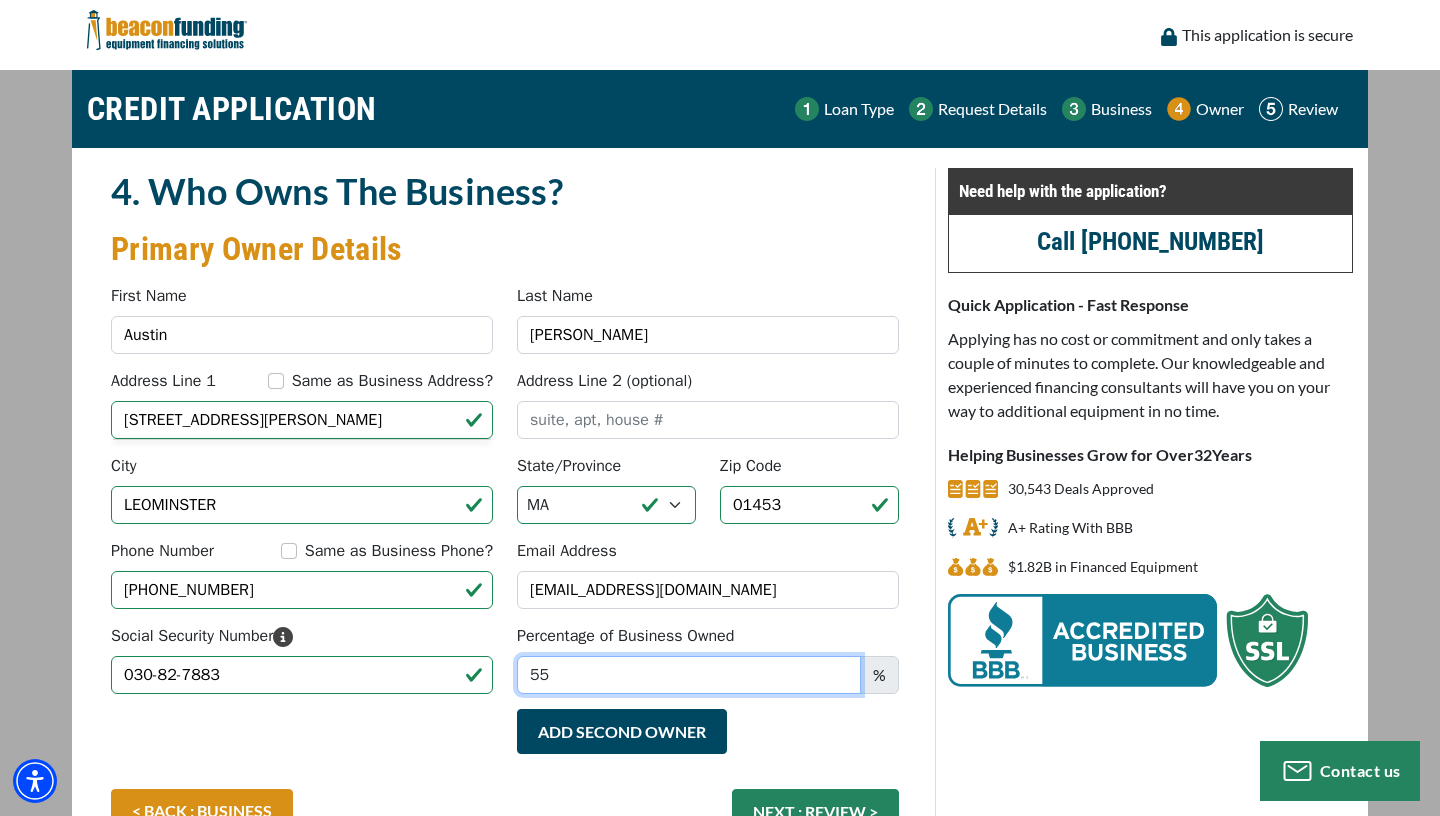 scroll, scrollTop: 71, scrollLeft: 0, axis: vertical 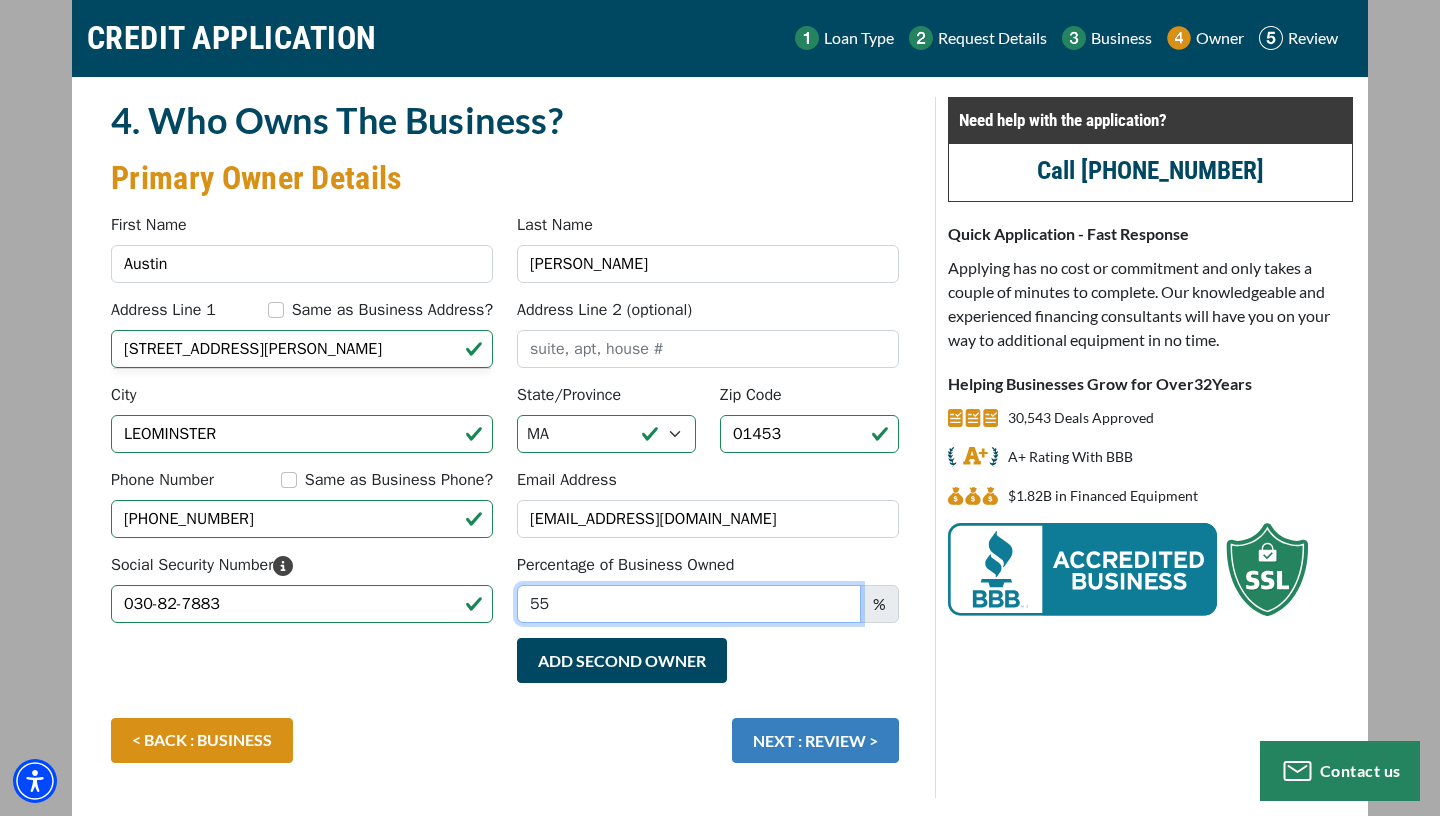 type on "55" 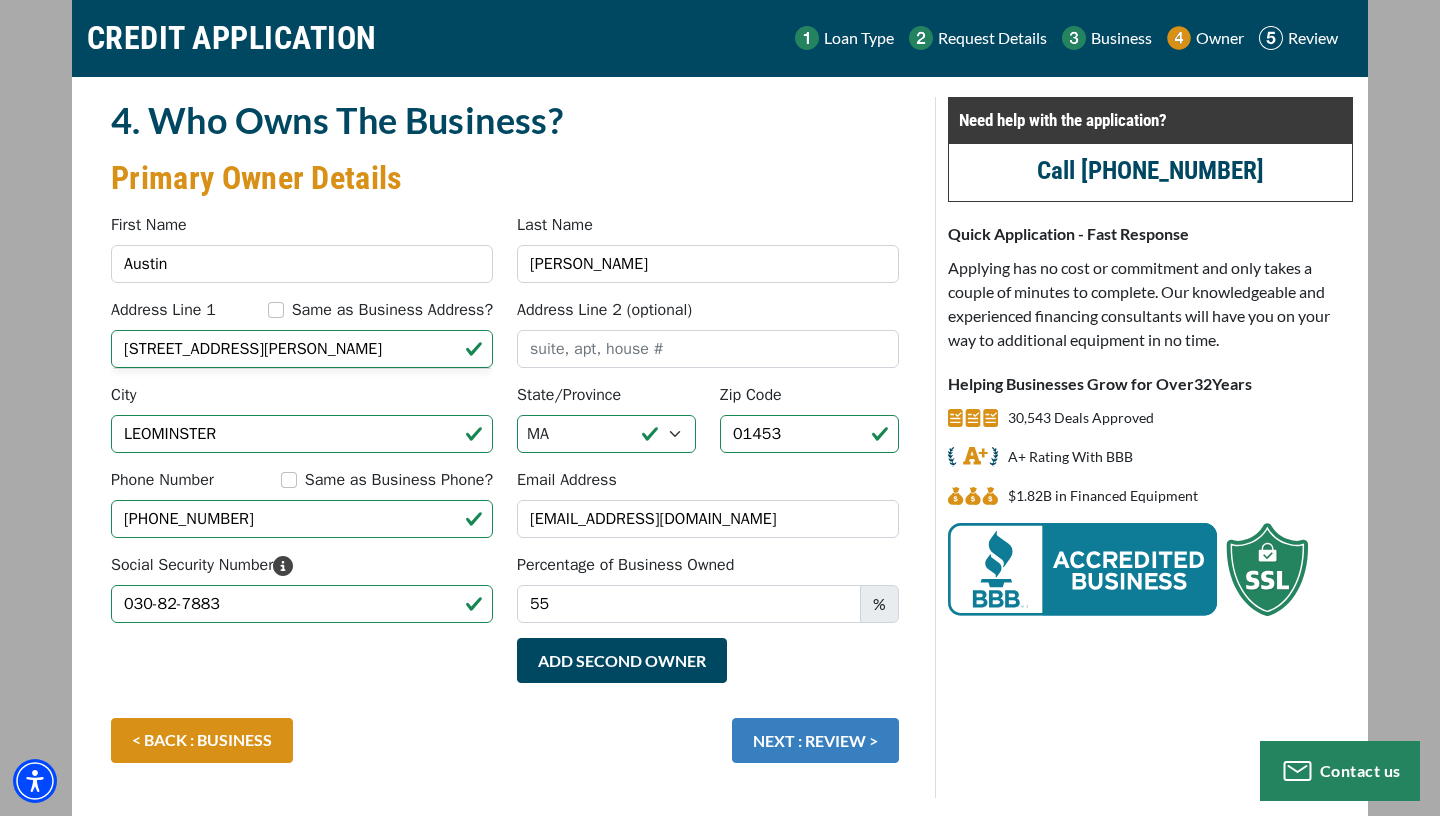 click on "NEXT : REVIEW >" at bounding box center (815, 740) 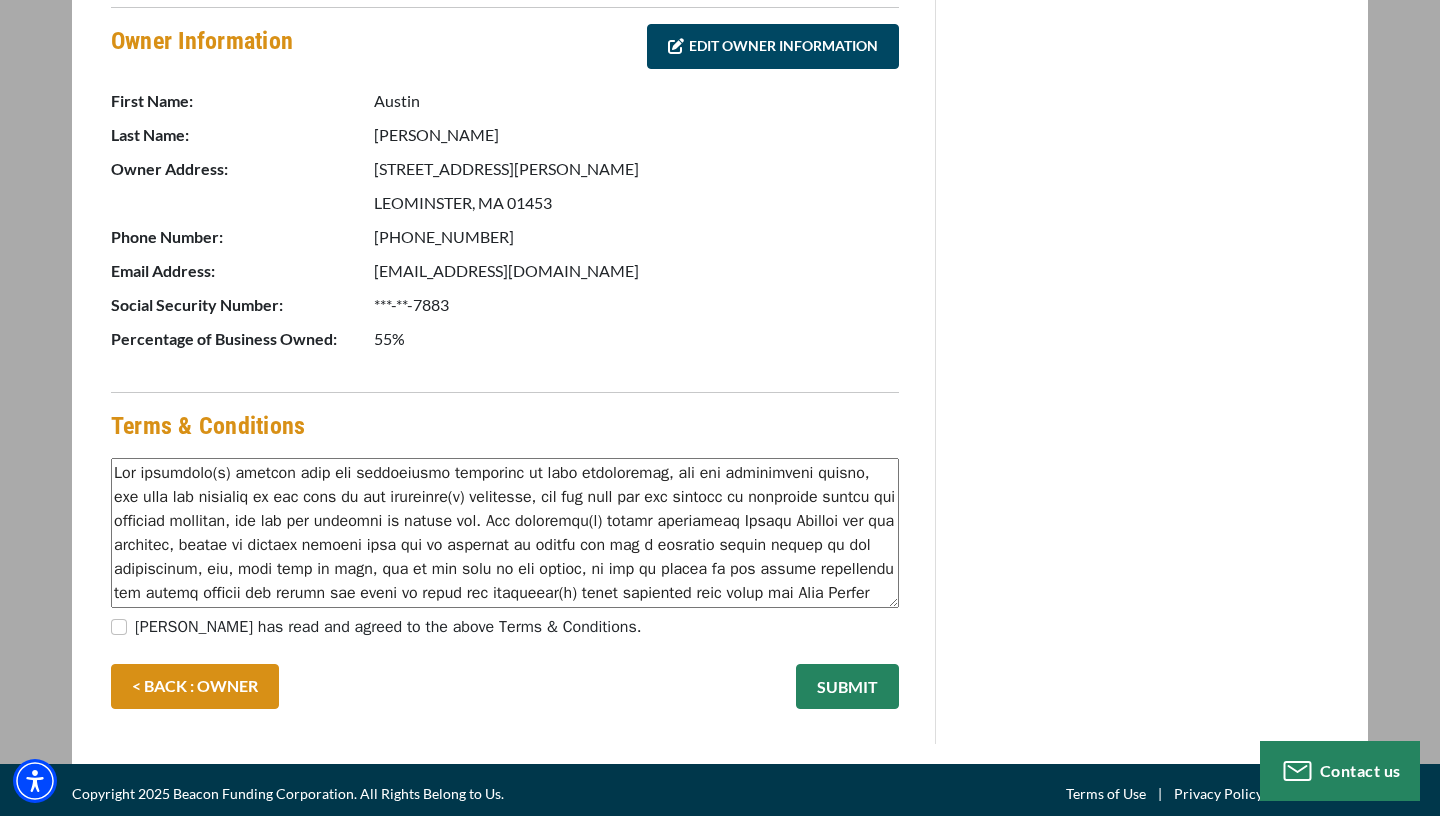 scroll, scrollTop: 902, scrollLeft: 0, axis: vertical 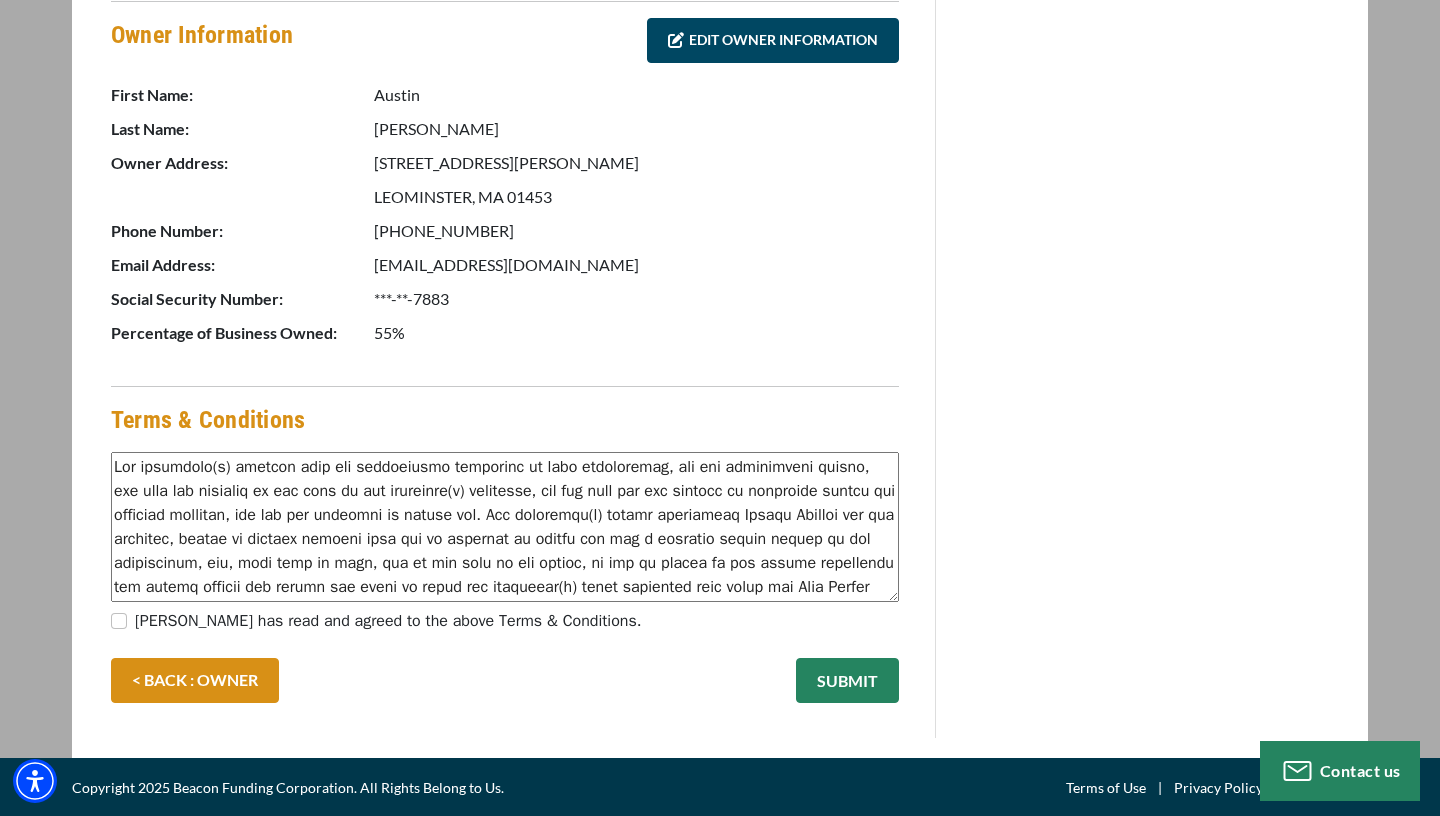 click on "[PERSON_NAME] has read and agreed to the above Terms & Conditions." at bounding box center [505, 625] 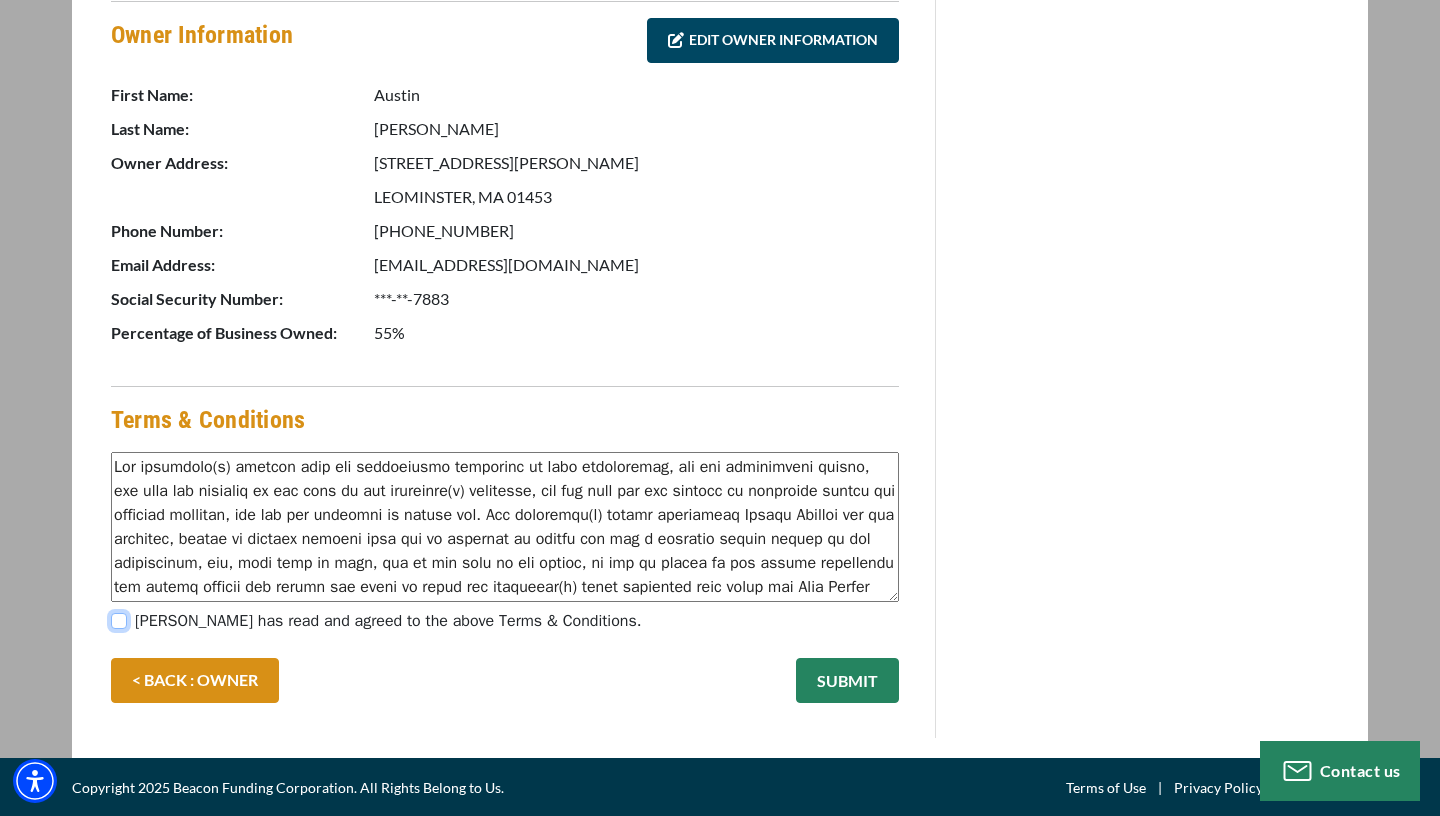 click on "[PERSON_NAME] has read and agreed to the above Terms & Conditions." at bounding box center [119, 621] 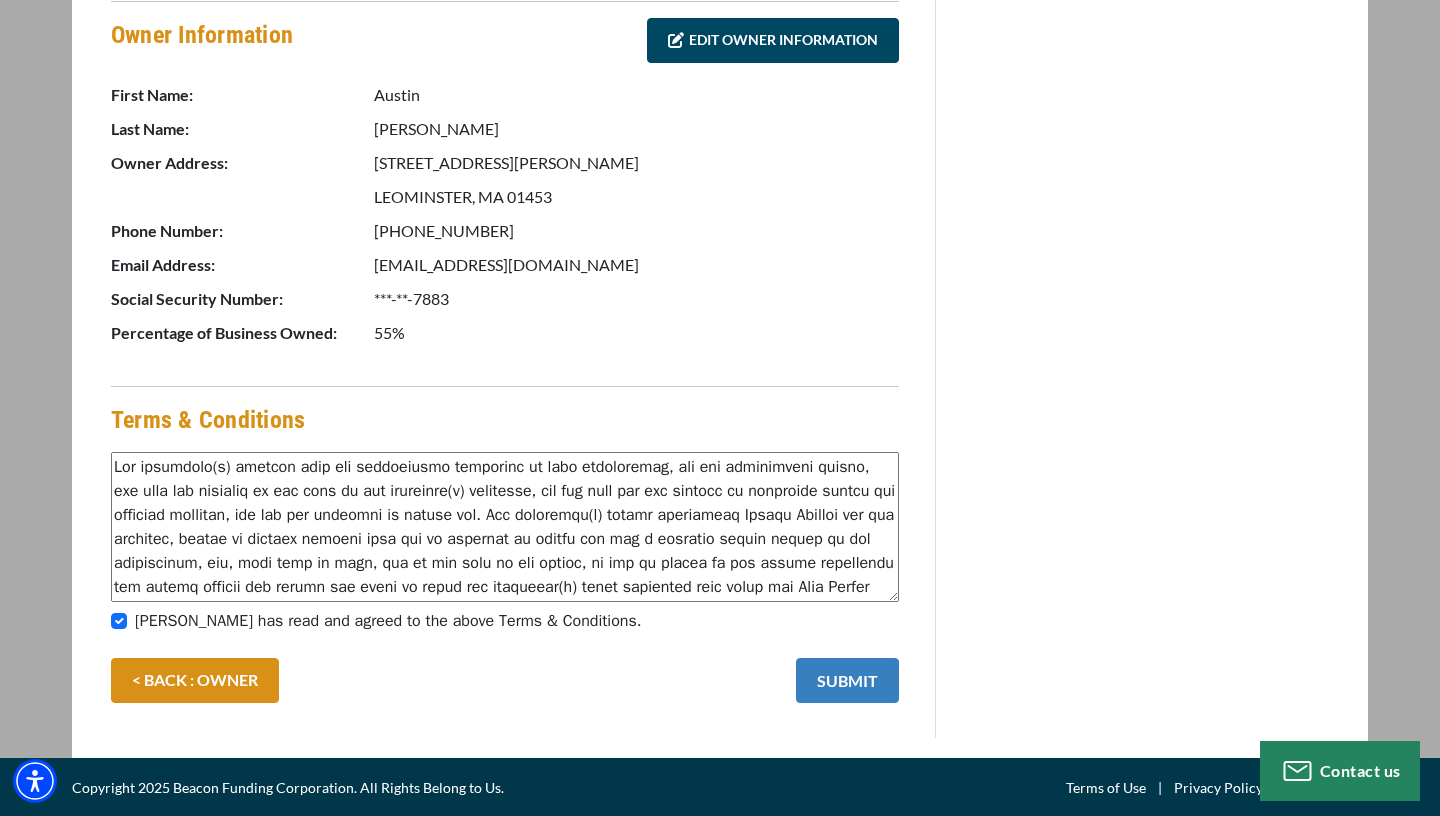 click on "SUBMIT" at bounding box center (847, 680) 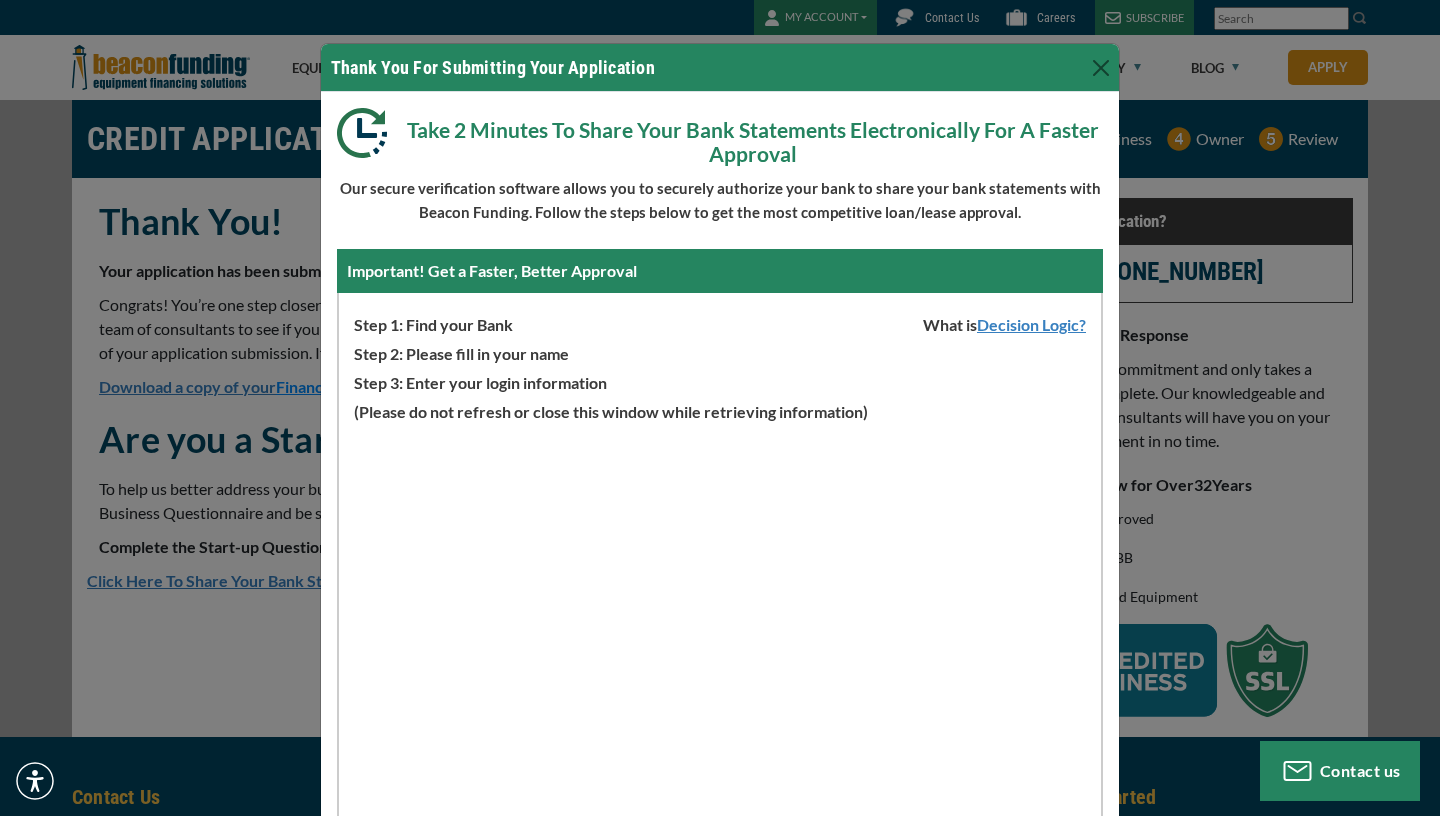 scroll, scrollTop: 0, scrollLeft: 0, axis: both 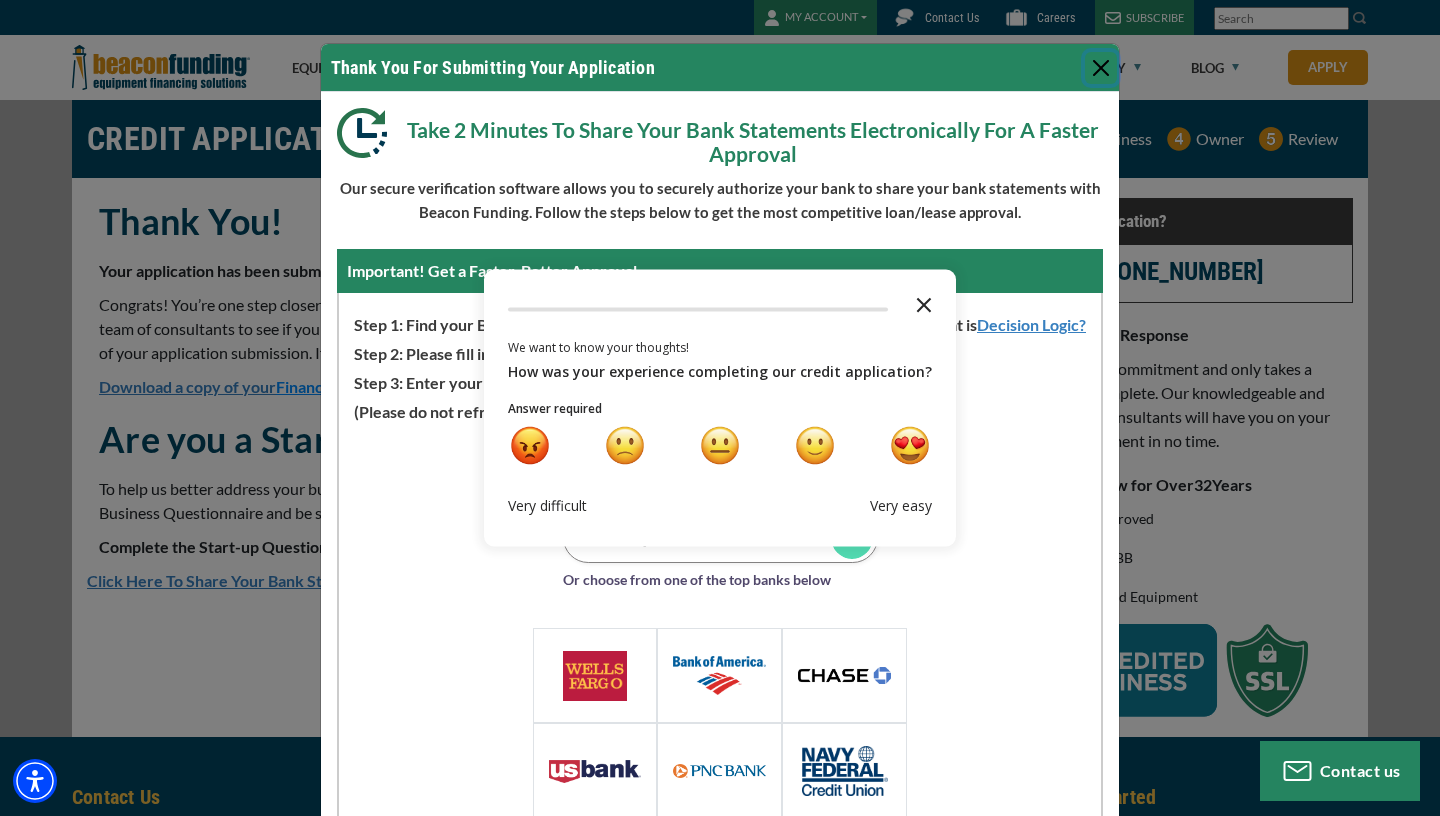 click 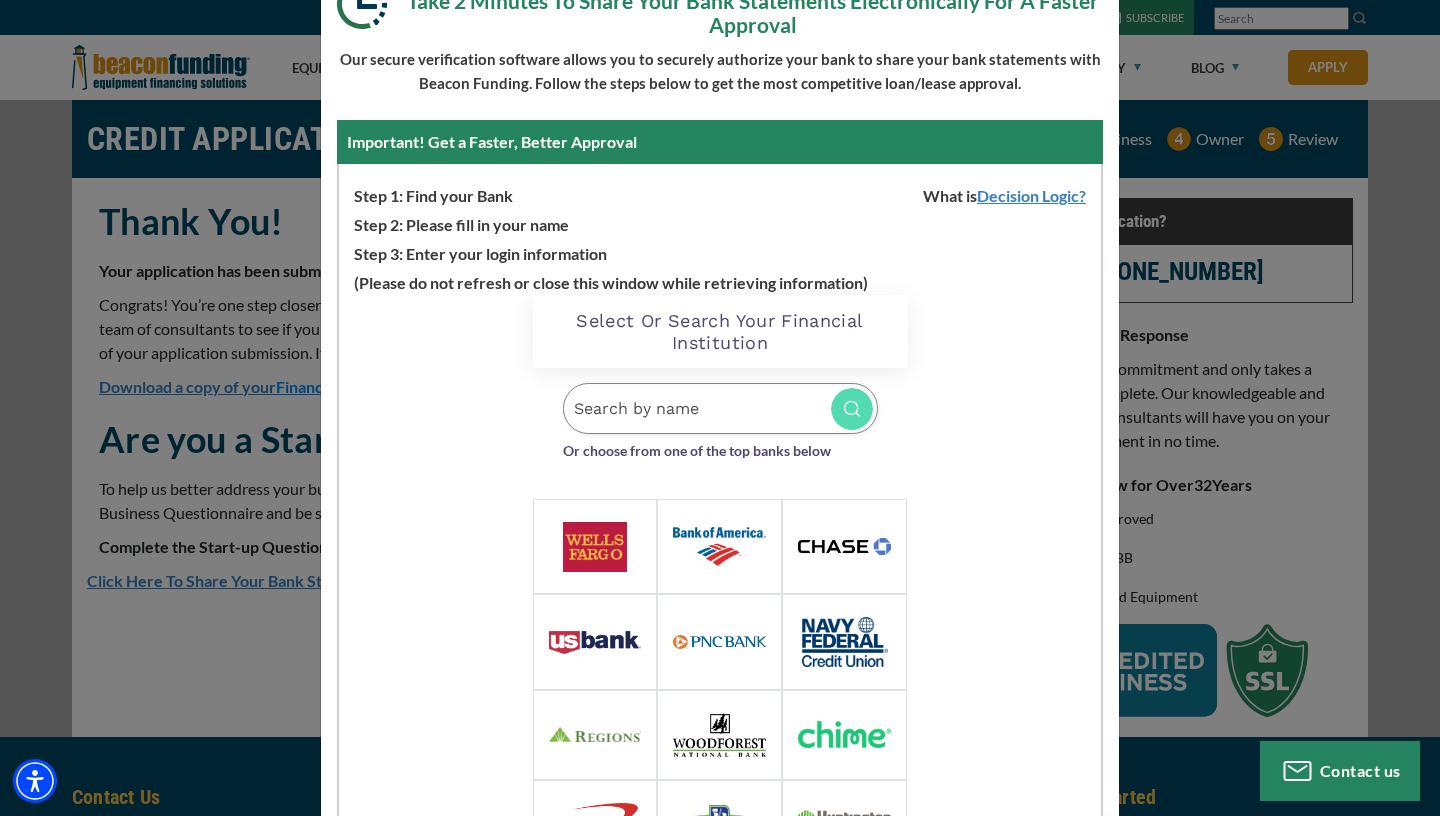 scroll, scrollTop: 136, scrollLeft: 0, axis: vertical 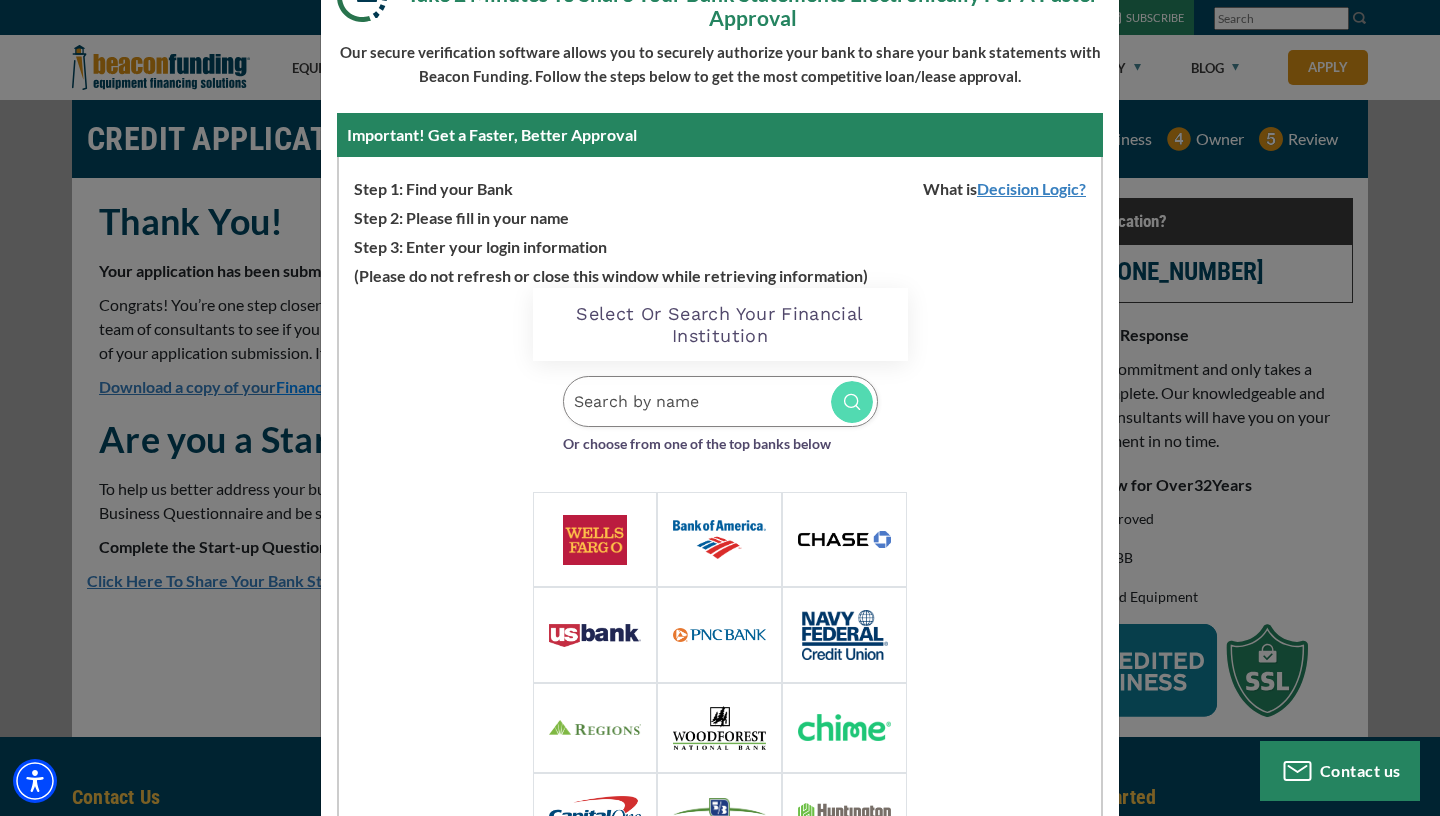 click at bounding box center (719, 539) 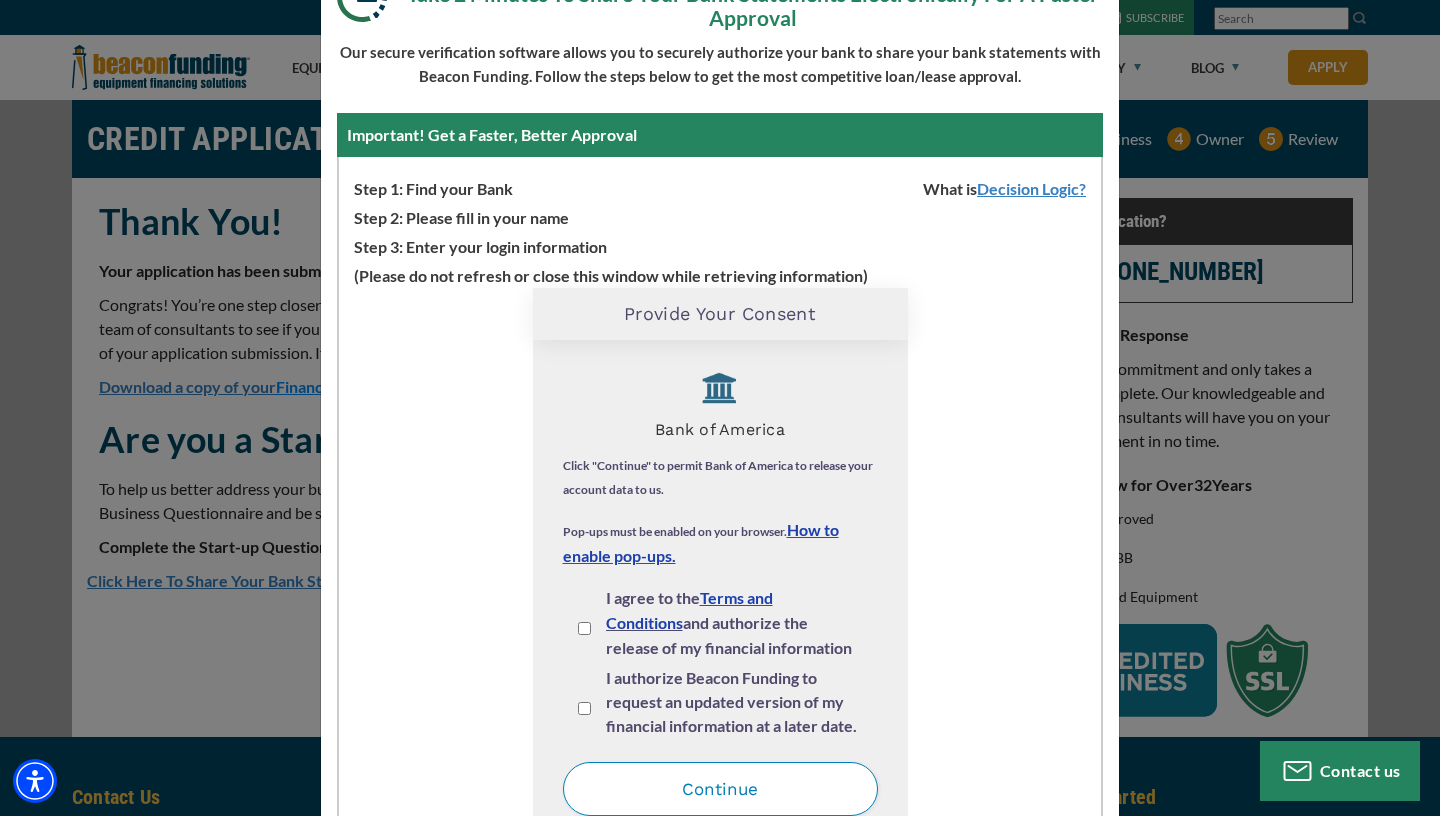 scroll, scrollTop: 23, scrollLeft: 0, axis: vertical 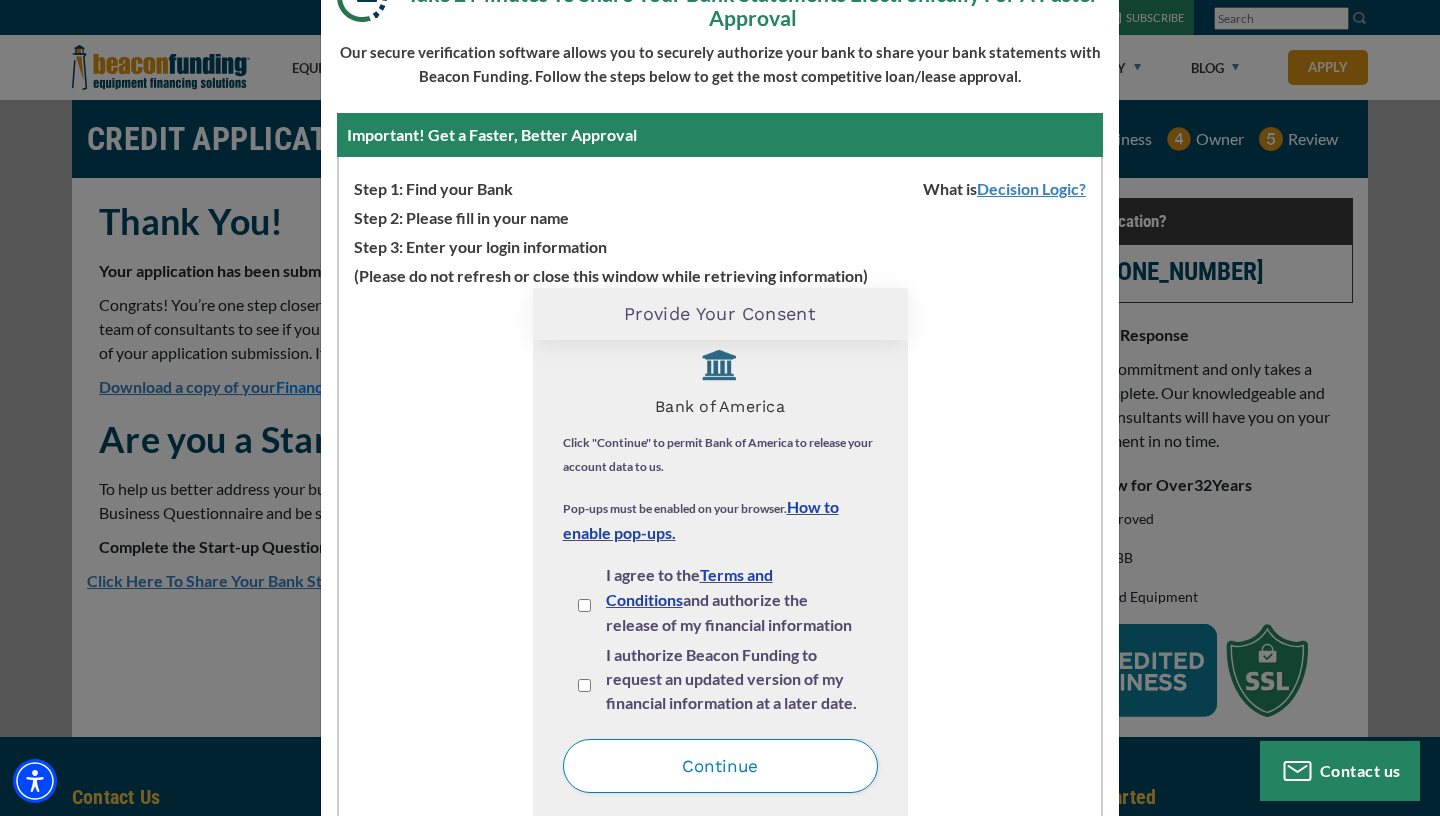 click on "I agree to the  Terms and Conditions  and authorize the release of my financial information to DecisionLogic and Beacon Funding." at bounding box center [584, 605] 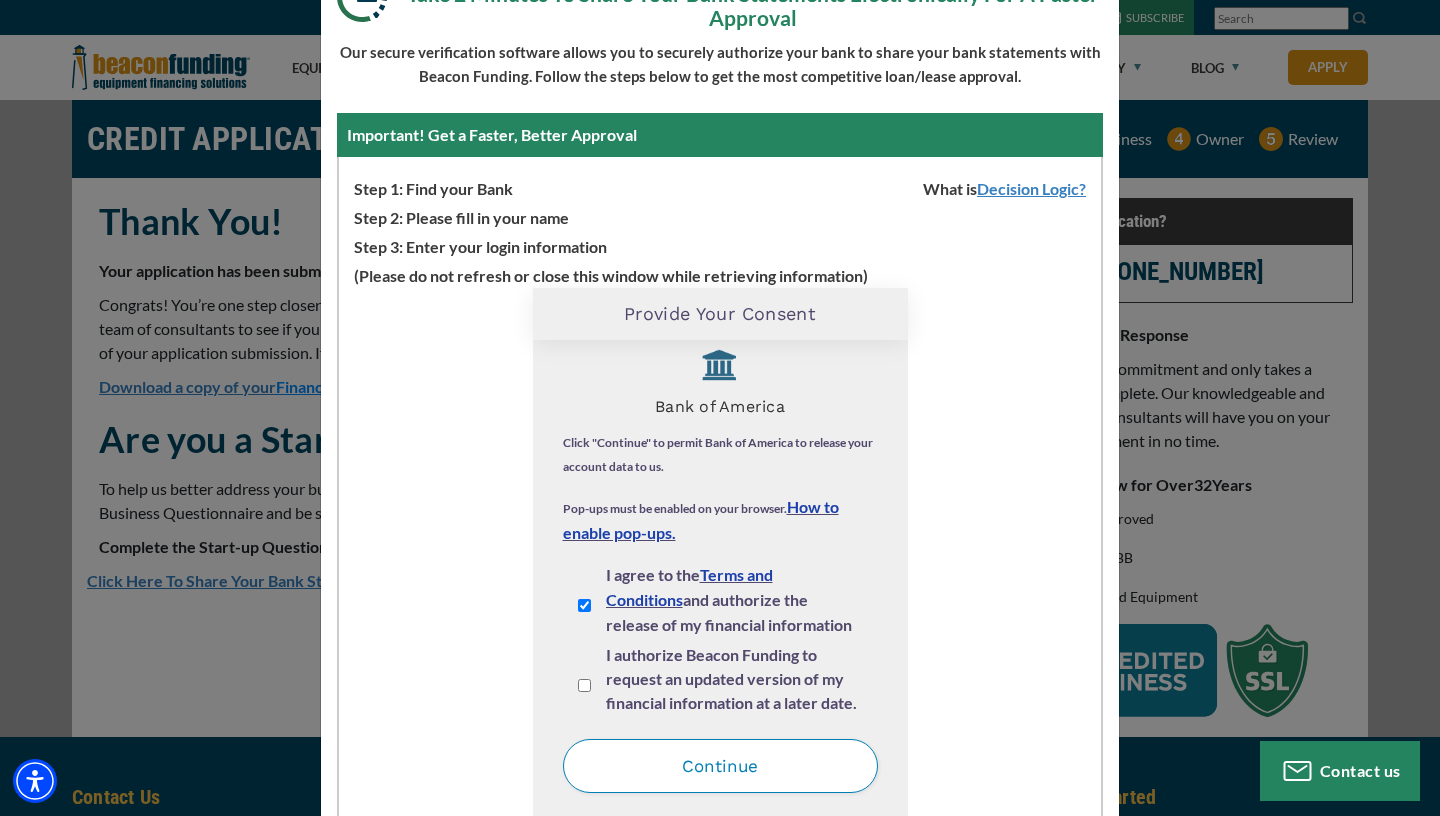 click on "I authorize Beacon Funding to request an updated version of my financial information at a later date." at bounding box center [584, 685] 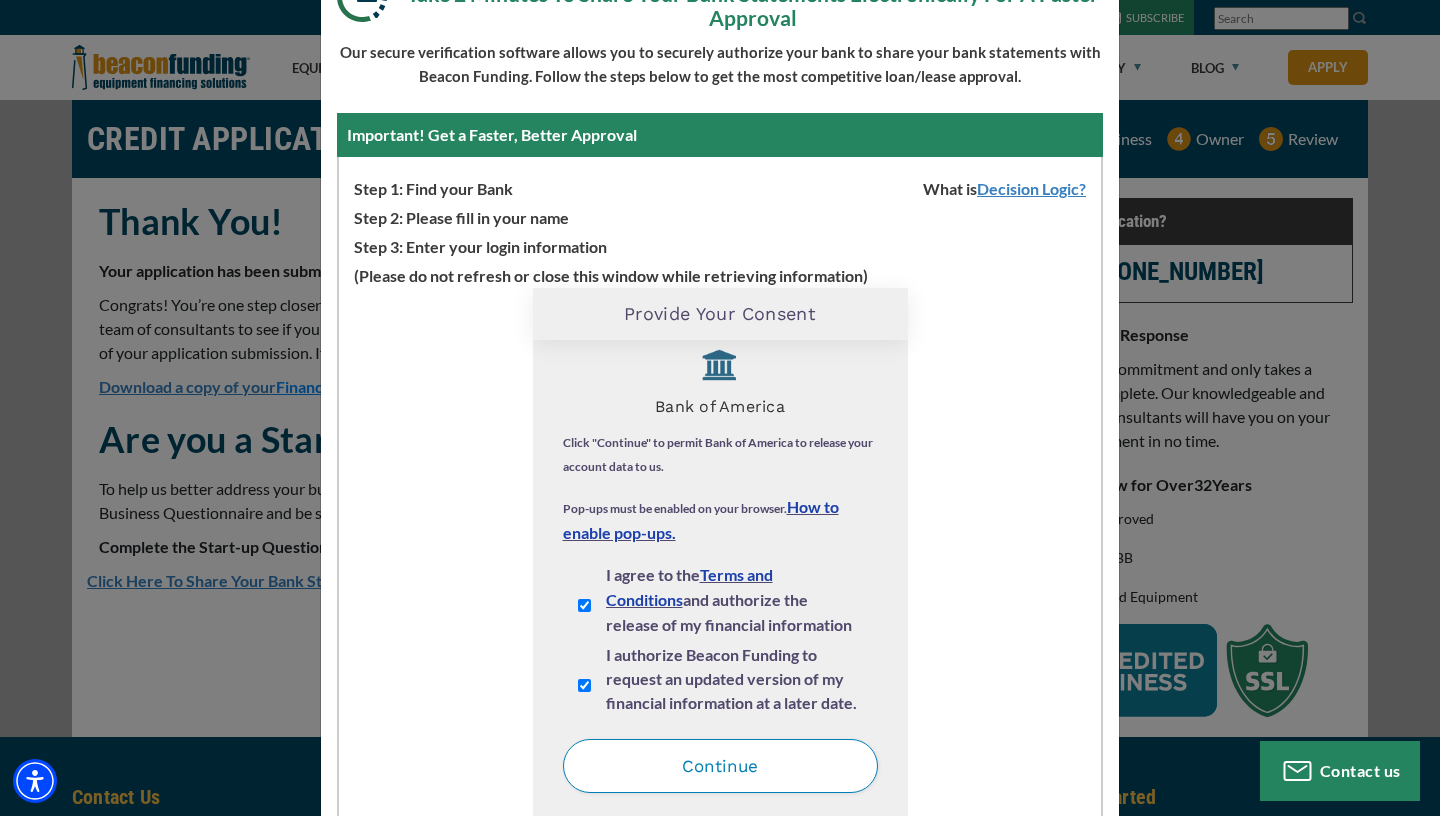click on "Continue" at bounding box center [720, 766] 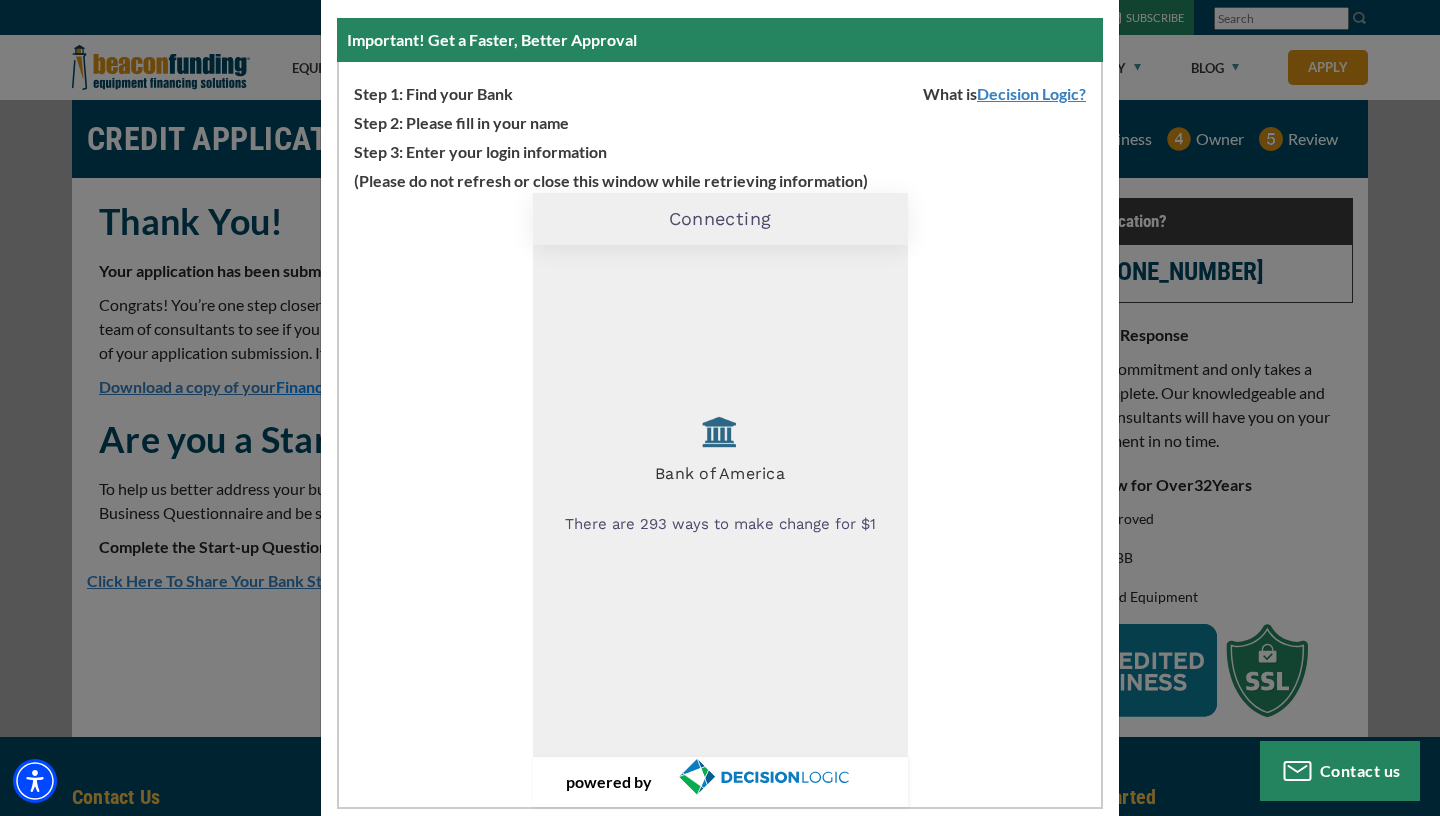 scroll, scrollTop: 270, scrollLeft: 0, axis: vertical 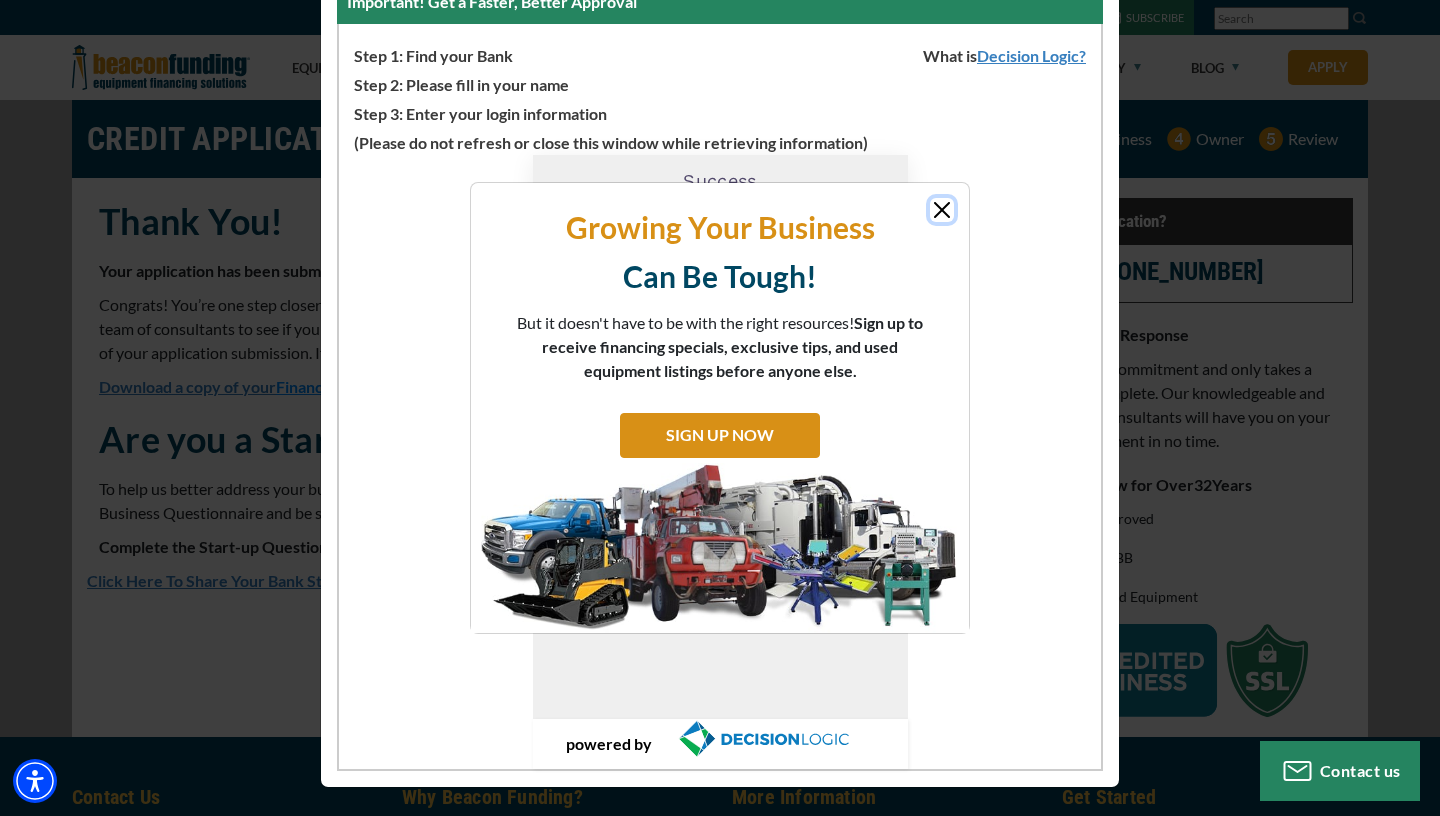 click at bounding box center (942, 210) 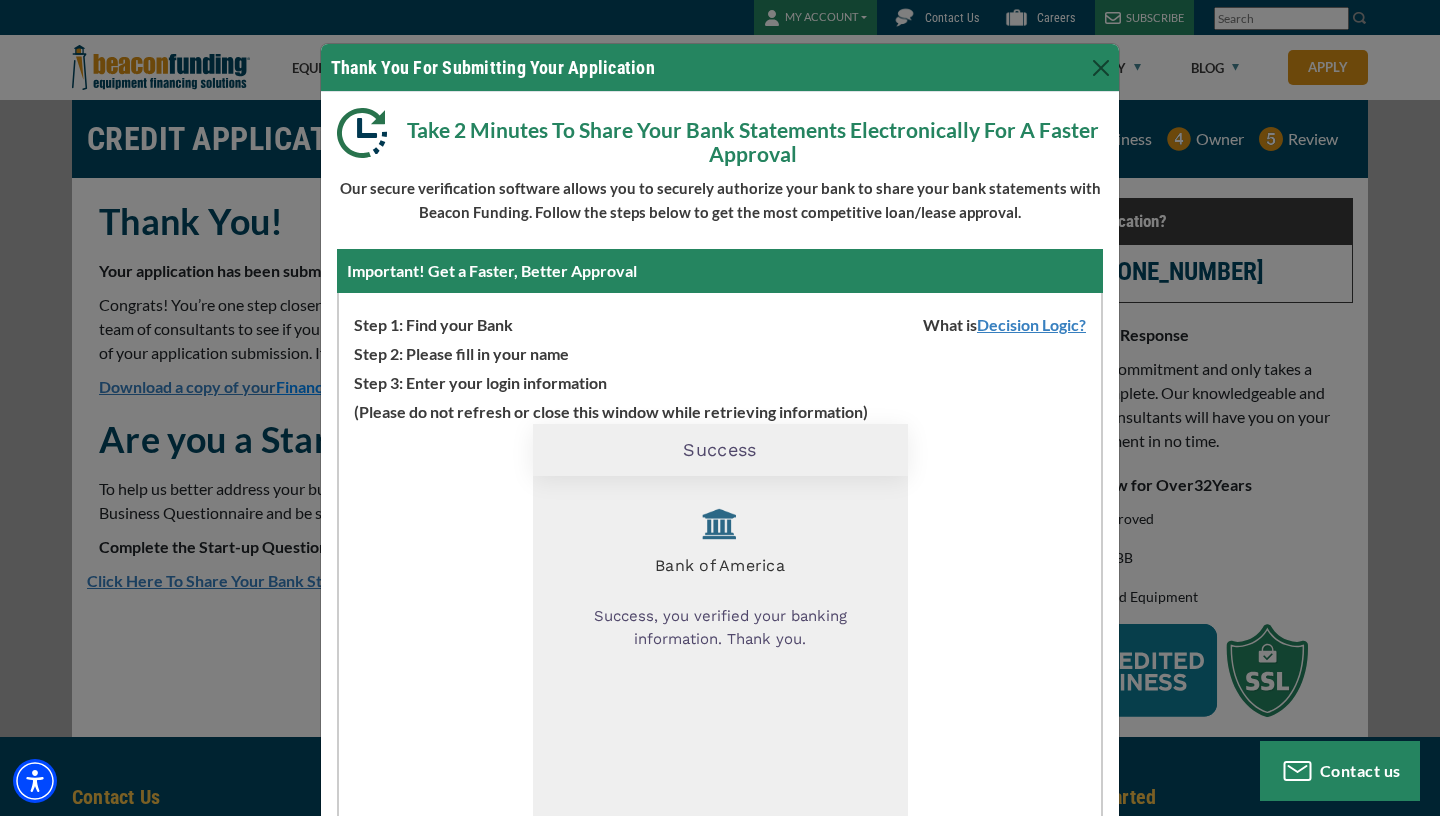 scroll, scrollTop: 270, scrollLeft: 0, axis: vertical 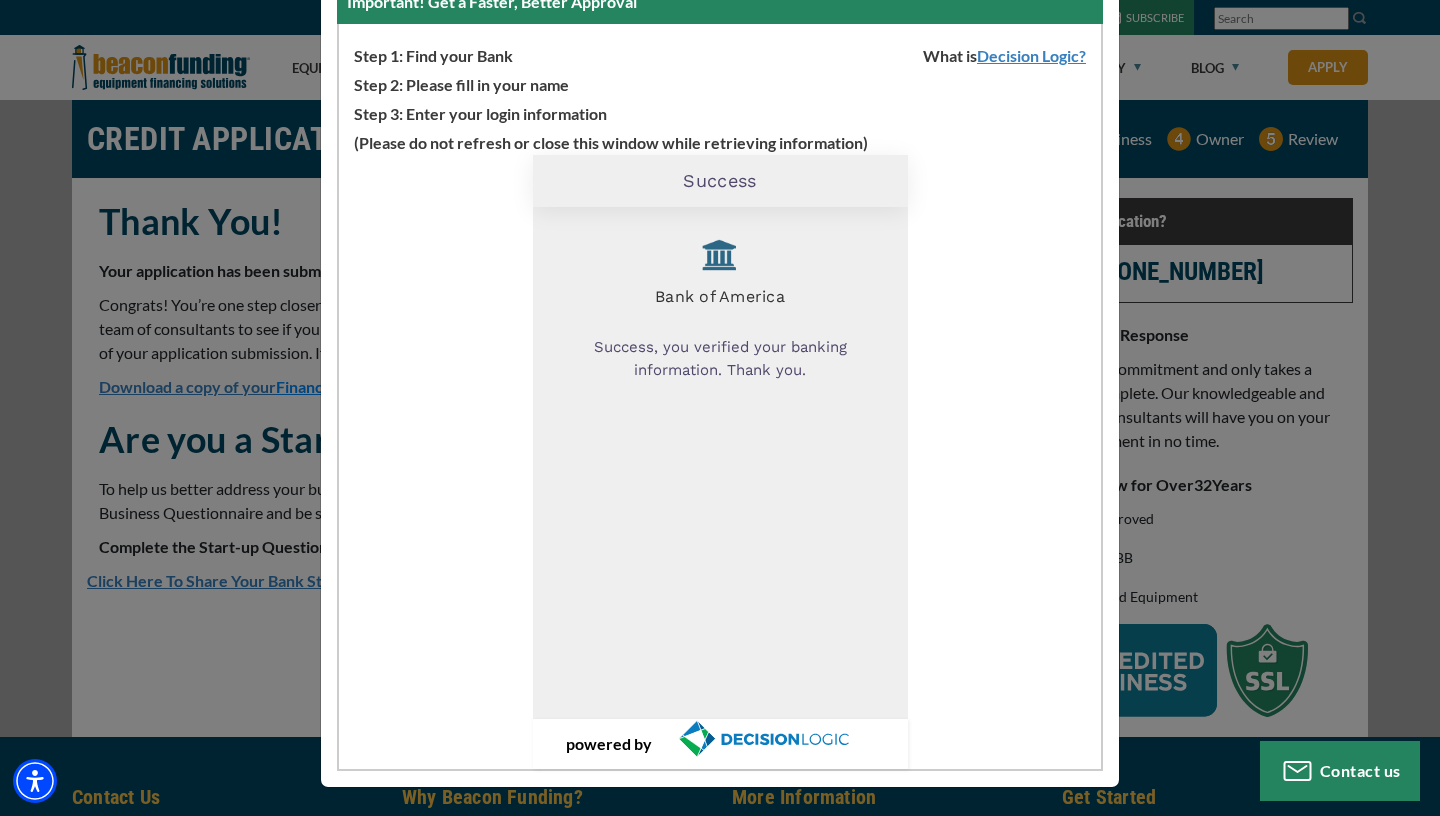 click on "Success, you verified your banking information. Thank you." at bounding box center [720, 359] 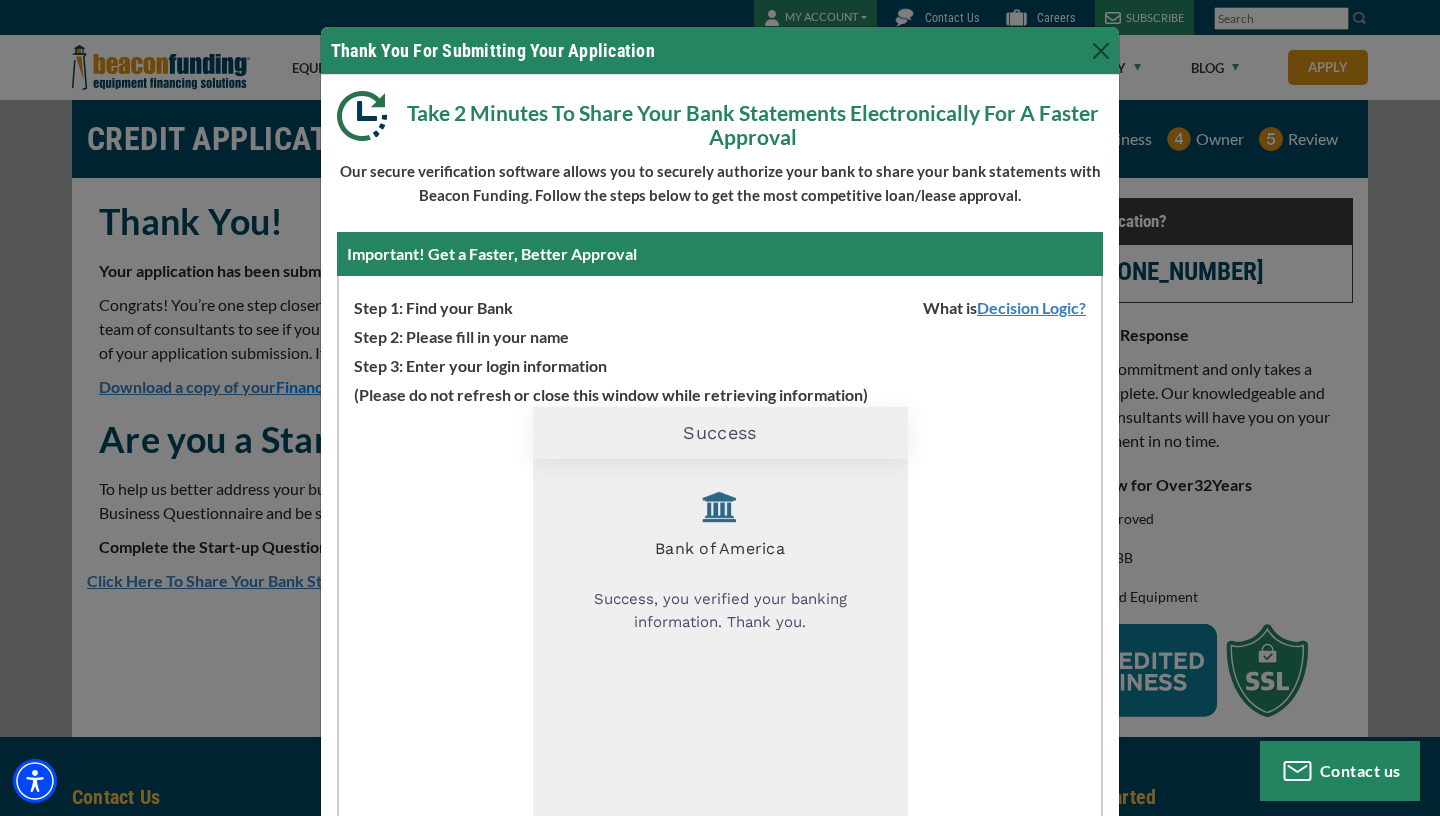 scroll, scrollTop: 0, scrollLeft: 0, axis: both 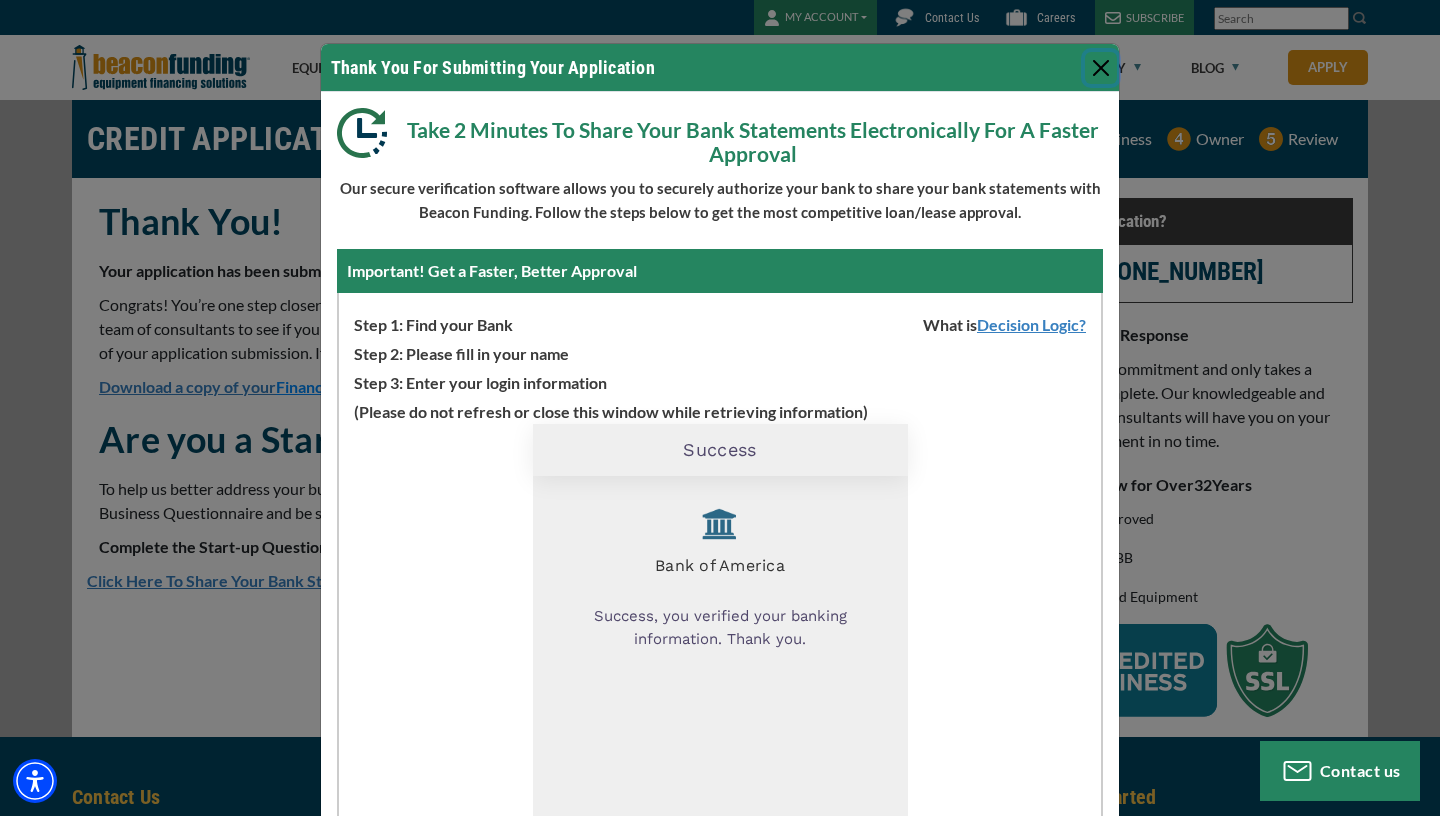 click at bounding box center [1101, 68] 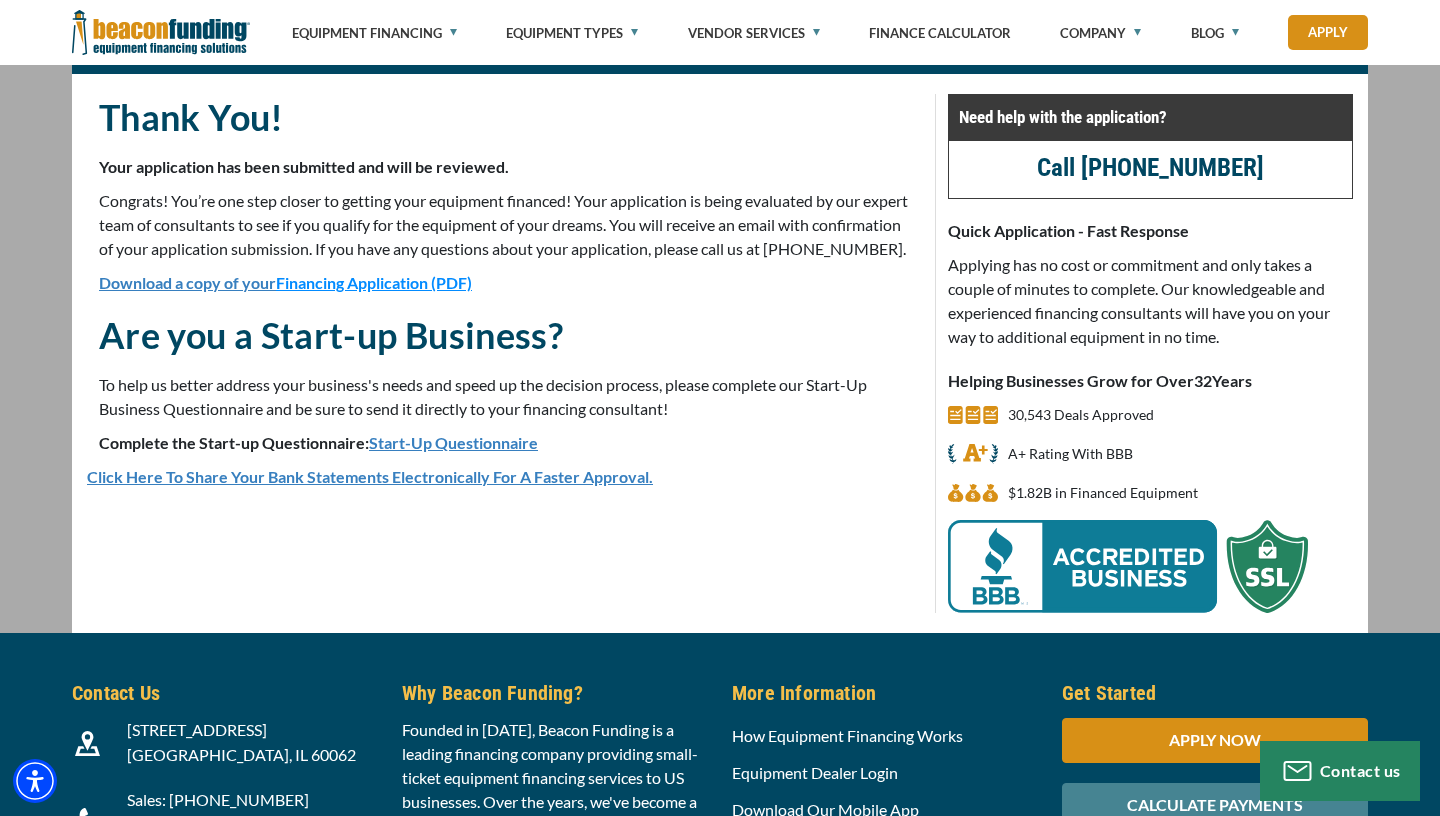 scroll, scrollTop: 0, scrollLeft: 0, axis: both 